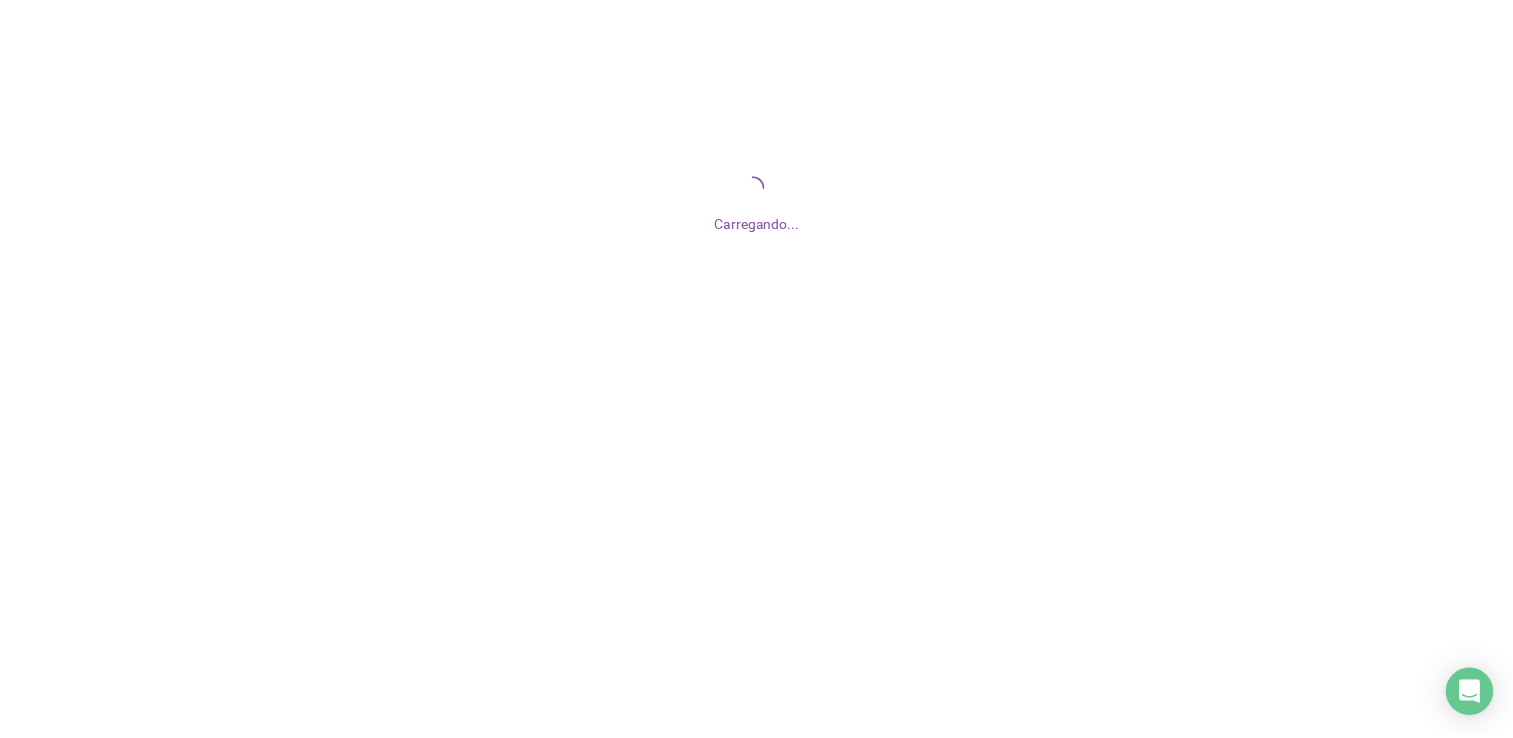 scroll, scrollTop: 0, scrollLeft: 0, axis: both 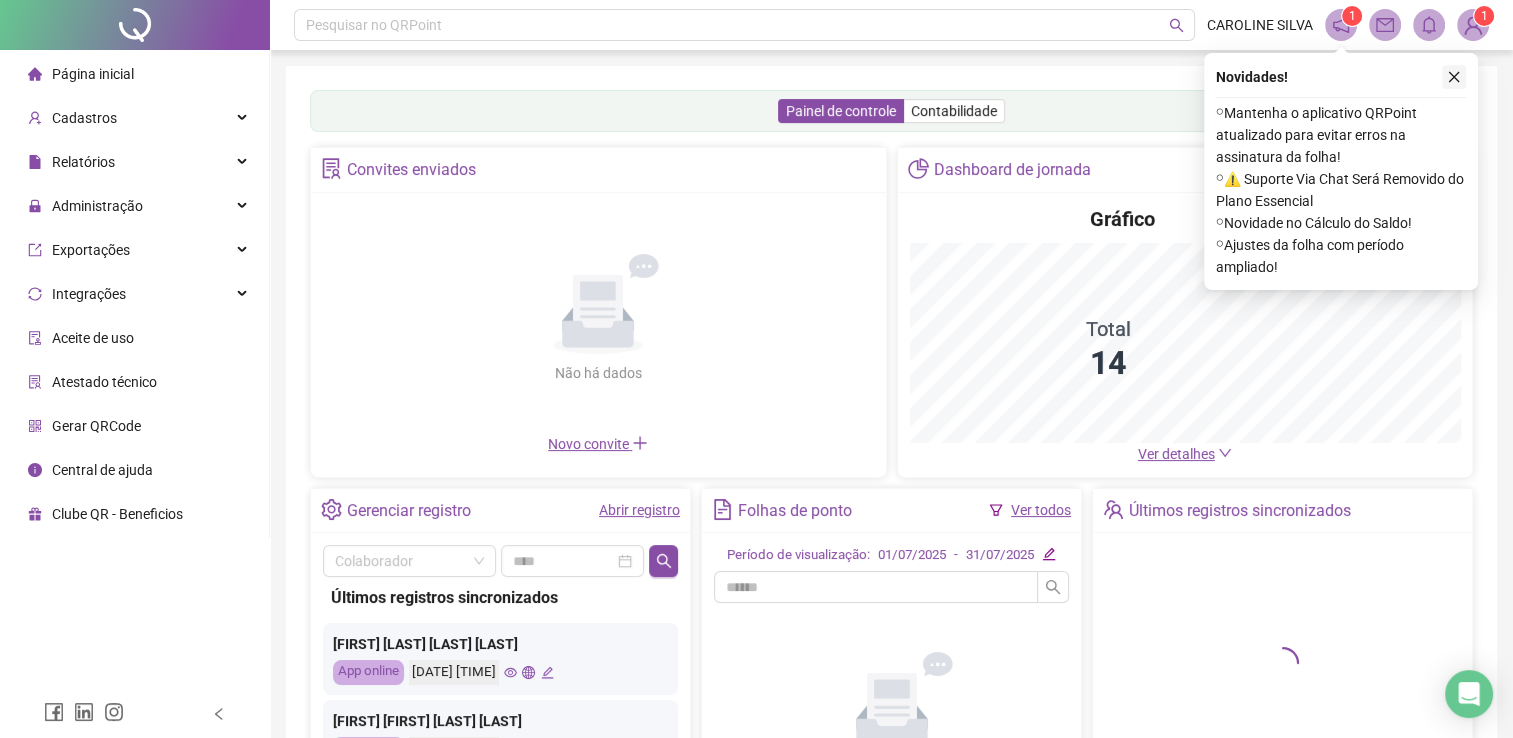 click 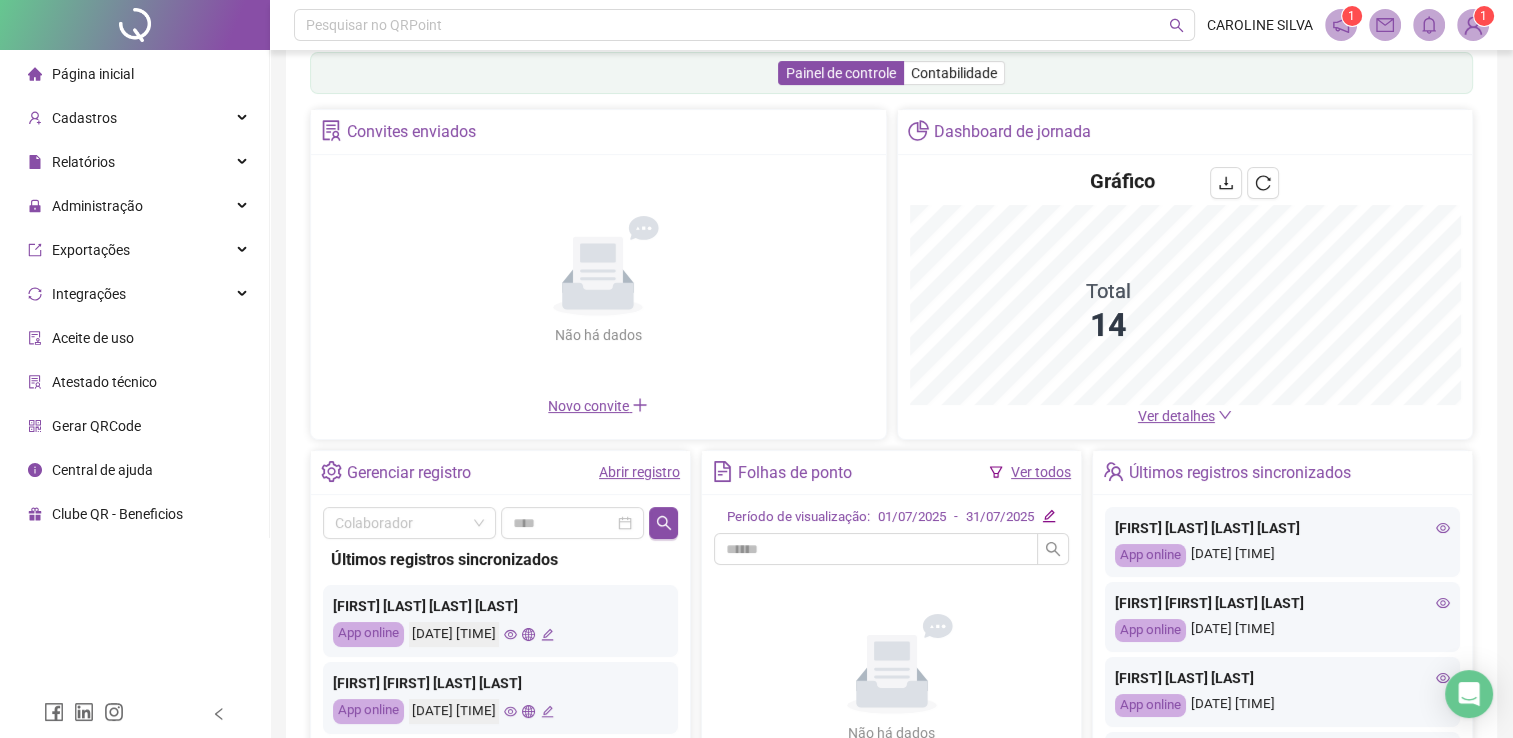 scroll, scrollTop: 58, scrollLeft: 0, axis: vertical 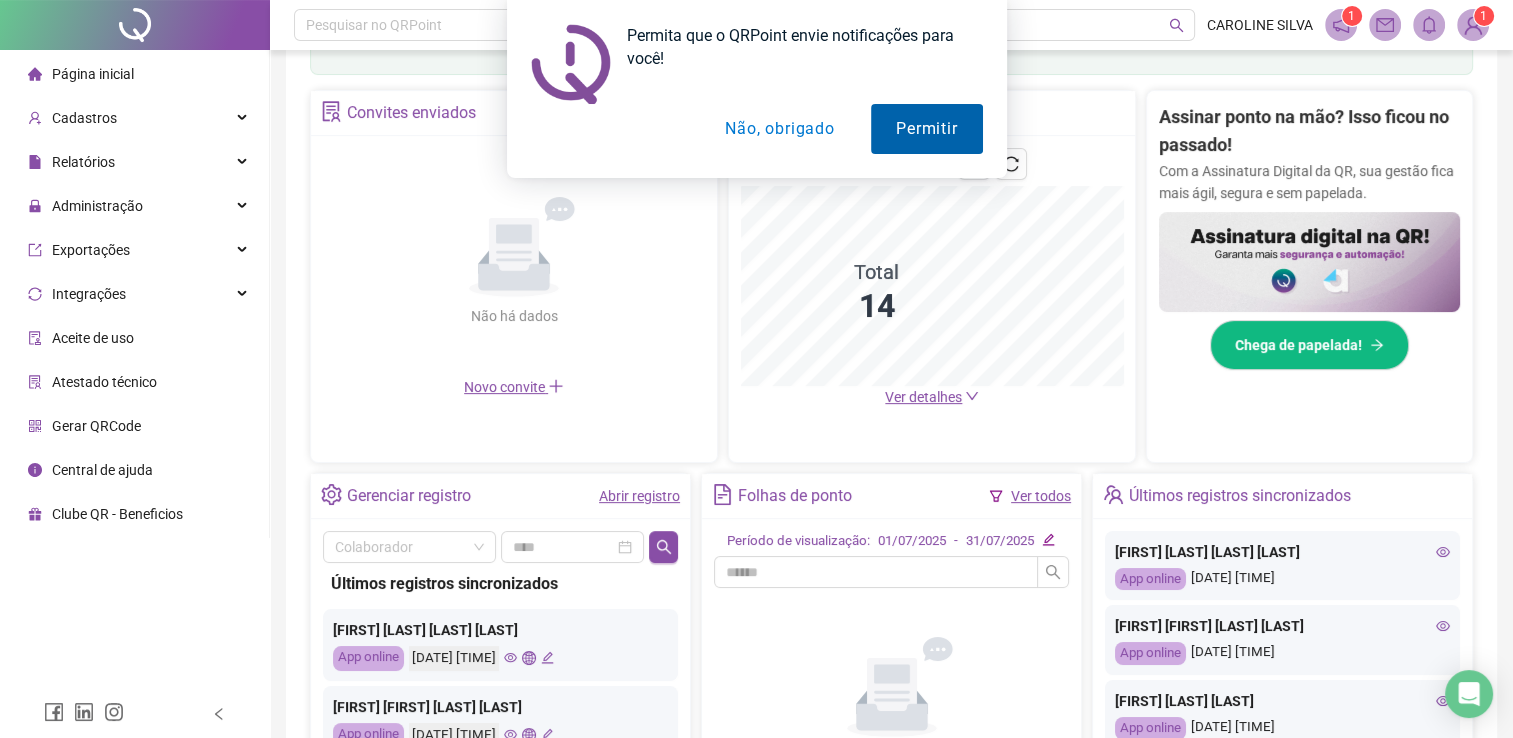 click on "Permitir" at bounding box center (926, 129) 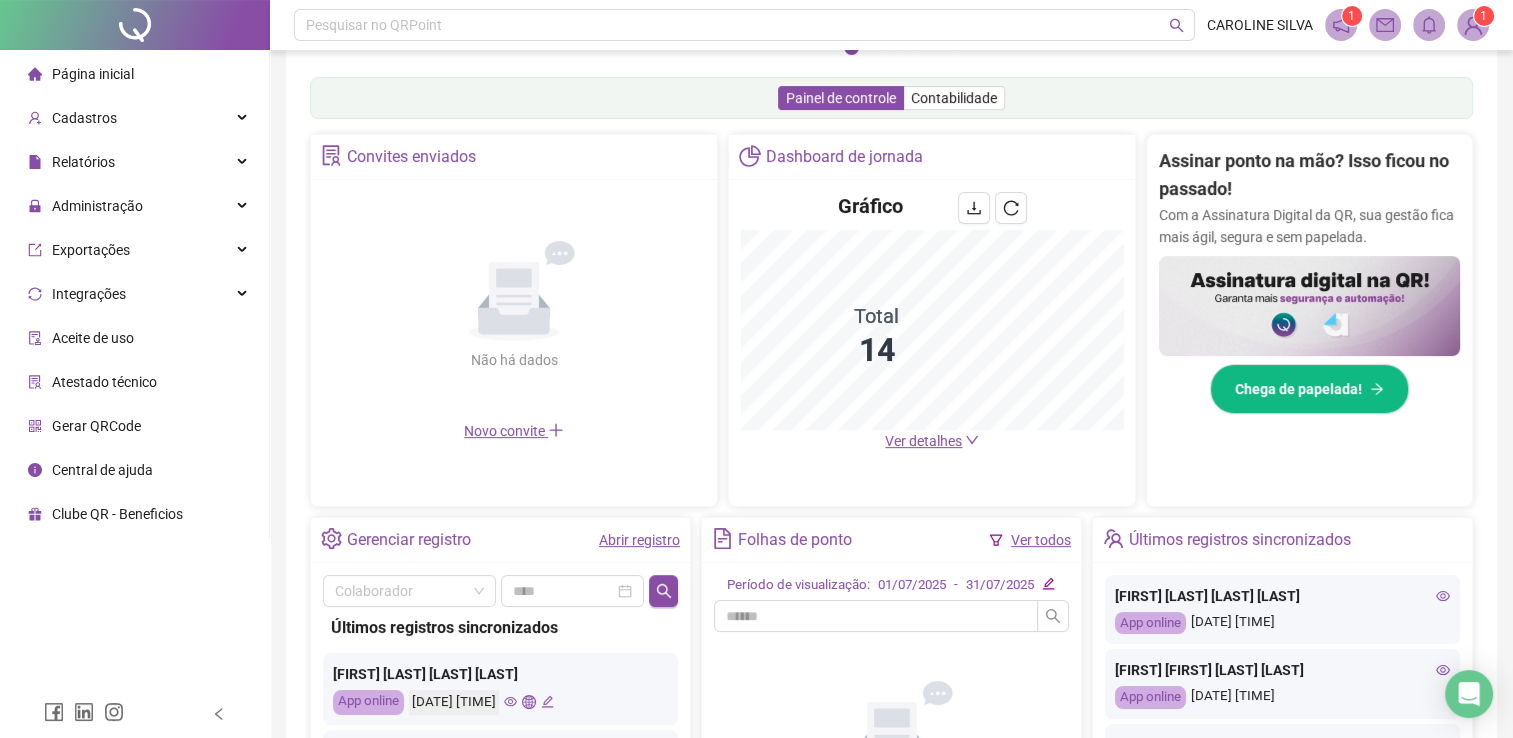 scroll, scrollTop: 247, scrollLeft: 0, axis: vertical 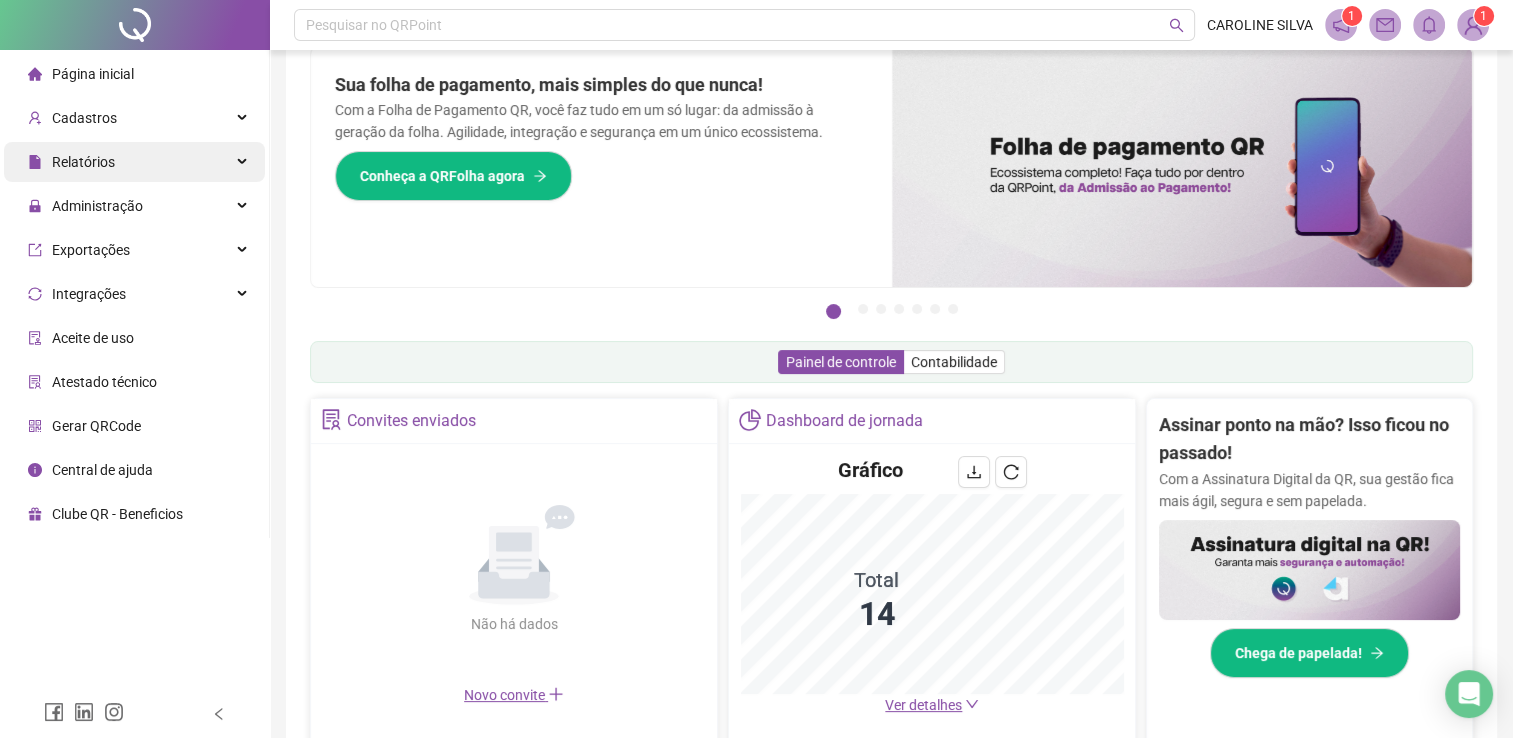click on "Relatórios" at bounding box center [134, 162] 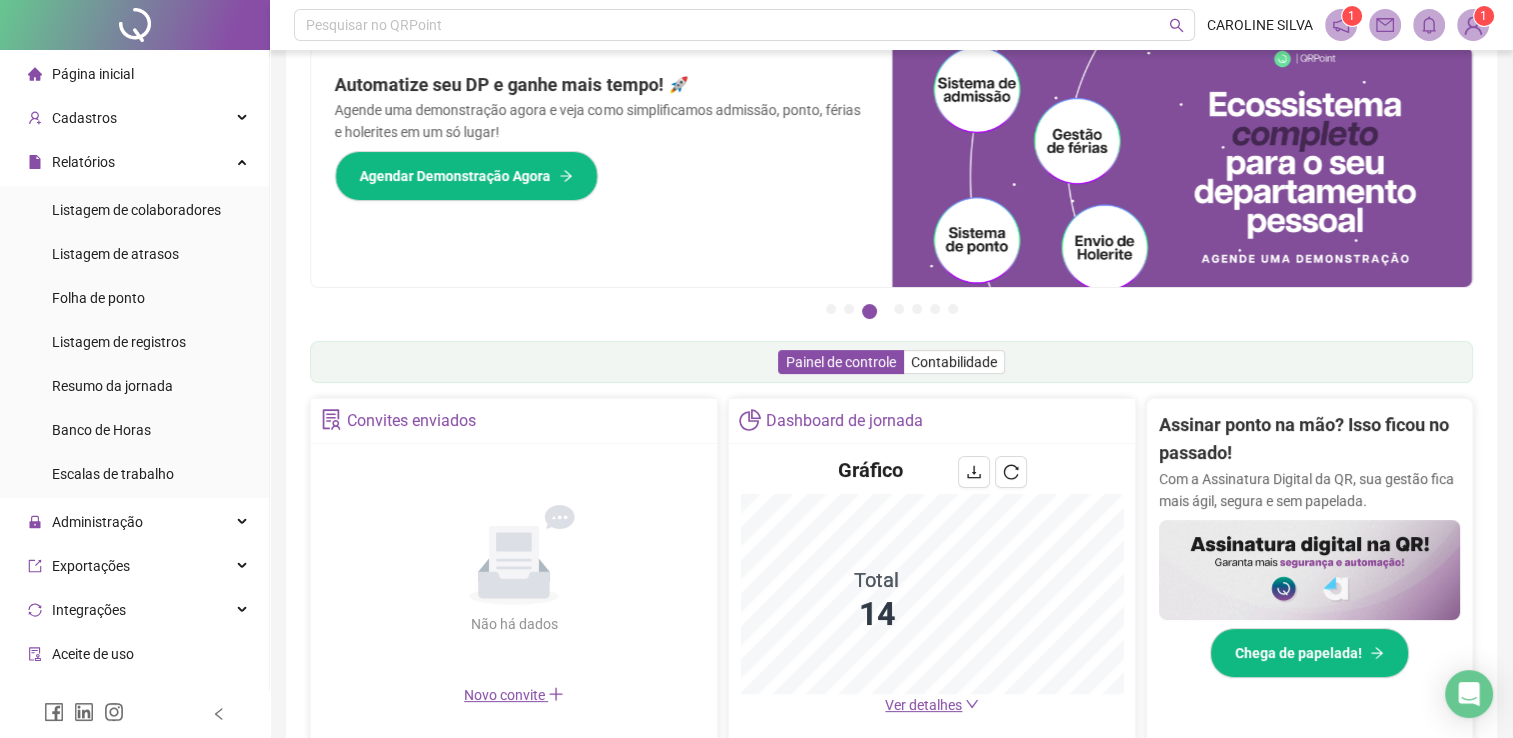 scroll, scrollTop: 0, scrollLeft: 0, axis: both 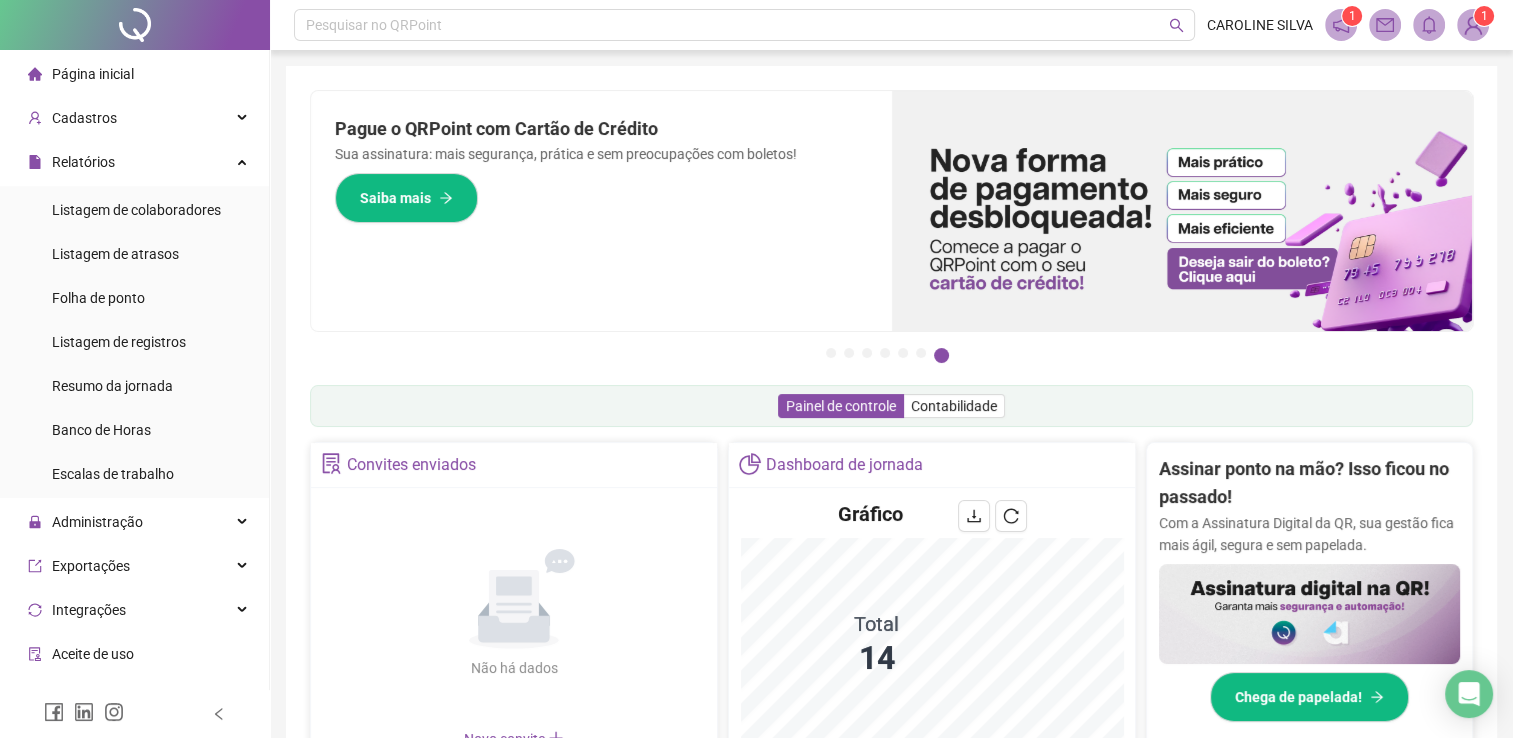 click on "Pague o QRPoint com Cartão de Crédito Sua assinatura: mais segurança, prática e sem preocupações com boletos! Saiba mais Sua folha de pagamento, mais simples do que nunca! Com a Folha de Pagamento QR, você faz tudo em um só lugar: da admissão à geração da folha. Agilidade, integração e segurança em um único ecossistema. Conheça a QRFolha agora 🔍 Precisa de Ajuda? Conte com o Suporte da QRPoint! Encontre respostas rápidas e eficientes em nosso Guia Prático de Suporte. Acesse agora e descubra todos os nossos canais de atendimento! 🚀 Saiba Mais Automatize seu DP e ganhe mais tempo! 🚀 Agende uma demonstração agora e veja como simplificamos admissão, ponto, férias e holerites em um só lugar! Agendar Demonstração Agora Apoie seus colaboradores sem custo! Dinheiro na conta sem complicação. Solicite Mais Informações Seus Colaboradores Precisam de Apoio Financeiro? Ofereça empréstimo consignado e antecipação salarial com o QRPoint Crédito. Saiba mais Saiba mais Saiba Mais 1" at bounding box center (891, 641) 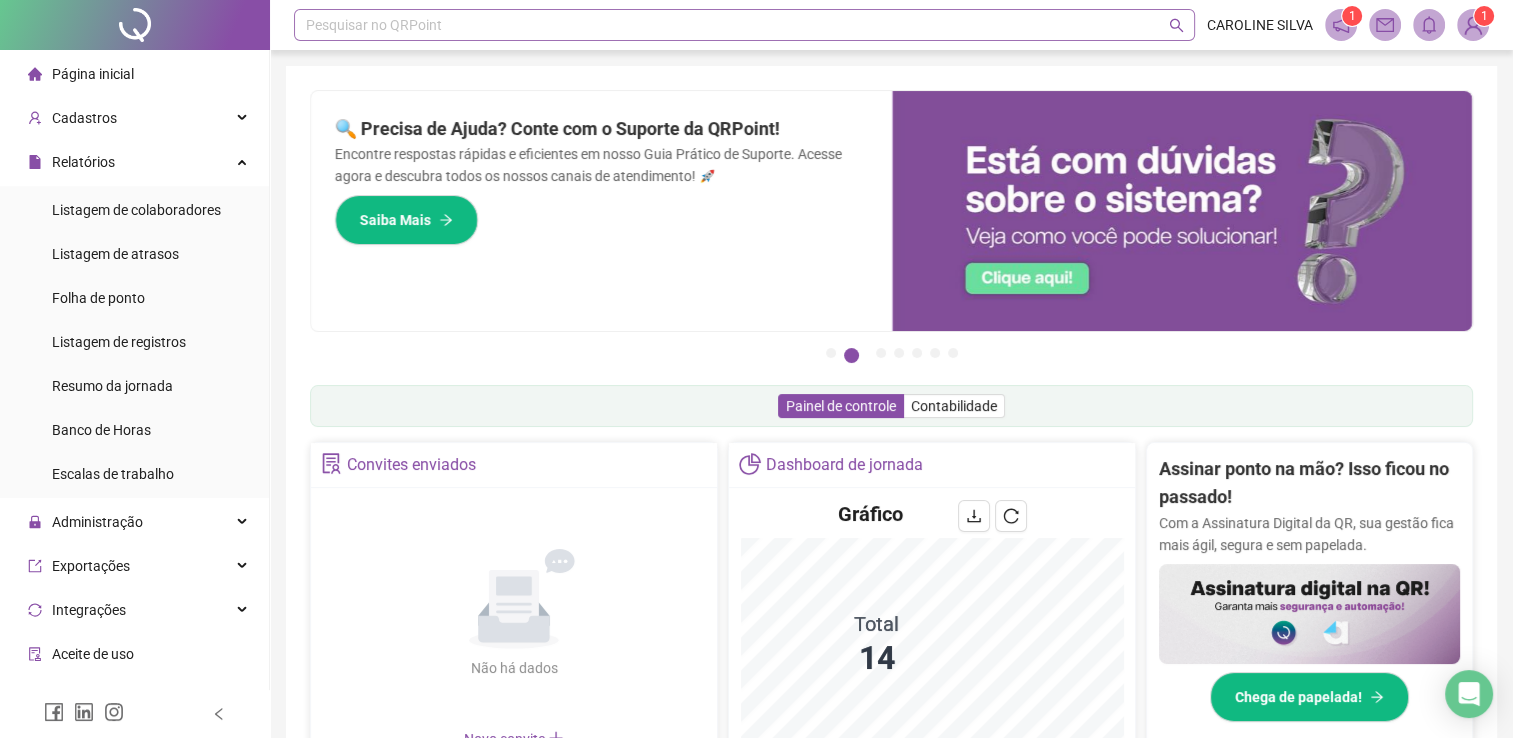click on "Pesquisar no QRPoint" at bounding box center (744, 25) 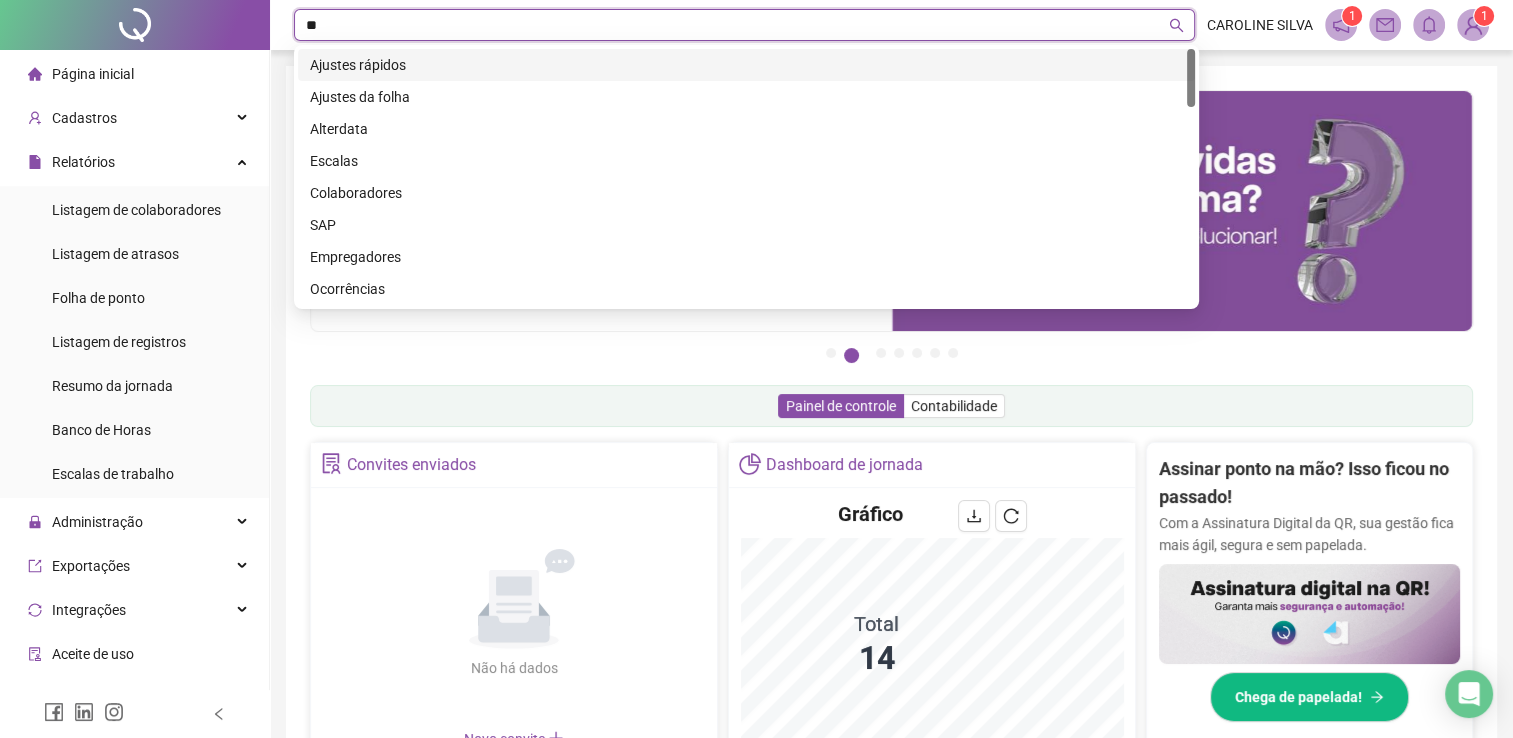 type on "***" 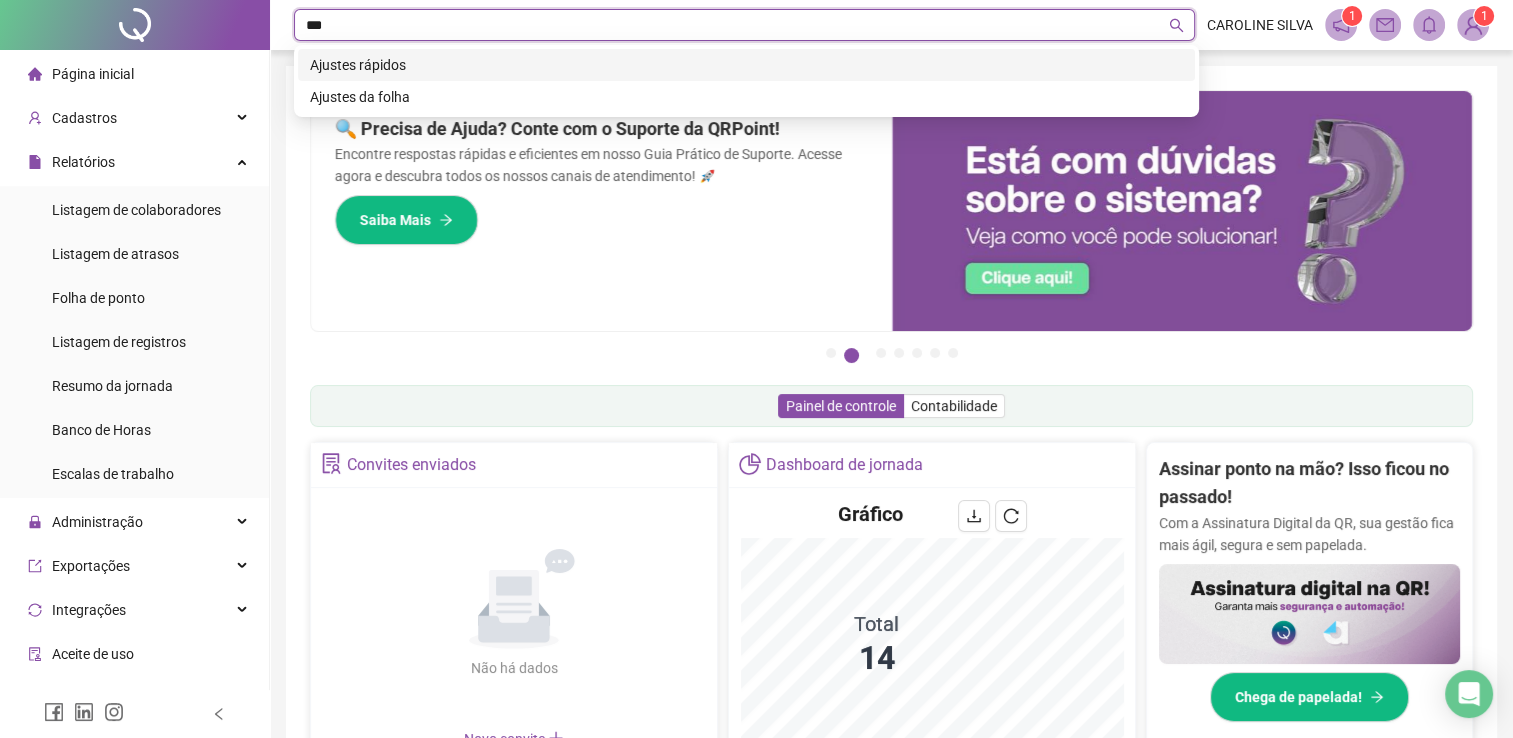 click on "Ajustes rápidos" at bounding box center [746, 65] 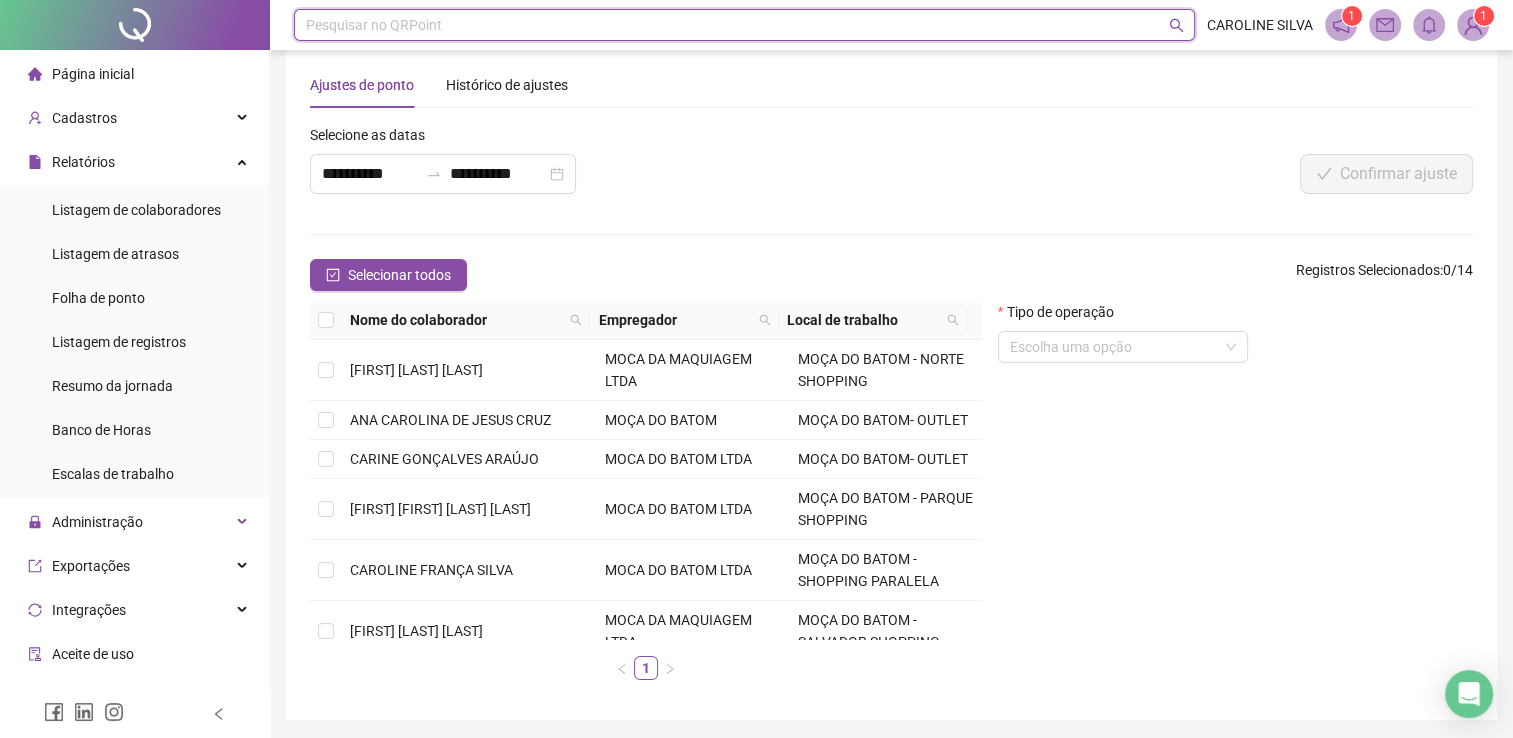 scroll, scrollTop: 36, scrollLeft: 0, axis: vertical 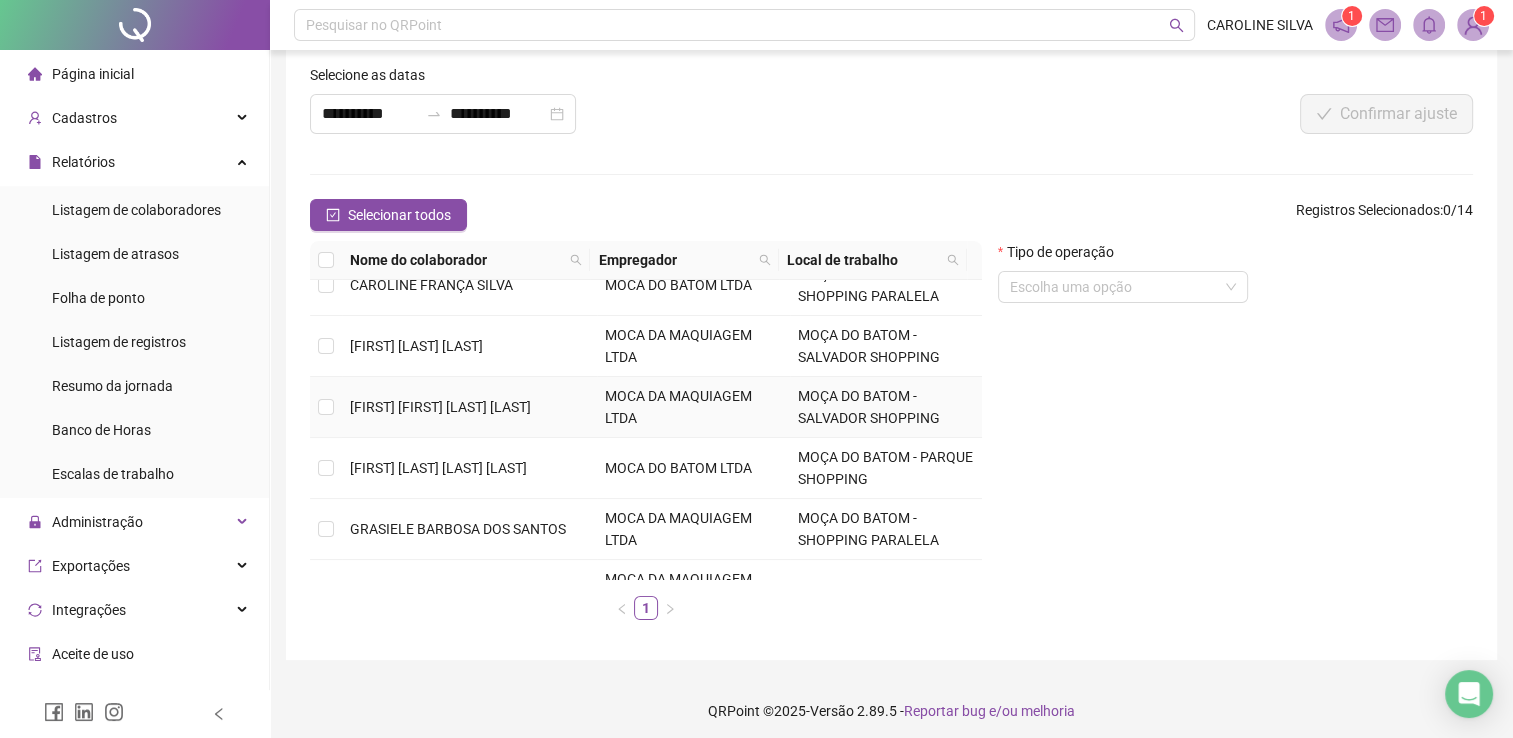 click on "MOCA DA MAQUIAGEM LTDA" at bounding box center (693, 407) 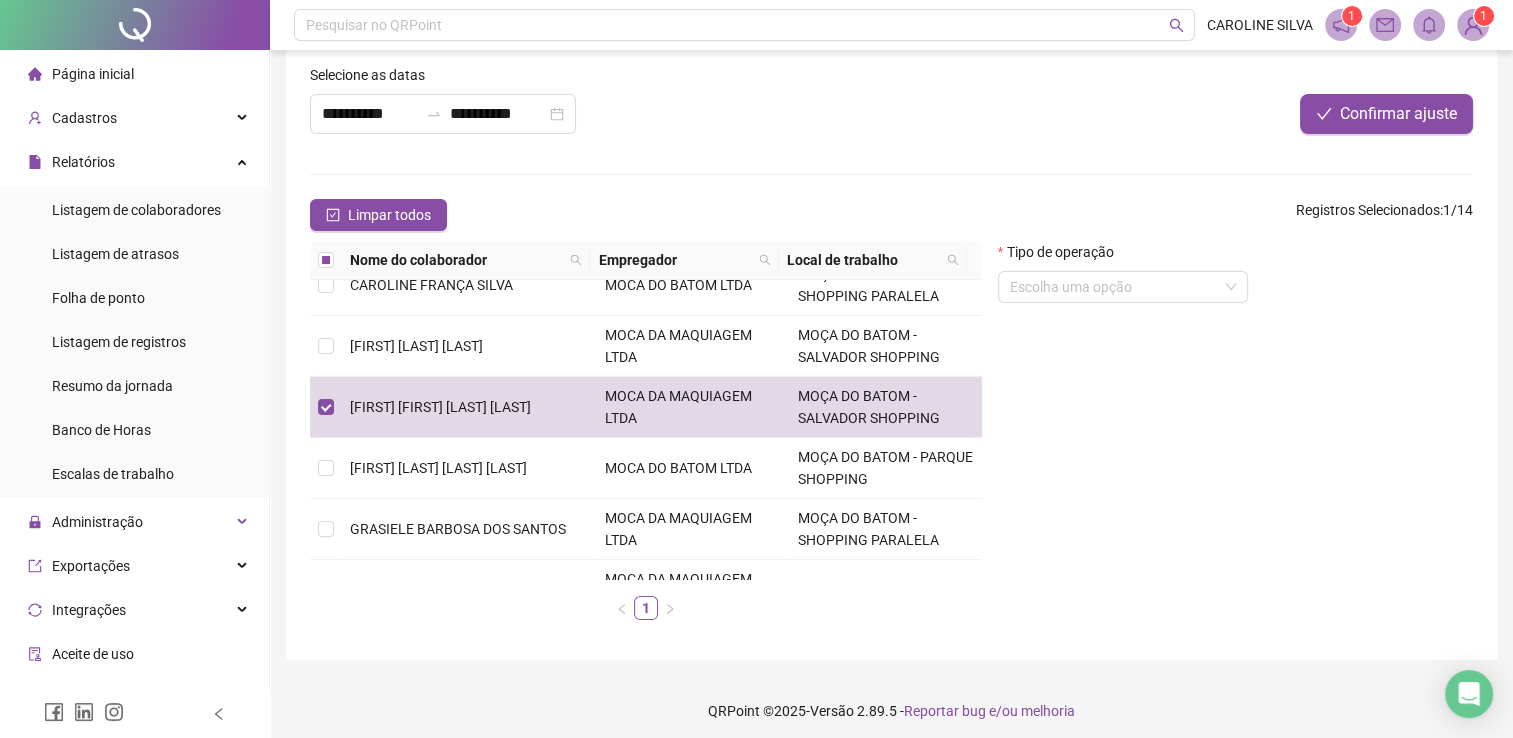 click on "Página inicial" at bounding box center [93, 74] 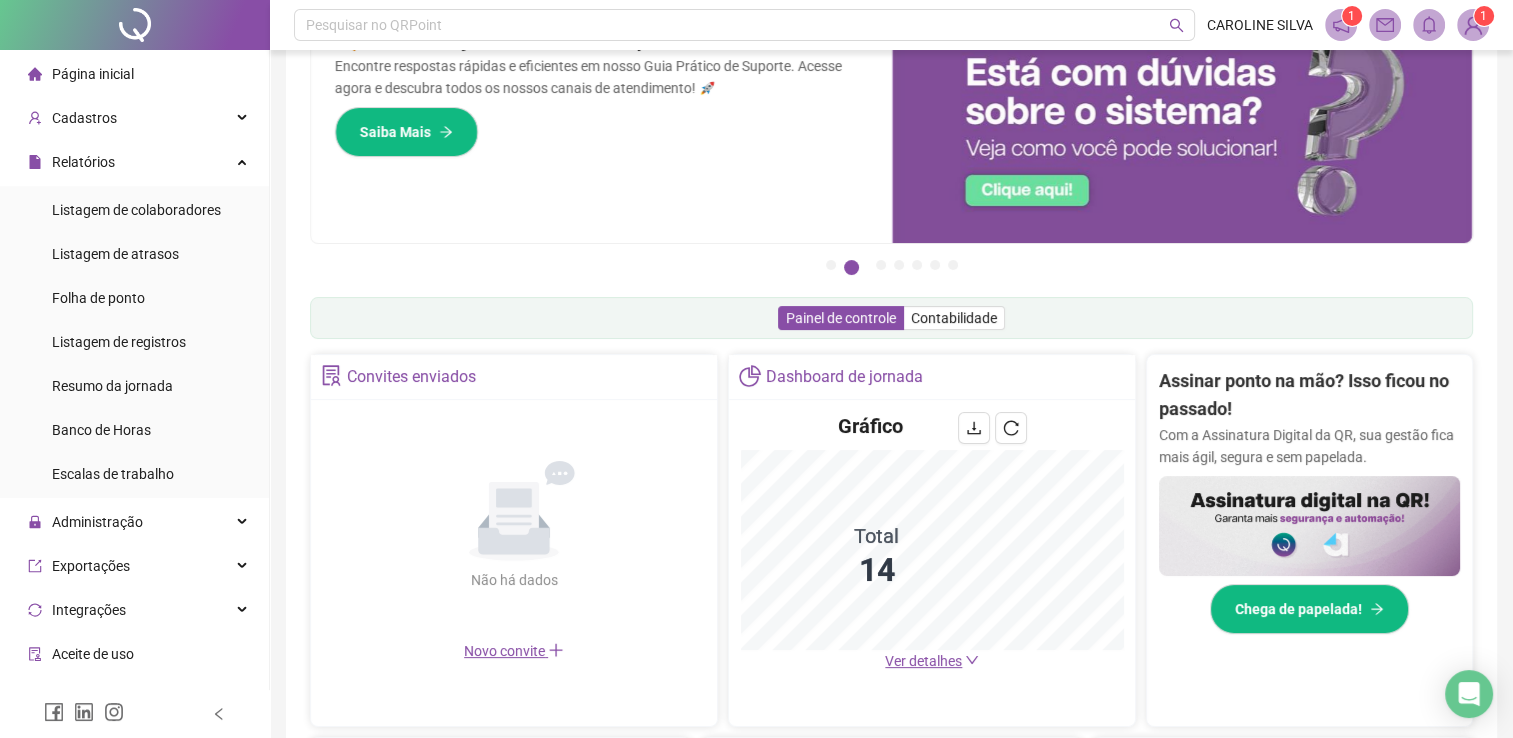 click on "CAROLINE SILVA" at bounding box center [1260, 25] 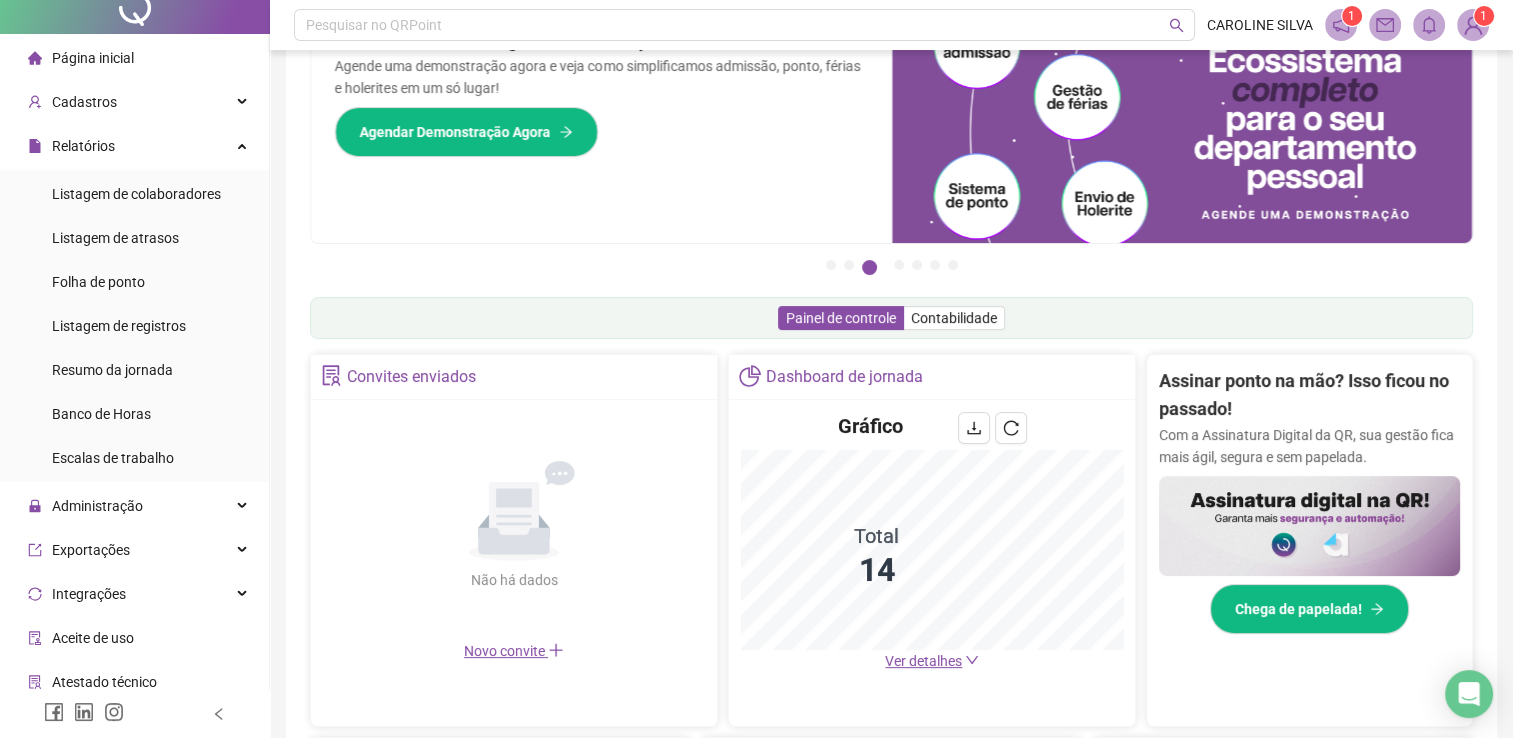 scroll, scrollTop: 17, scrollLeft: 0, axis: vertical 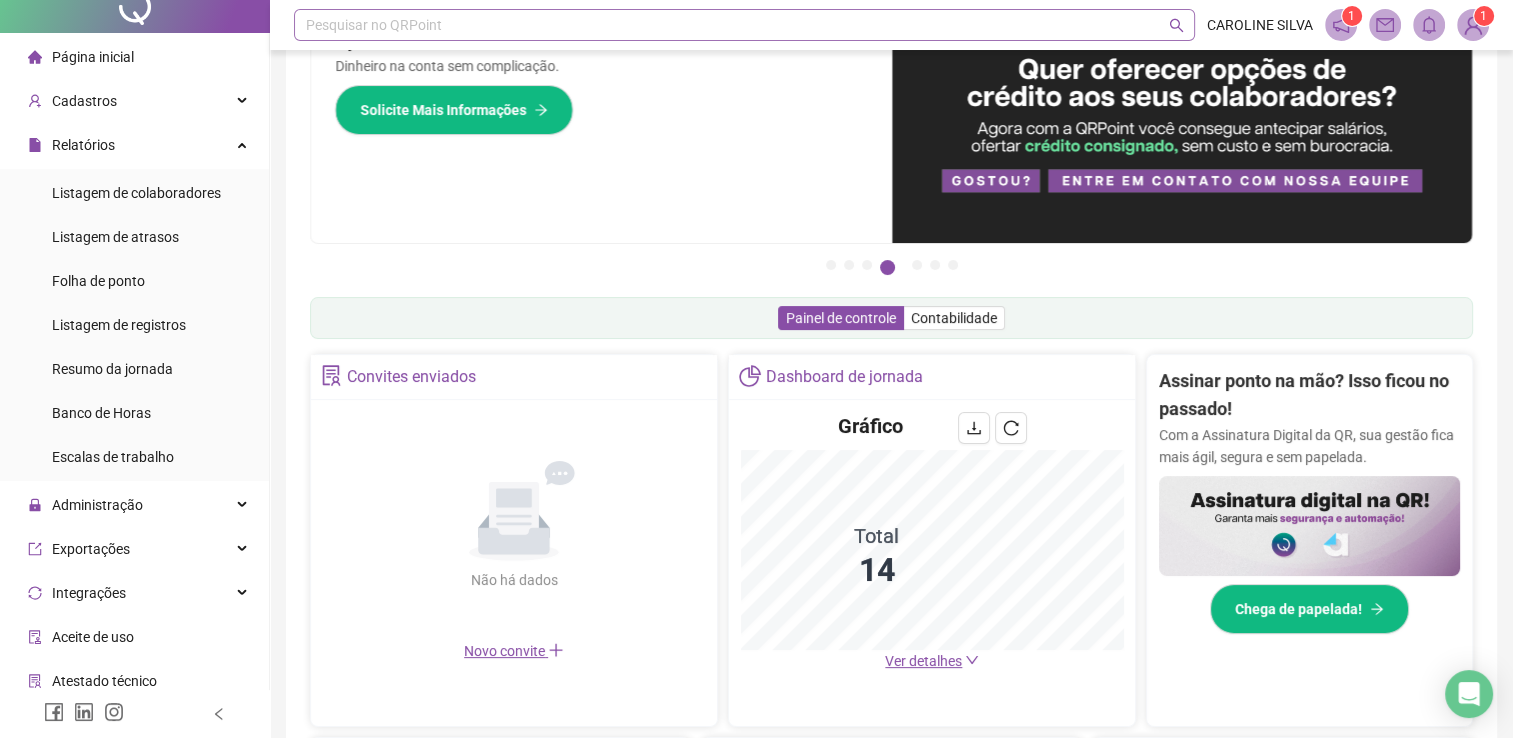 click on "Pesquisar no QRPoint" at bounding box center (744, 25) 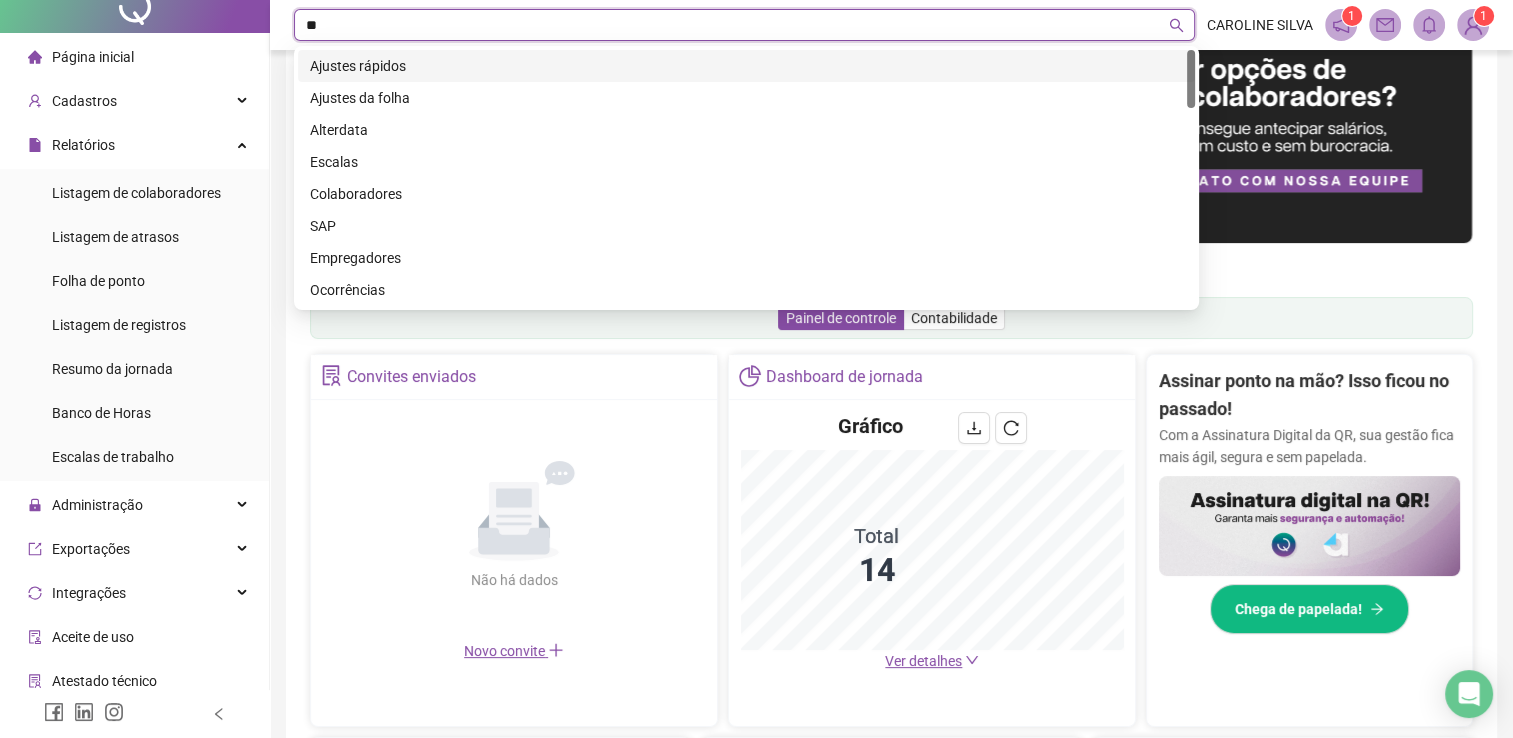 type on "***" 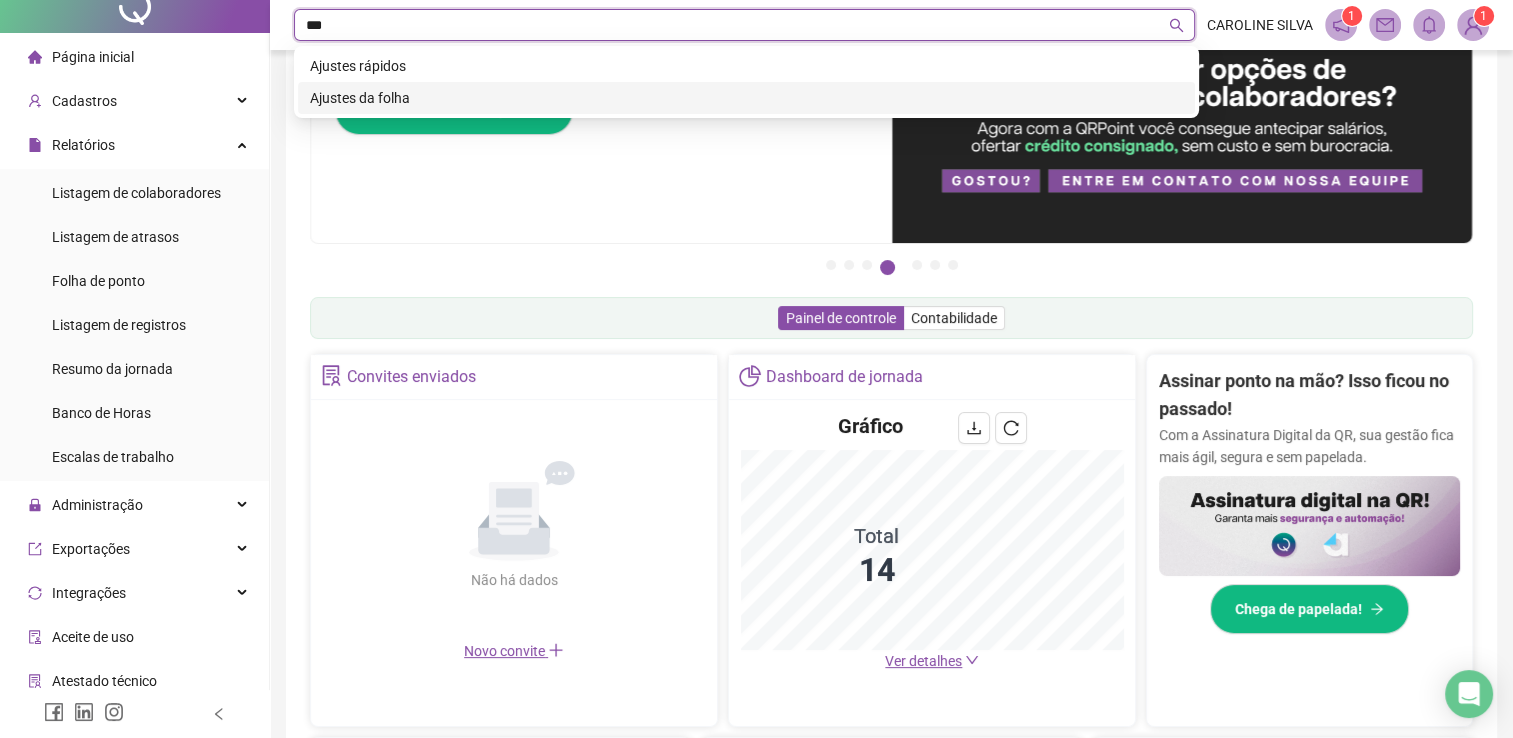 click on "Ajustes da folha" at bounding box center [746, 98] 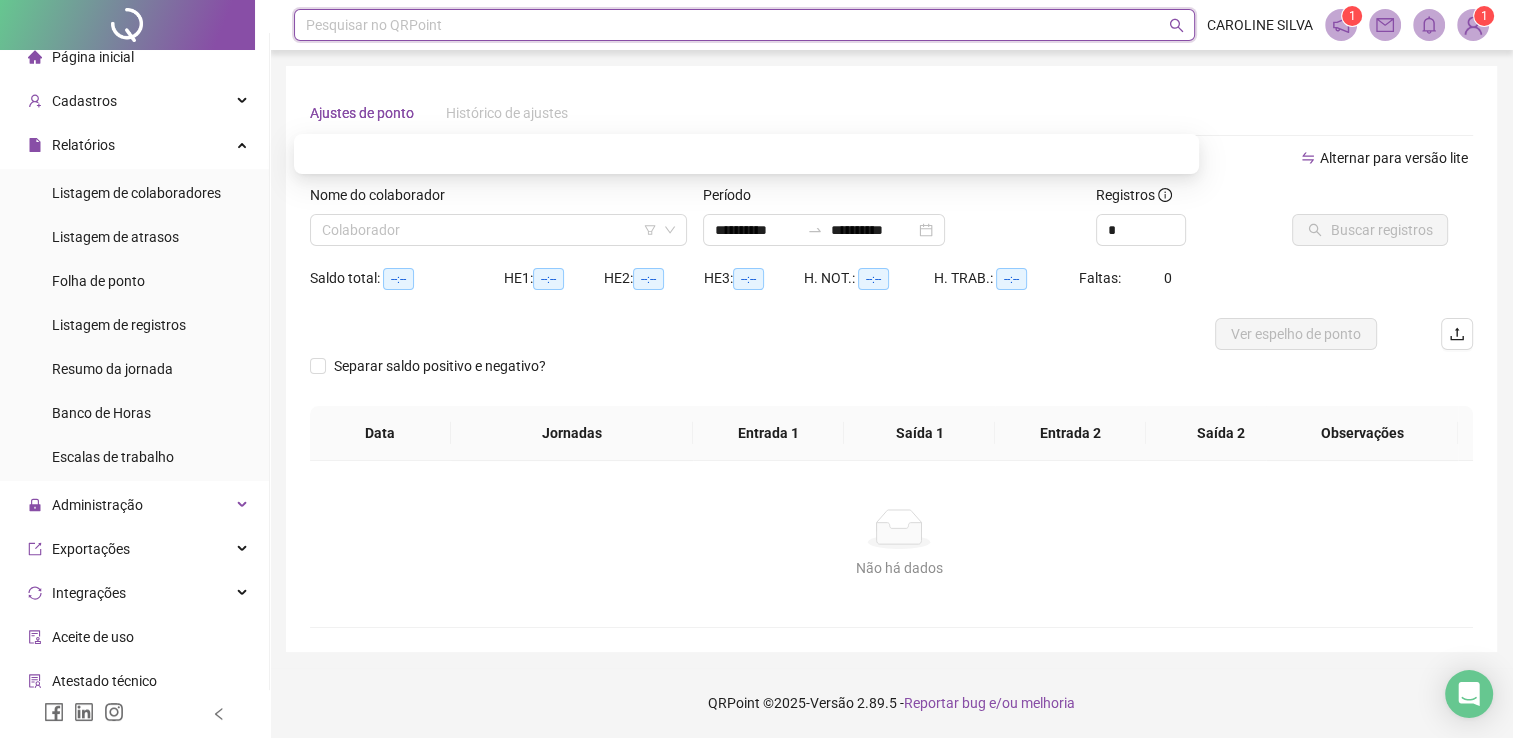 scroll, scrollTop: 0, scrollLeft: 0, axis: both 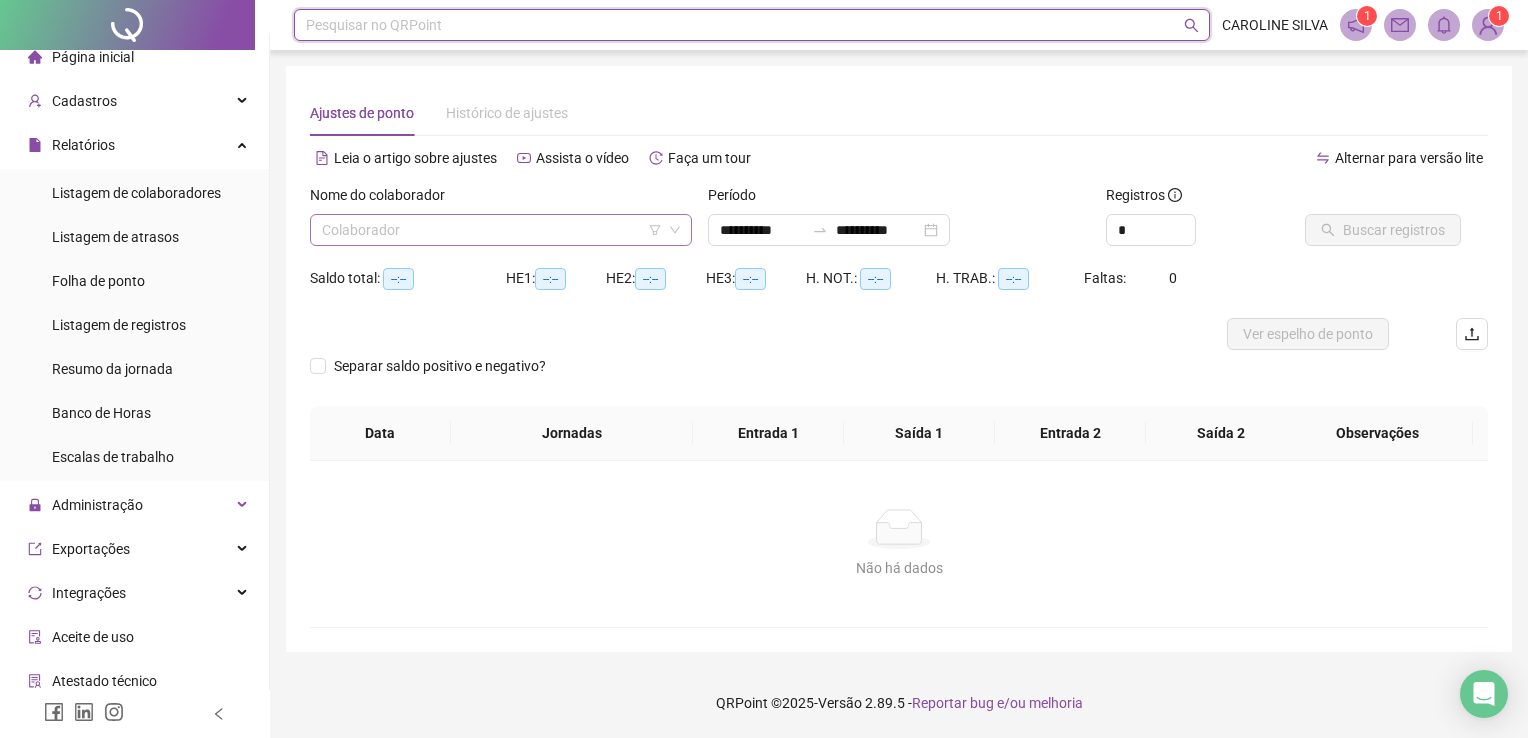 click at bounding box center (492, 230) 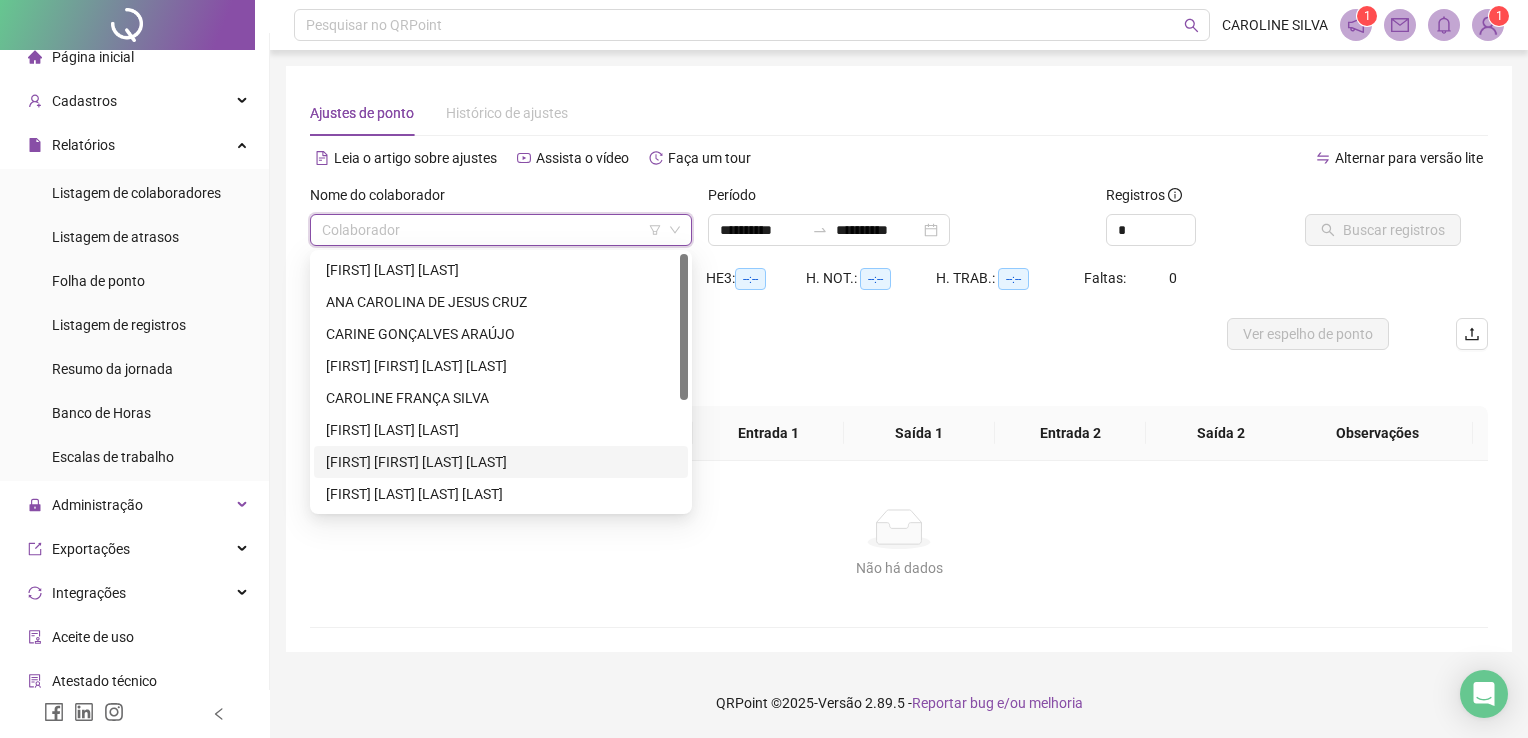 click on "[FIRST] [FIRST] [LAST] [LAST]" at bounding box center [501, 462] 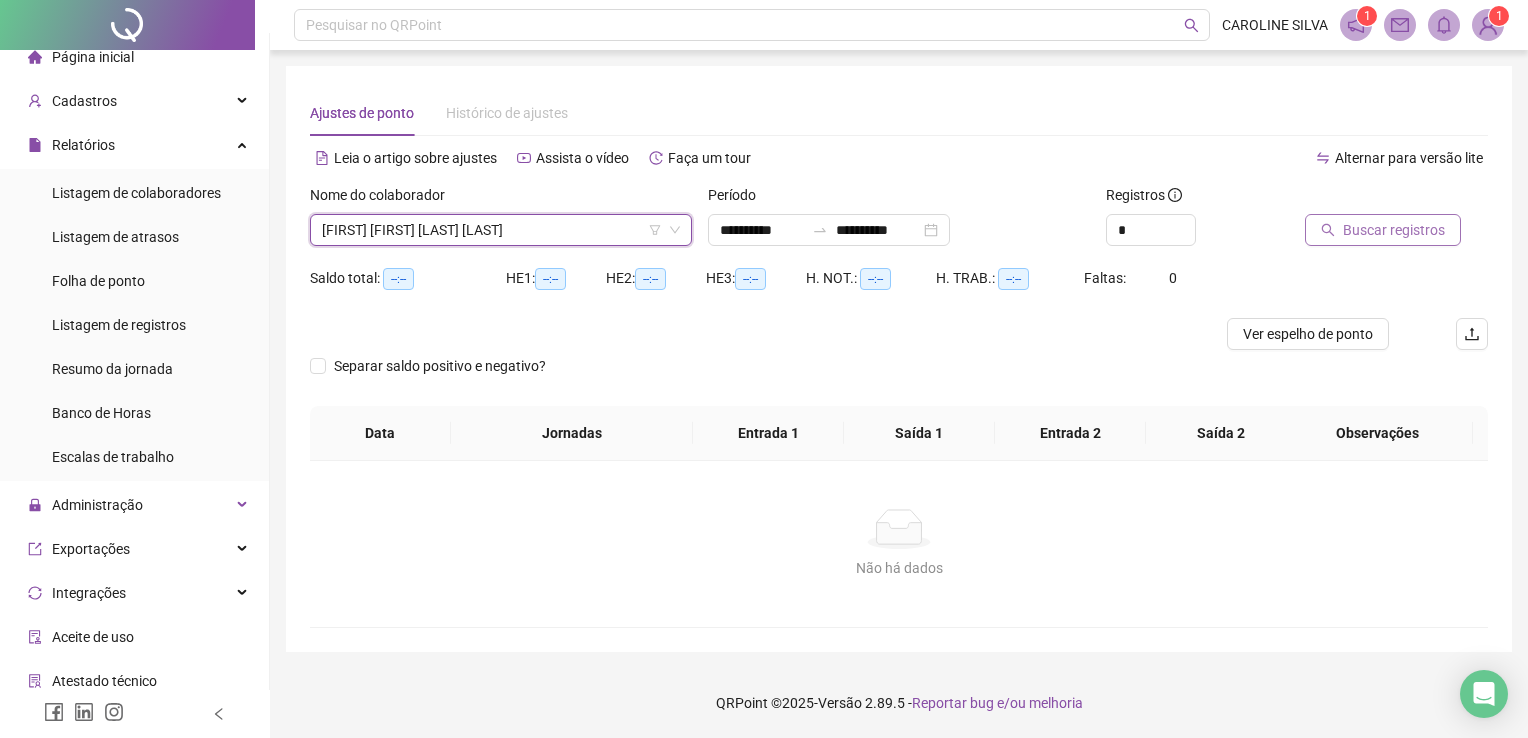 click on "Buscar registros" at bounding box center (1383, 230) 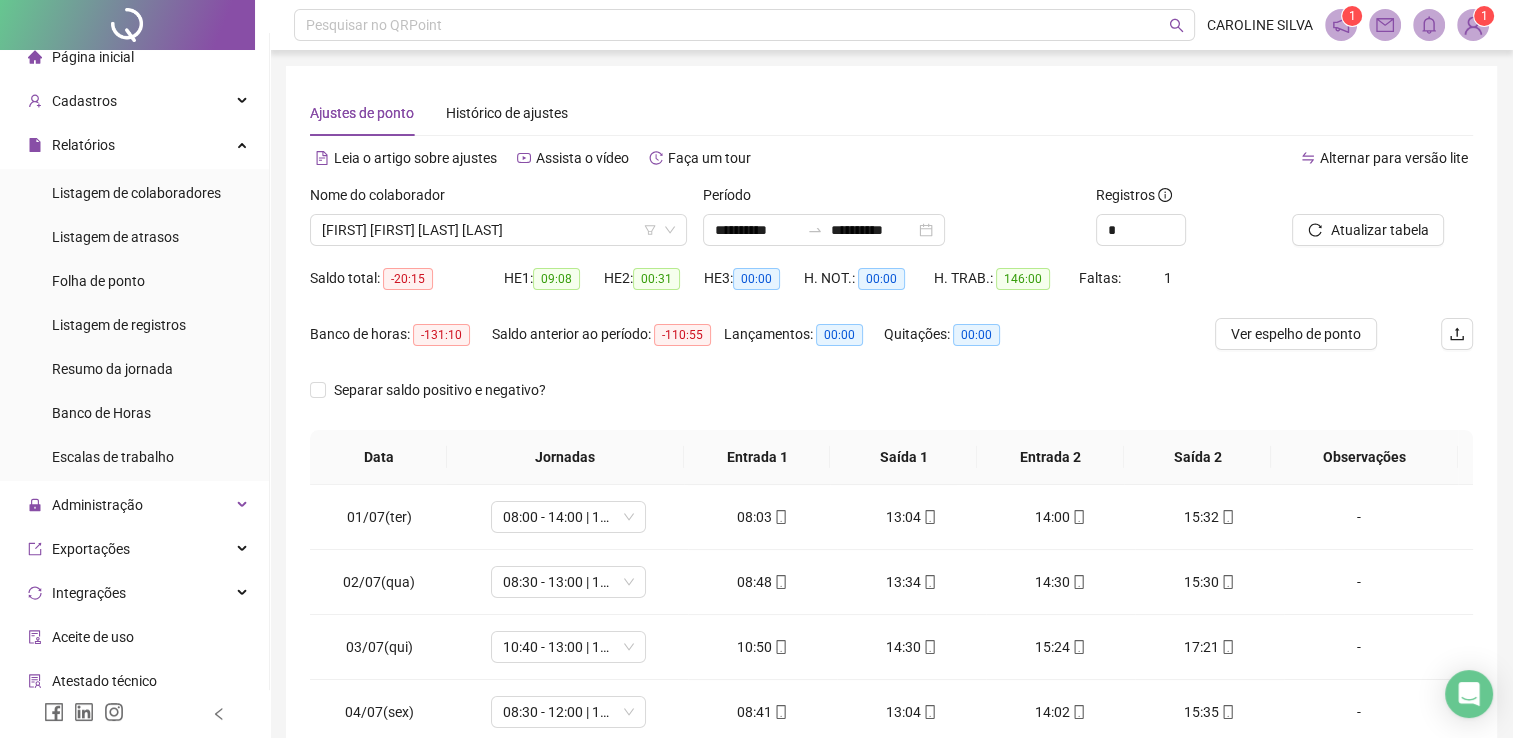 click on "Ajustes de ponto Histórico de ajustes" at bounding box center (891, 113) 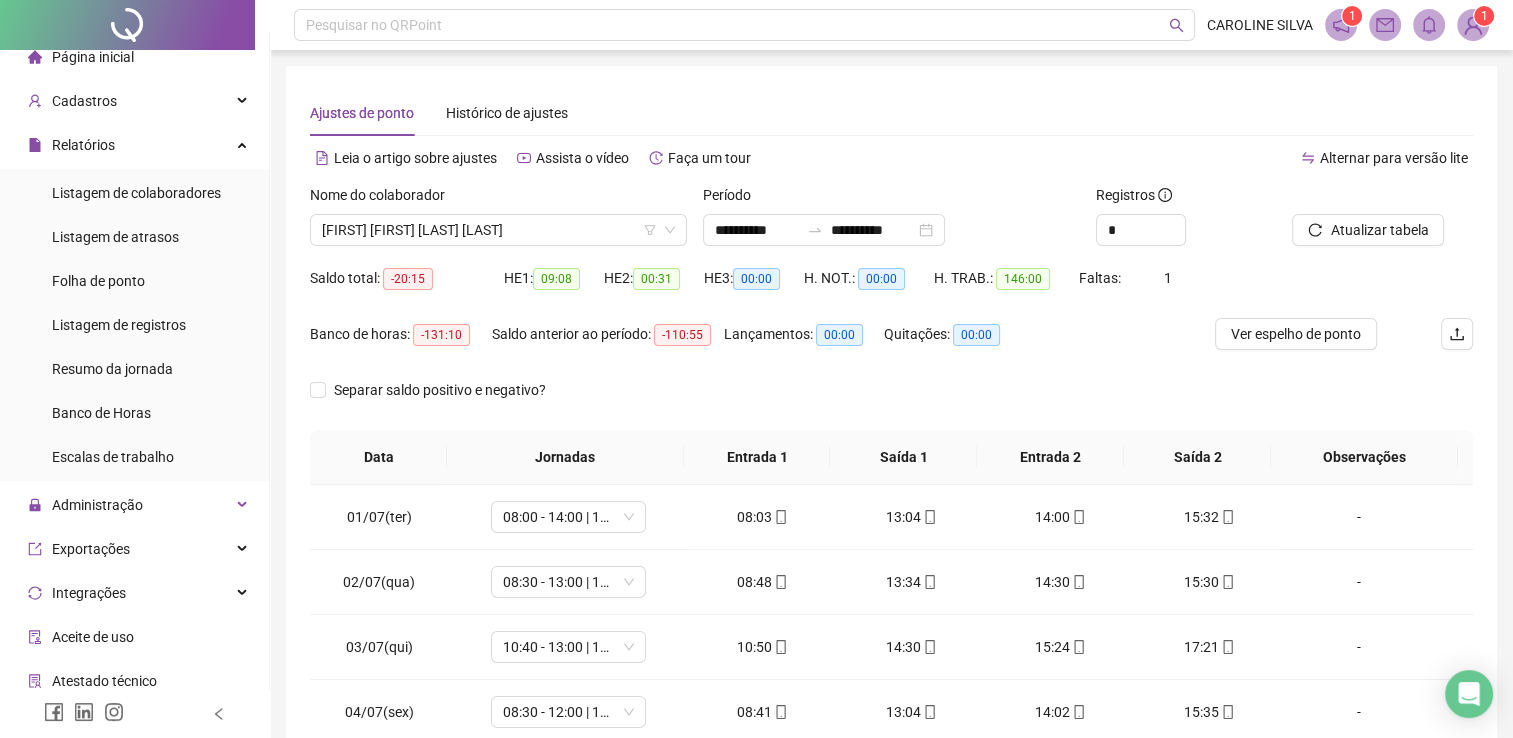 click on "**********" at bounding box center (891, 501) 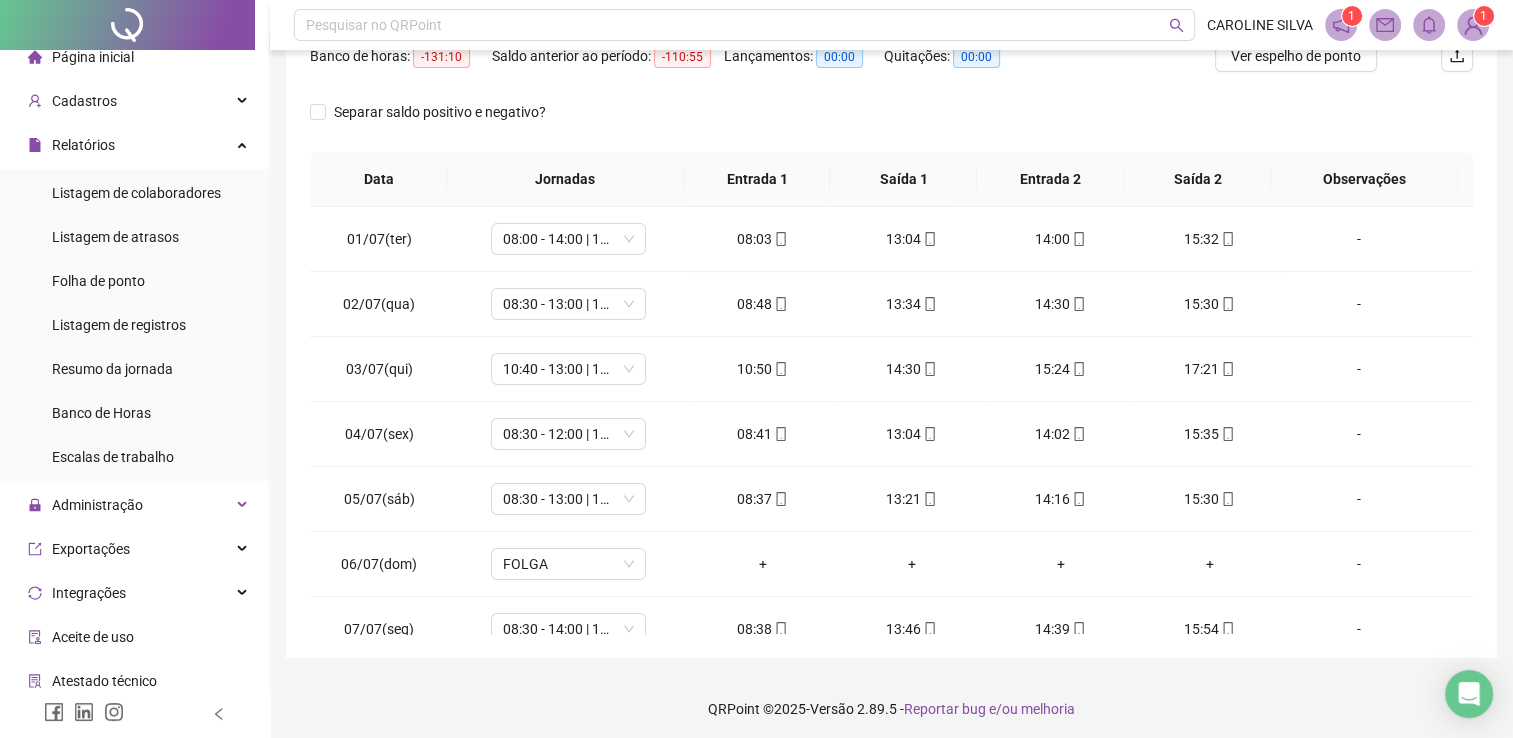 scroll, scrollTop: 283, scrollLeft: 0, axis: vertical 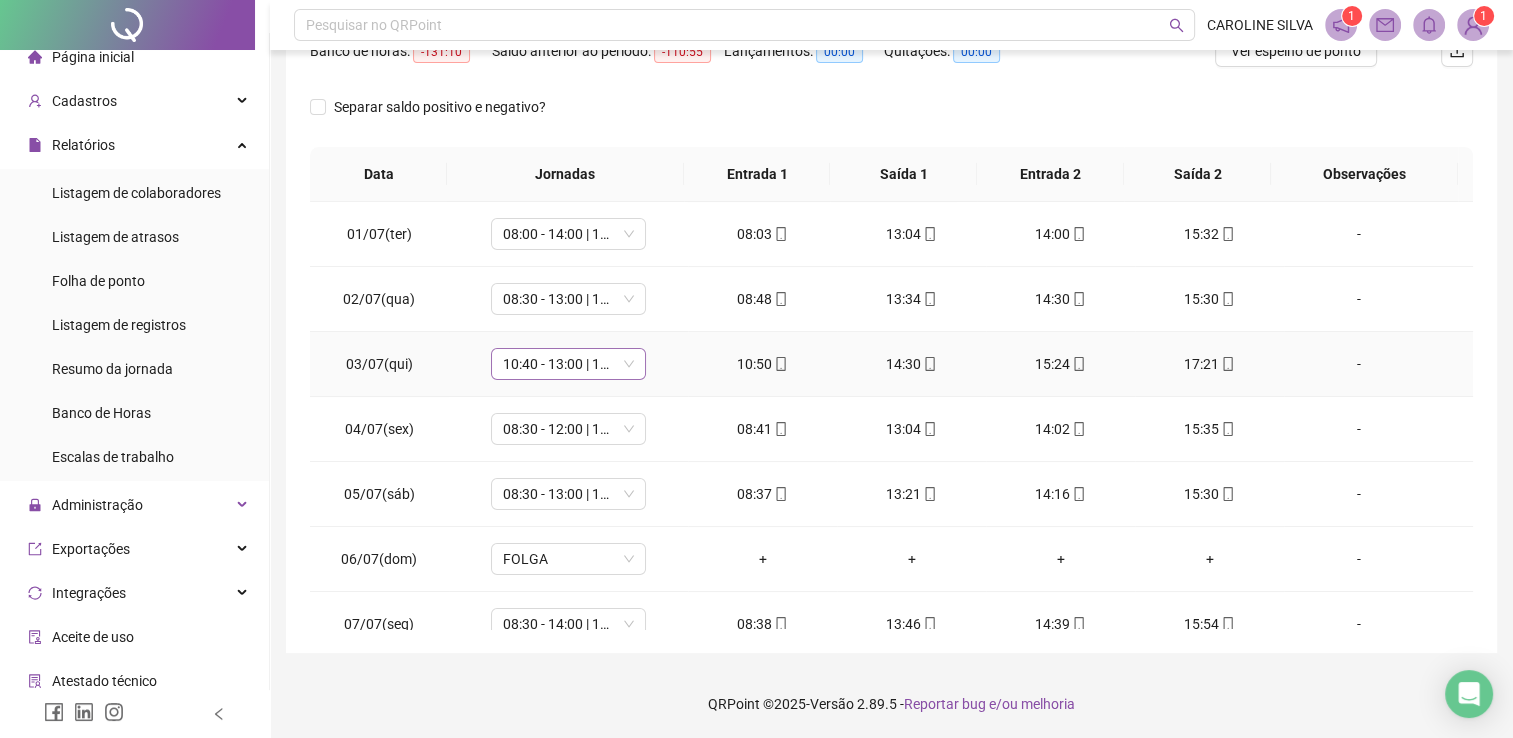 click on "10:40 - 13:00 | 14:00 - 18:00" at bounding box center [568, 364] 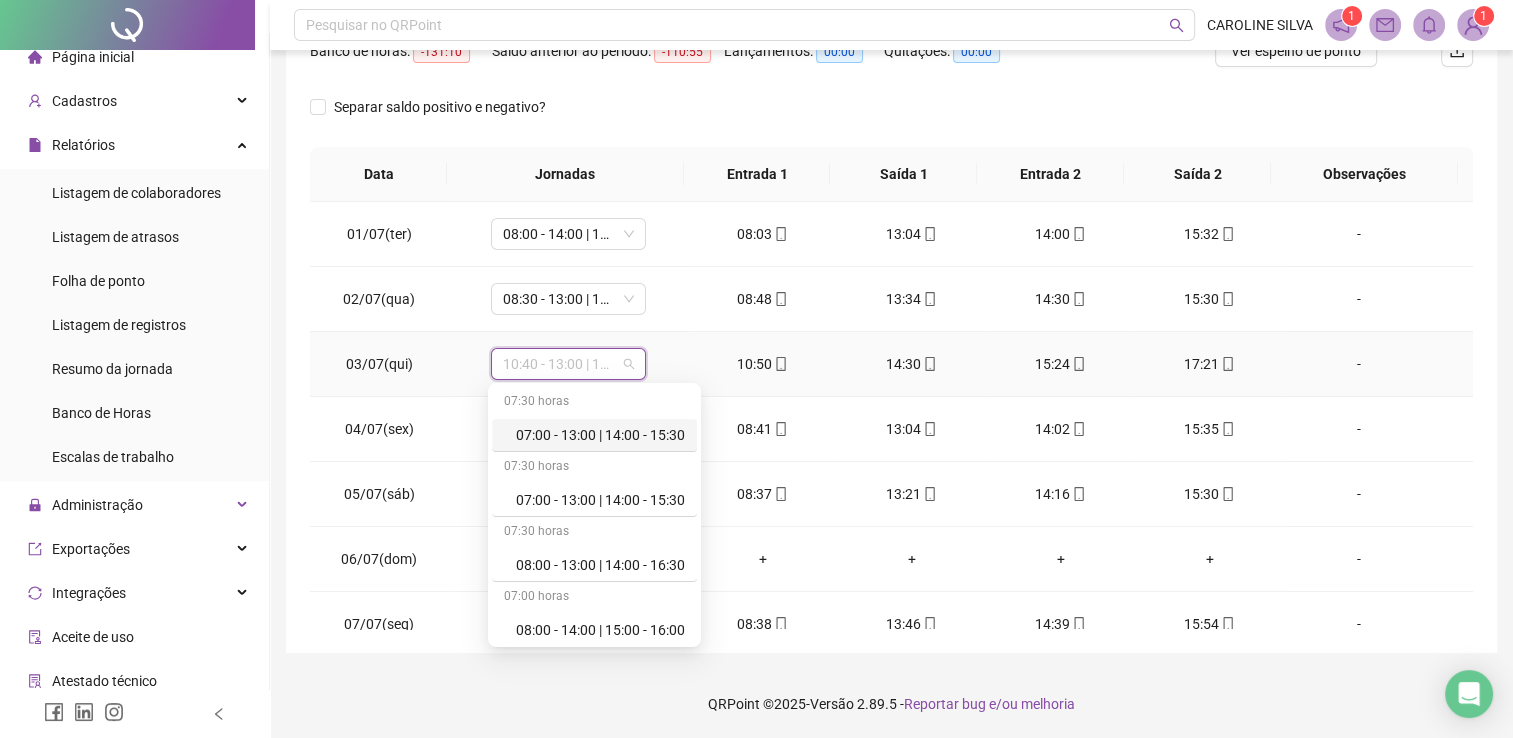 click on "10:40 - 13:00 | 14:00 - 18:00" at bounding box center (568, 364) 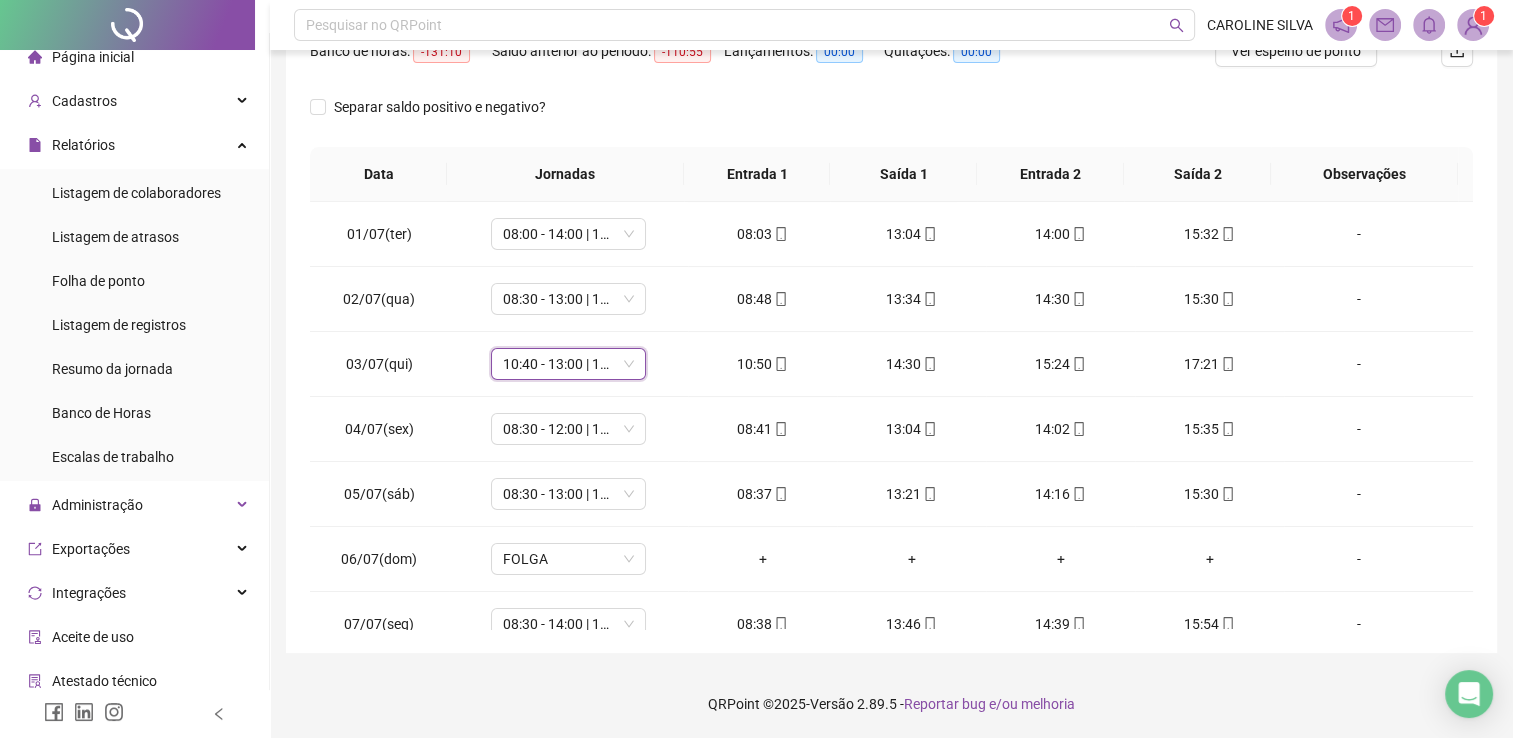 click on "Separar saldo positivo e negativo?" at bounding box center (891, 119) 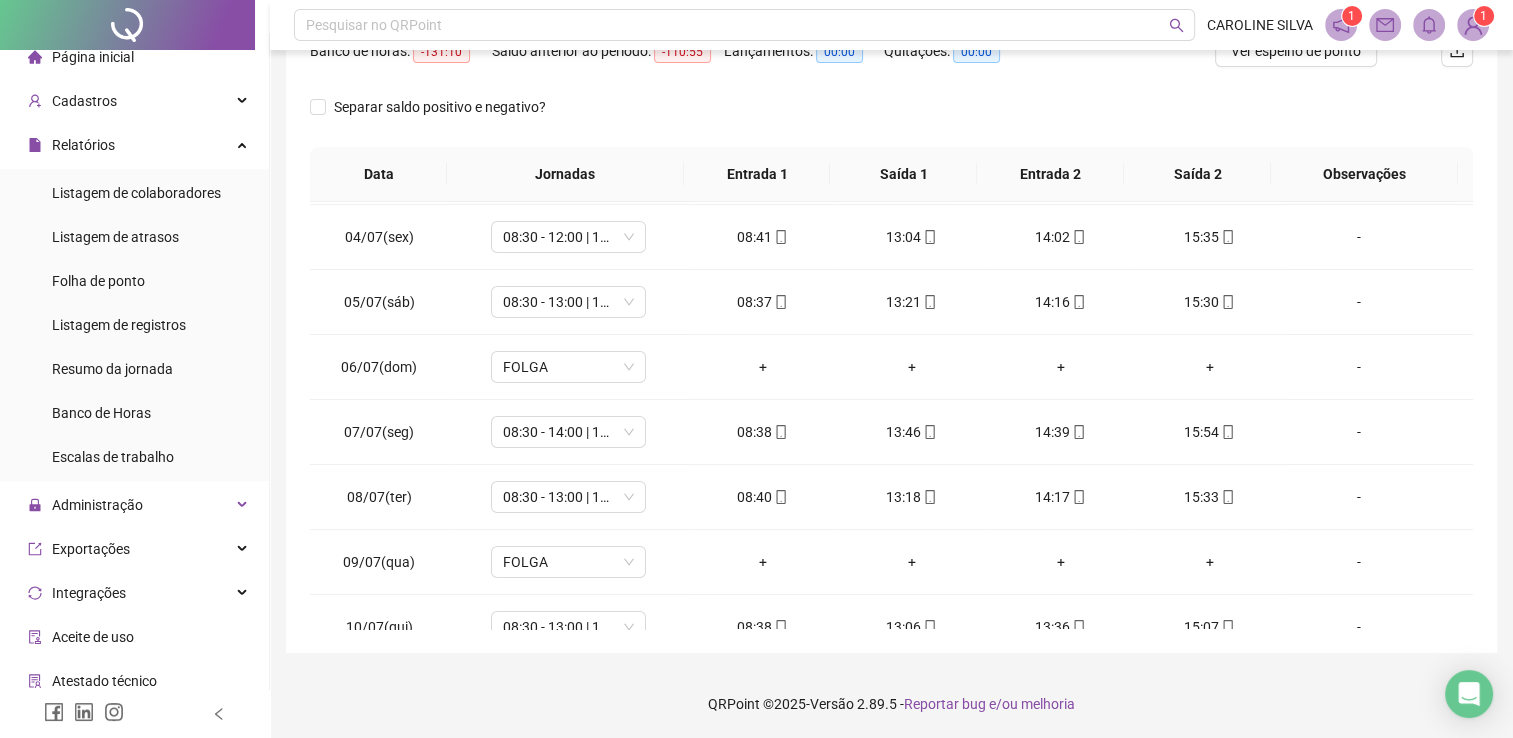 scroll, scrollTop: 0, scrollLeft: 0, axis: both 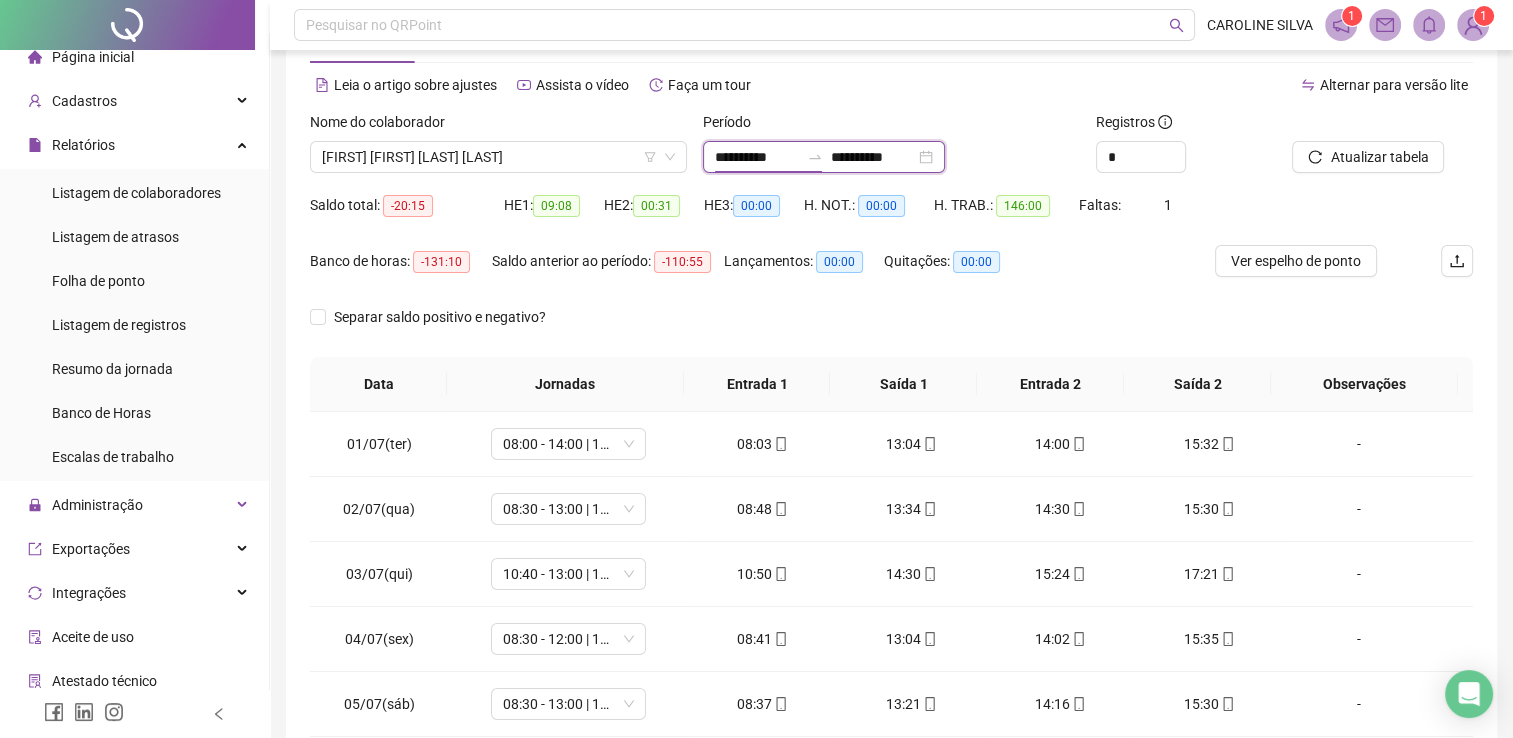 click on "**********" at bounding box center [757, 157] 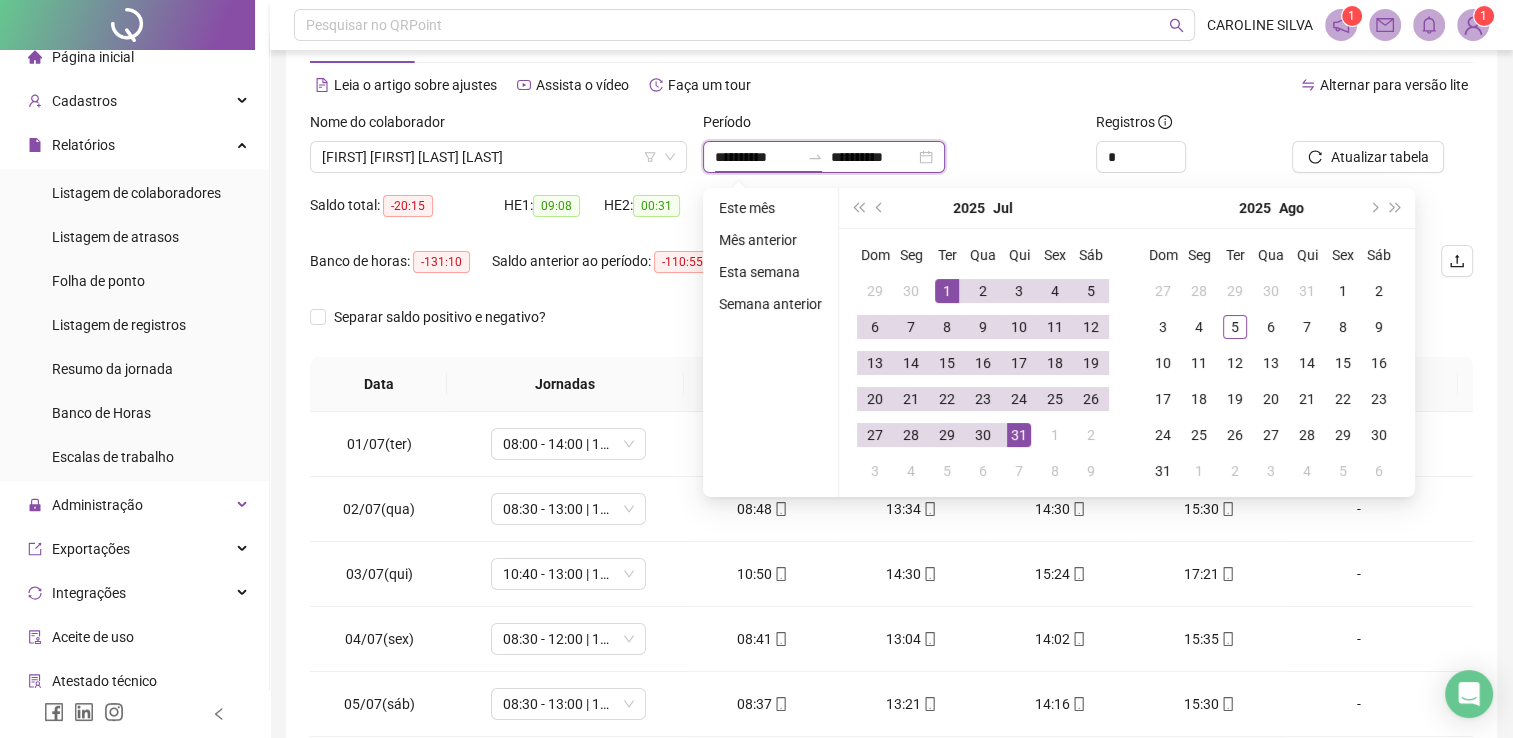 type on "**********" 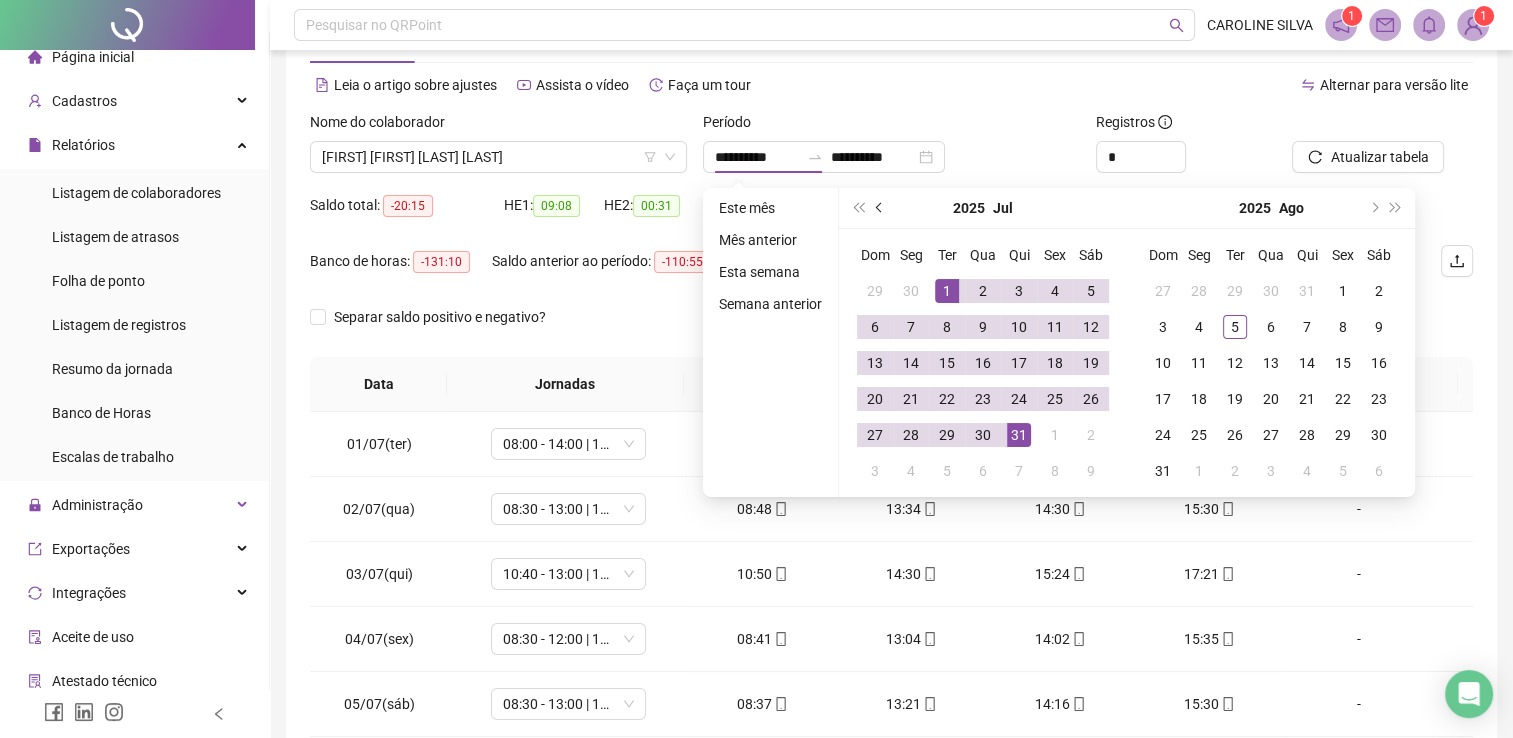 click at bounding box center [880, 208] 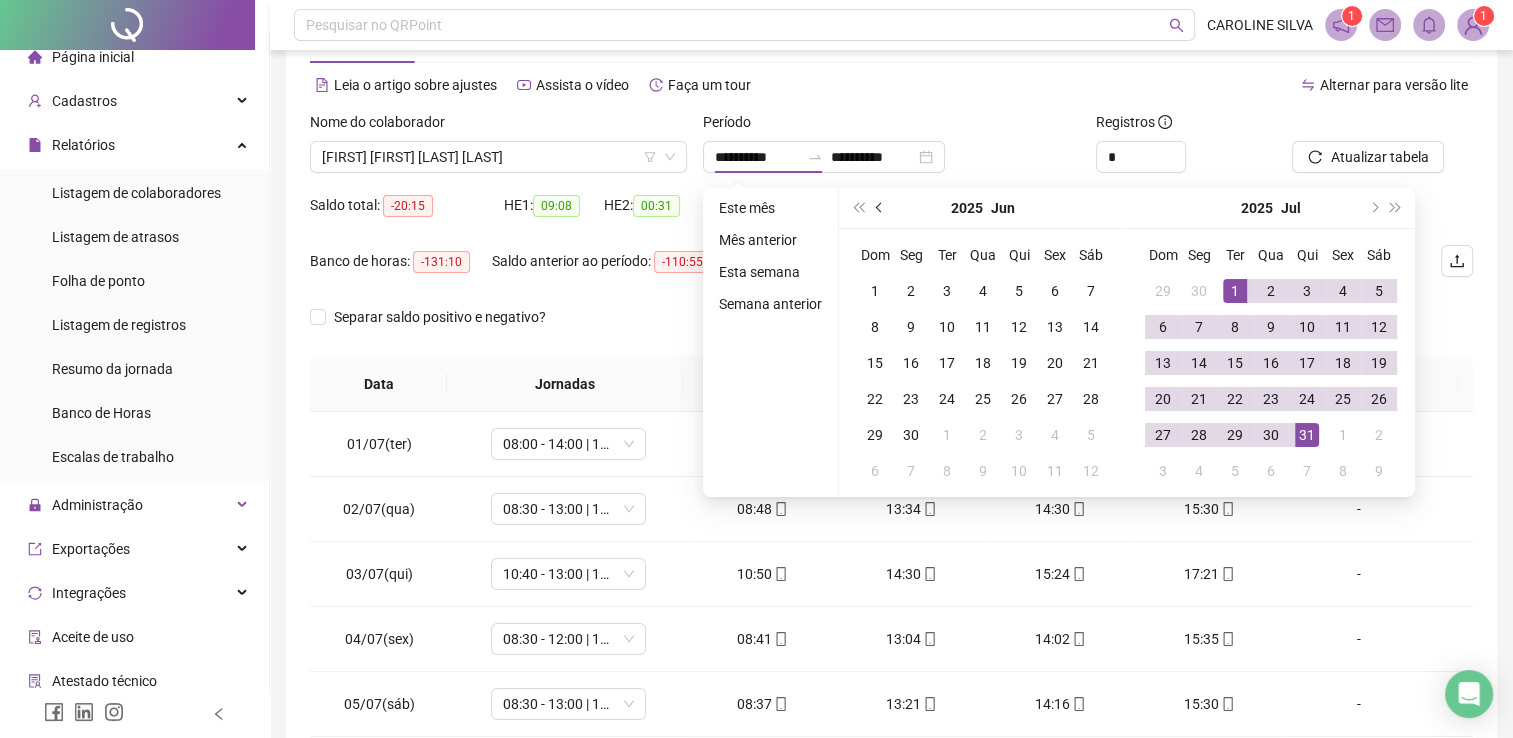 click at bounding box center [880, 208] 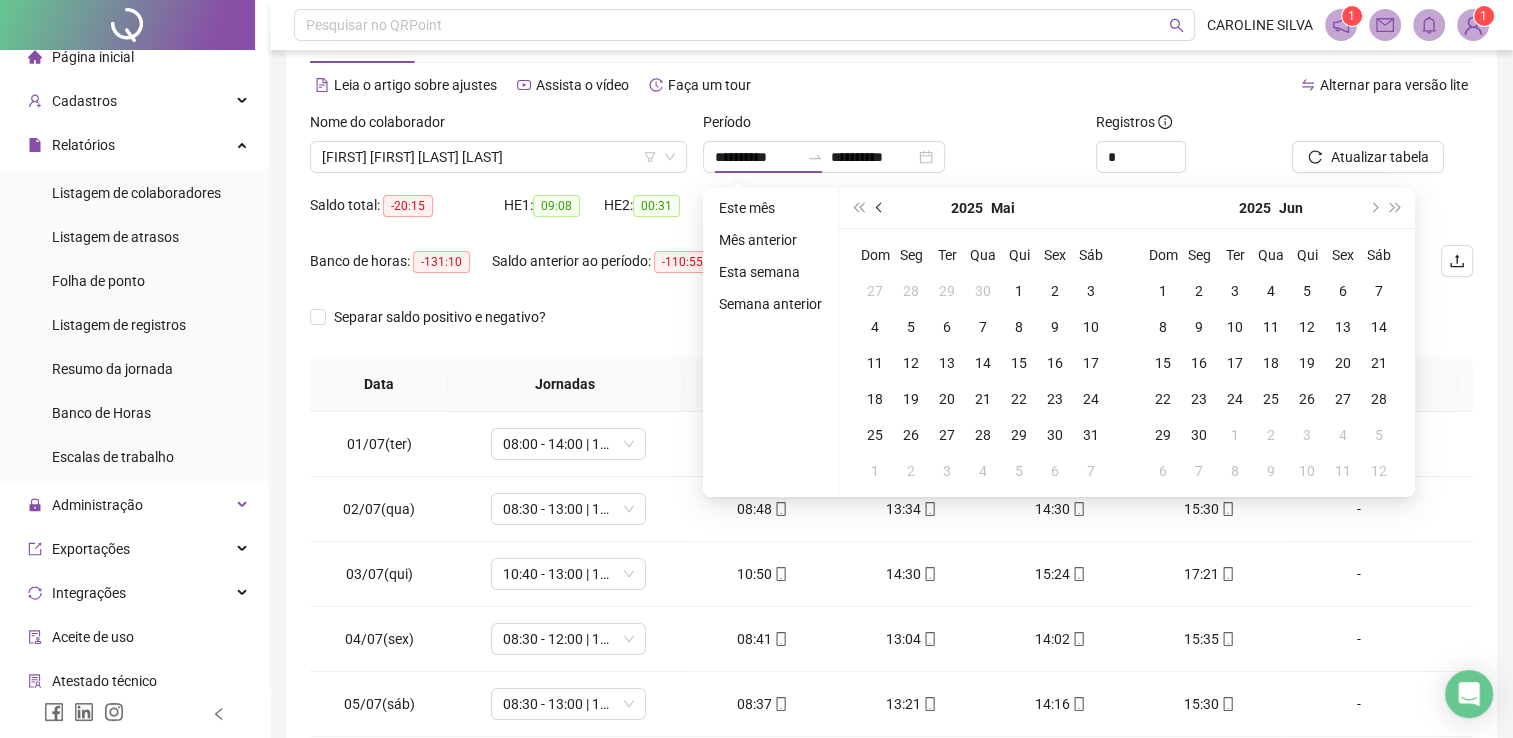 click at bounding box center [880, 208] 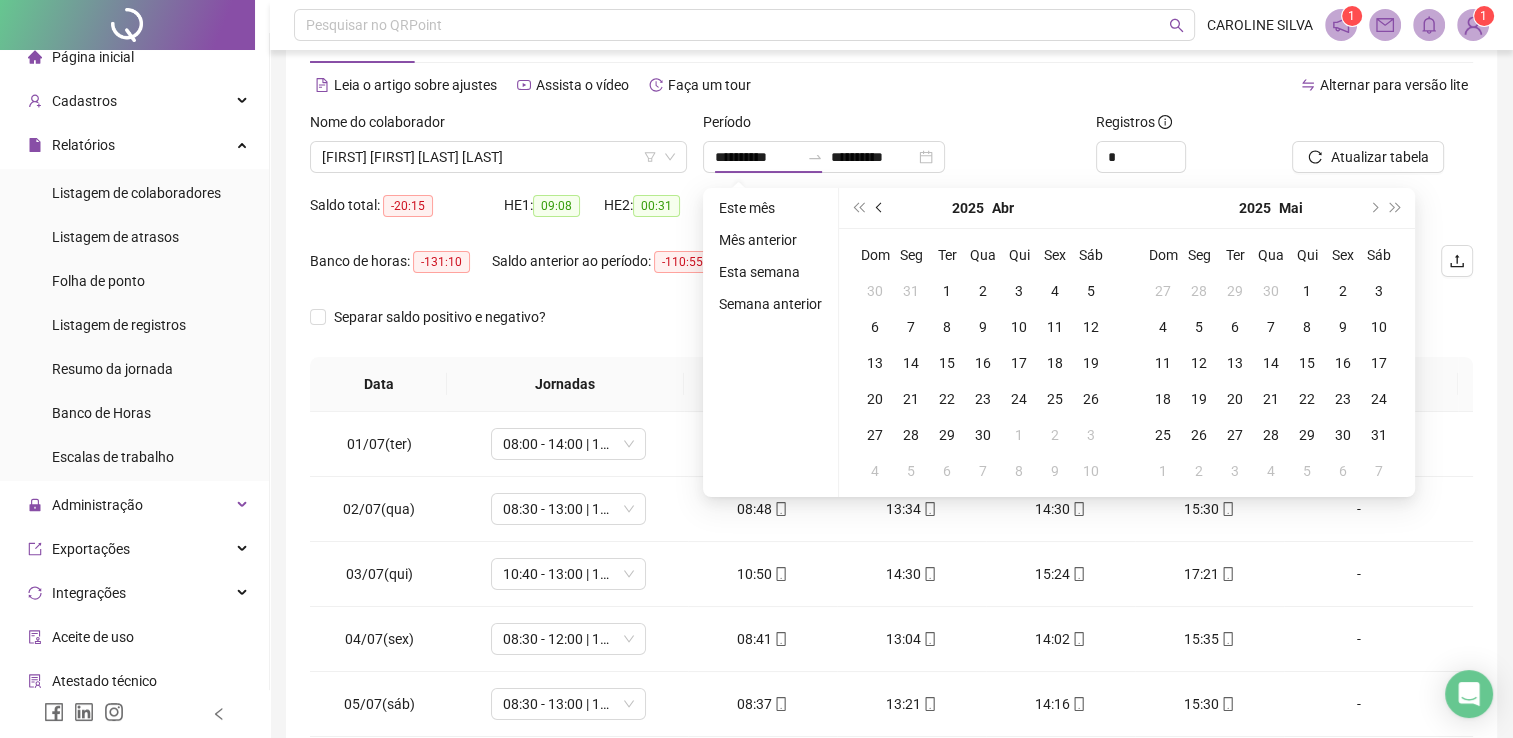 click at bounding box center [880, 208] 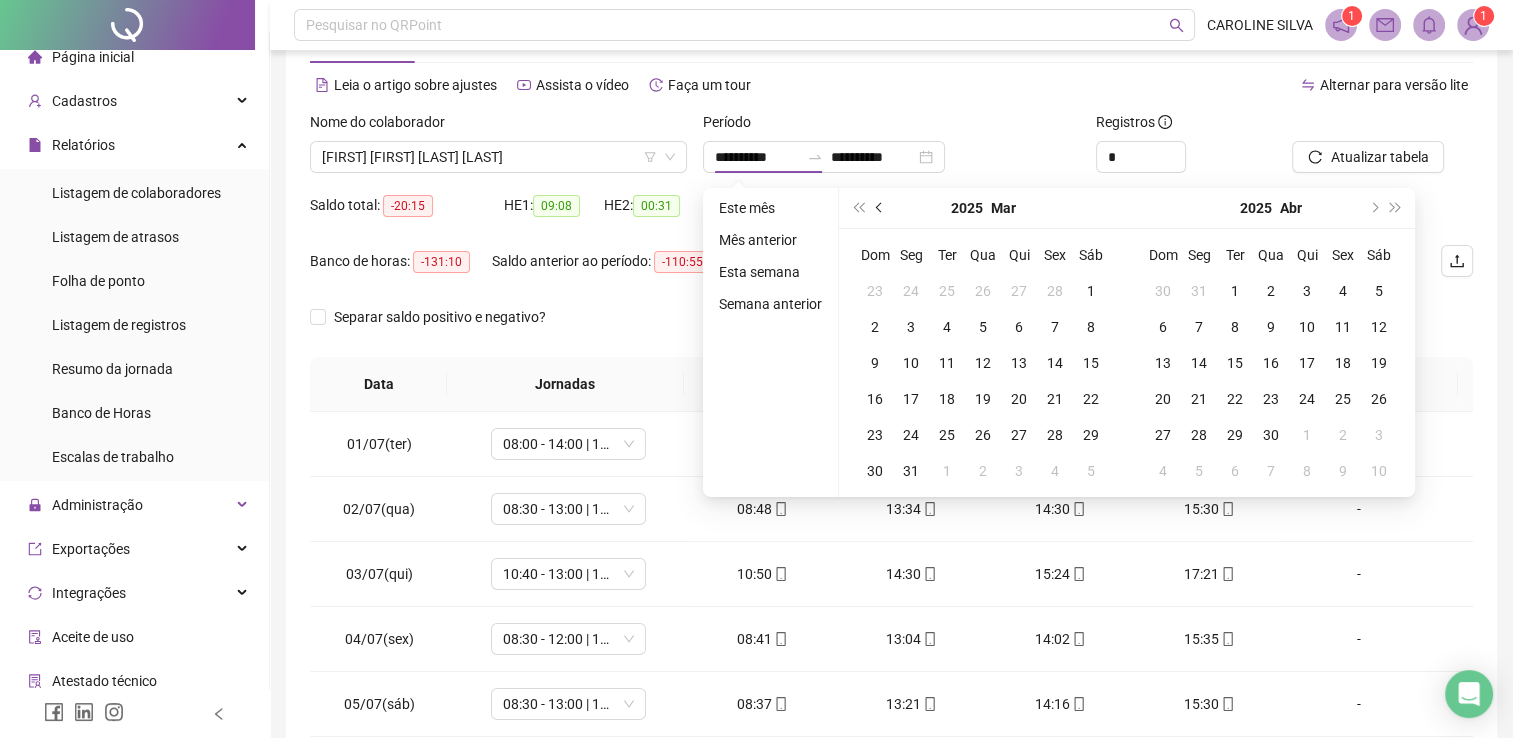 click at bounding box center (880, 208) 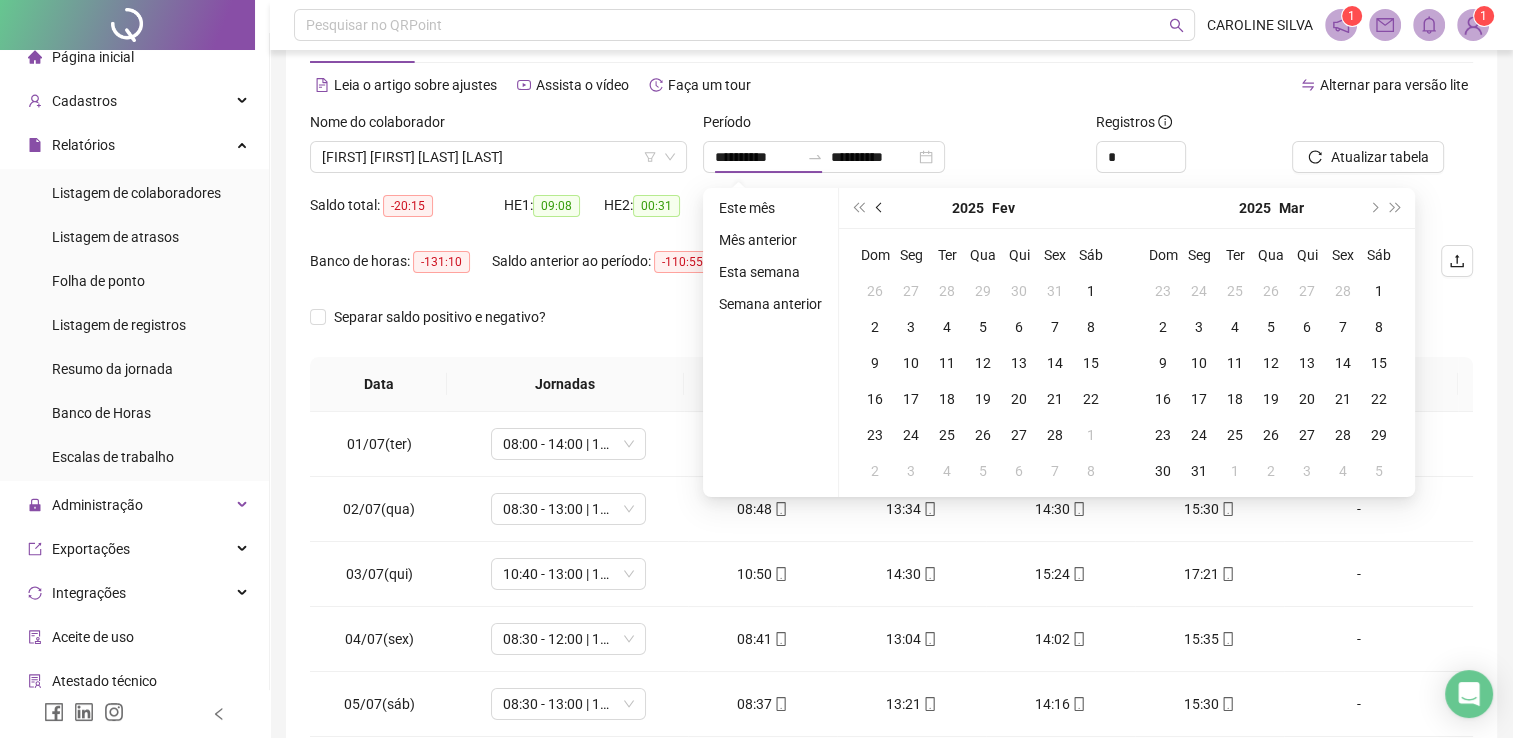 click at bounding box center (880, 208) 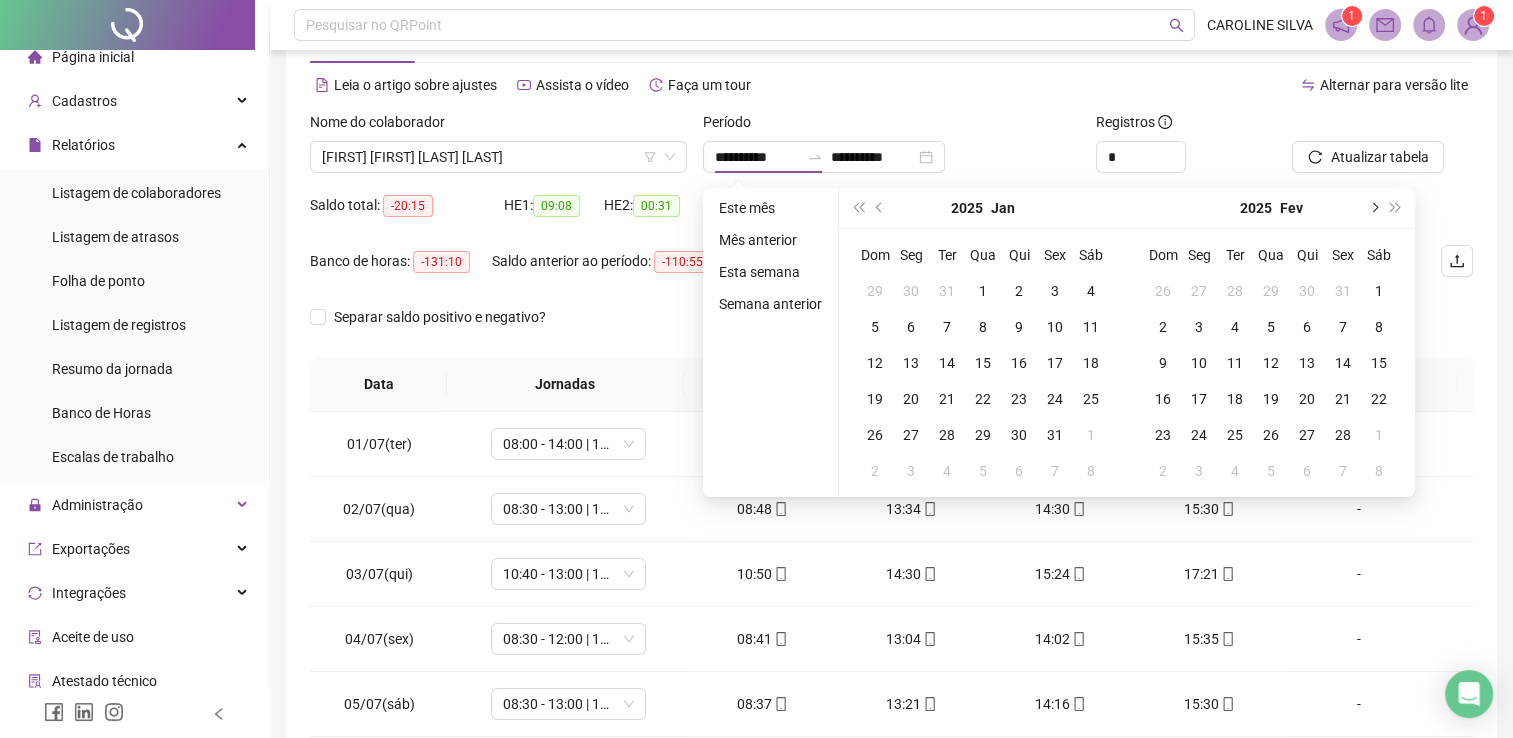 click at bounding box center (1373, 208) 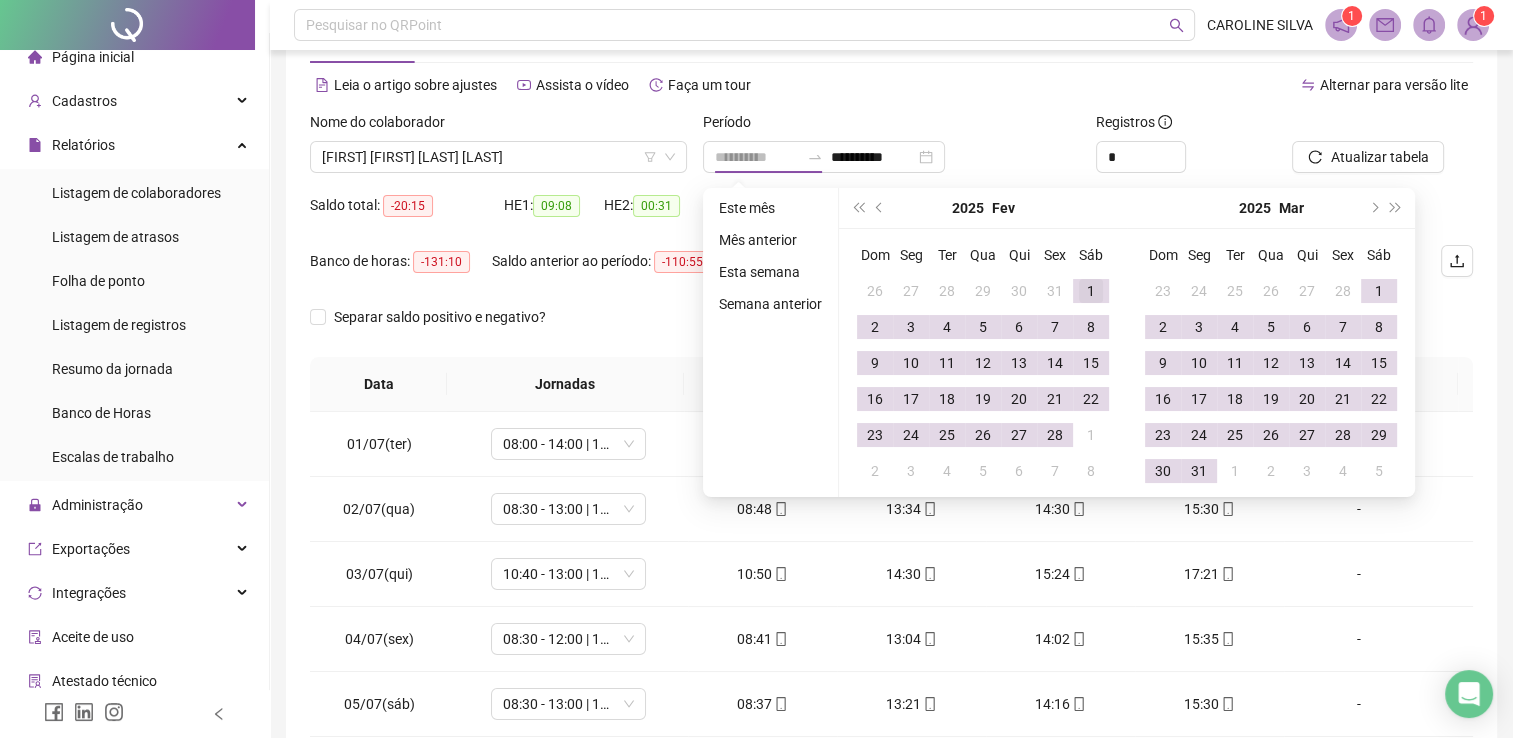 type on "**********" 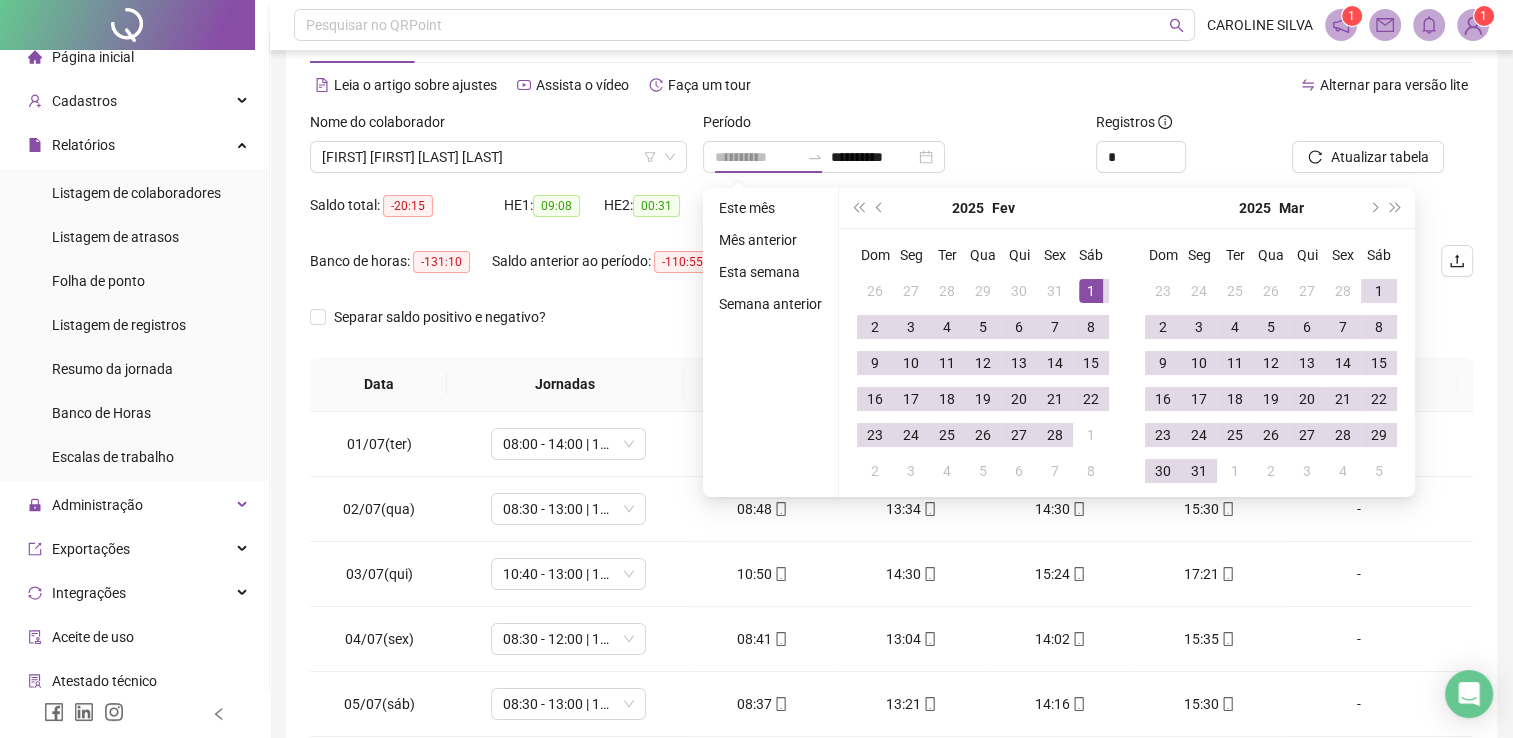click on "1" at bounding box center [1091, 291] 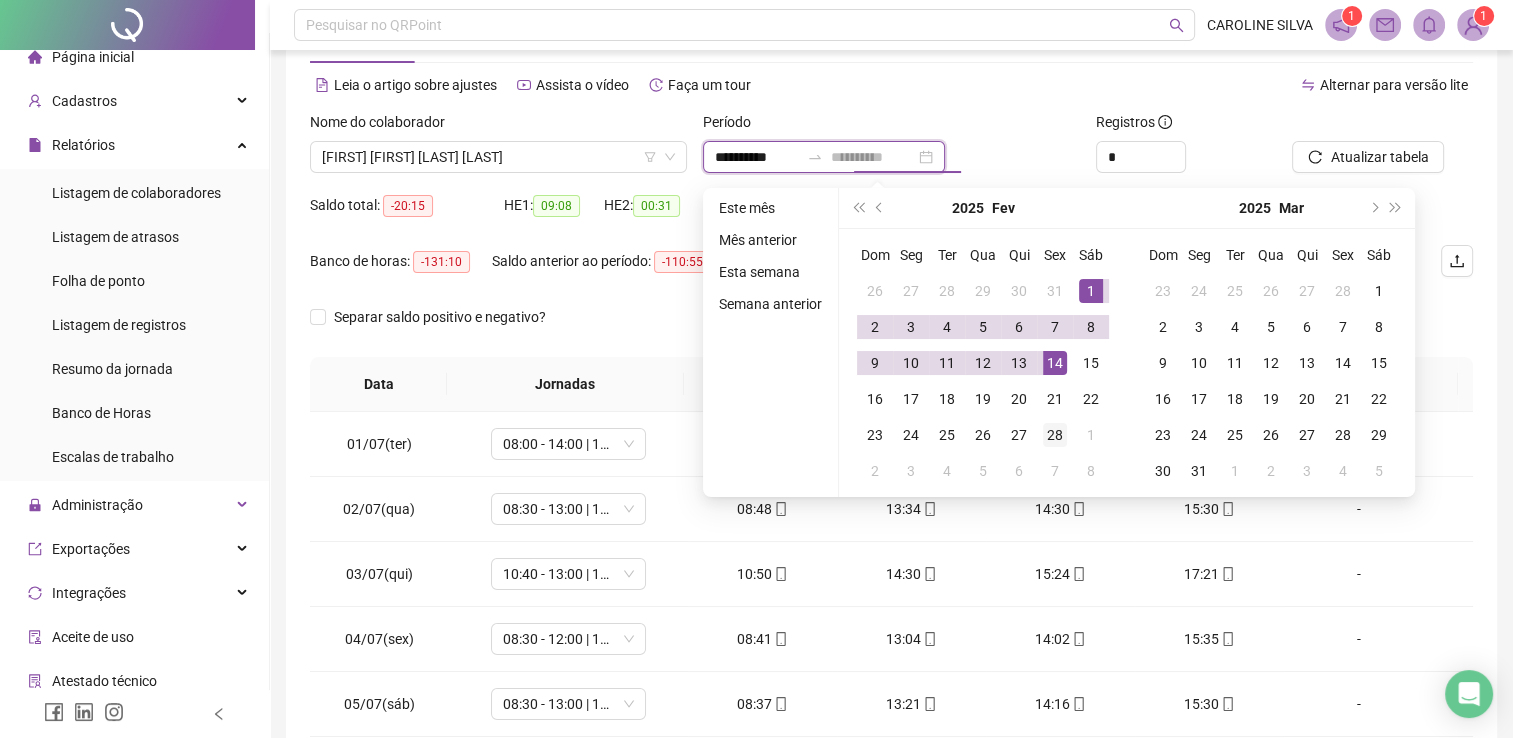 type on "**********" 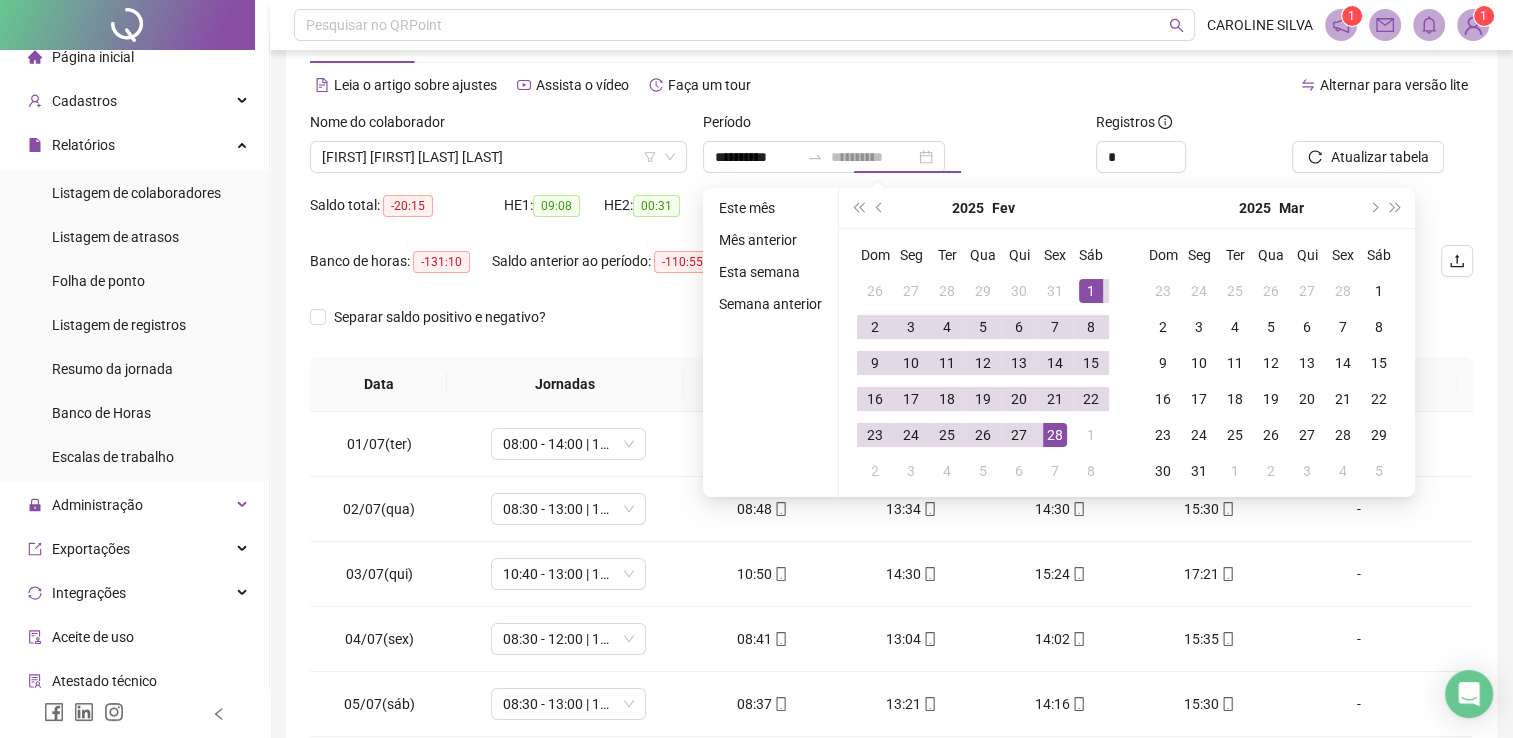 click on "28" at bounding box center [1055, 435] 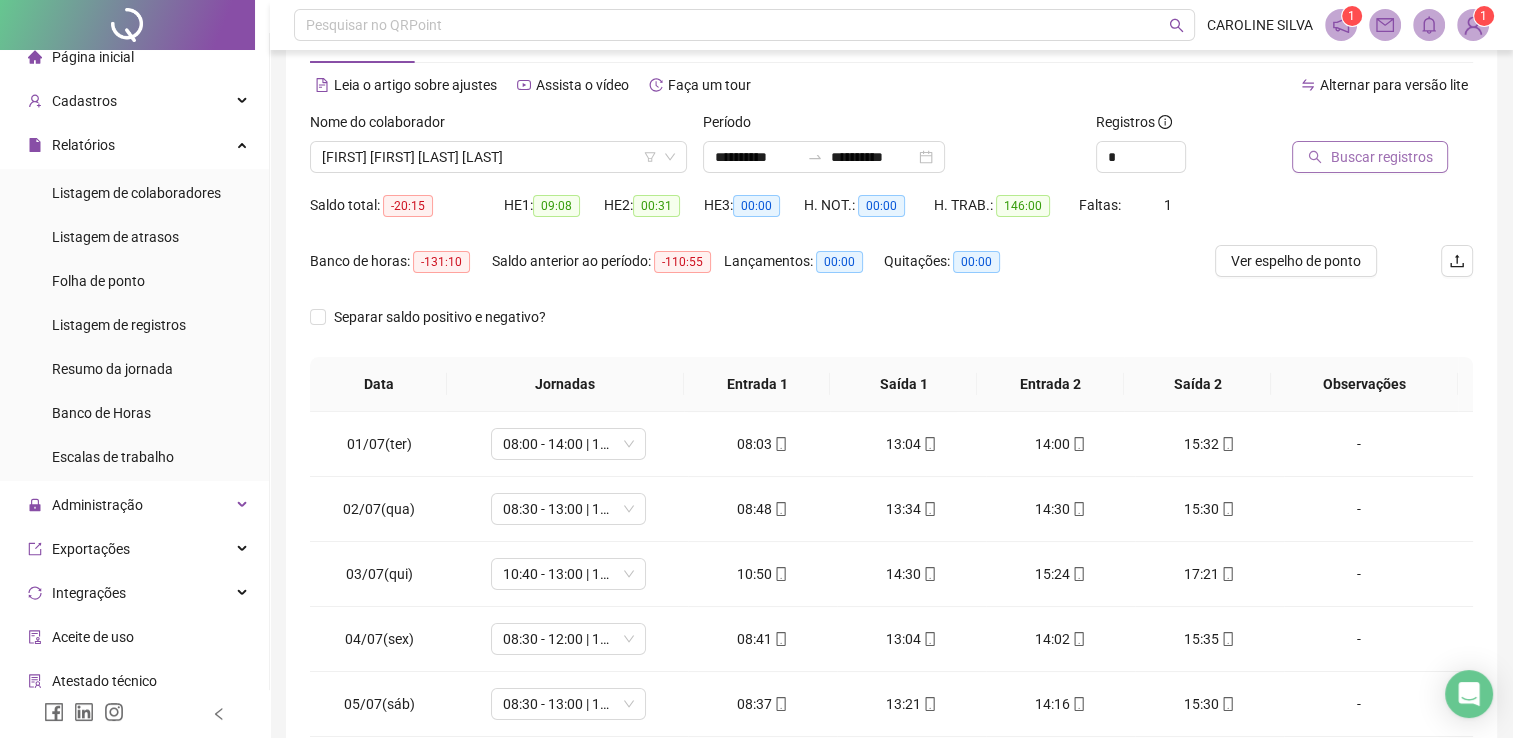 click on "Buscar registros" at bounding box center (1381, 157) 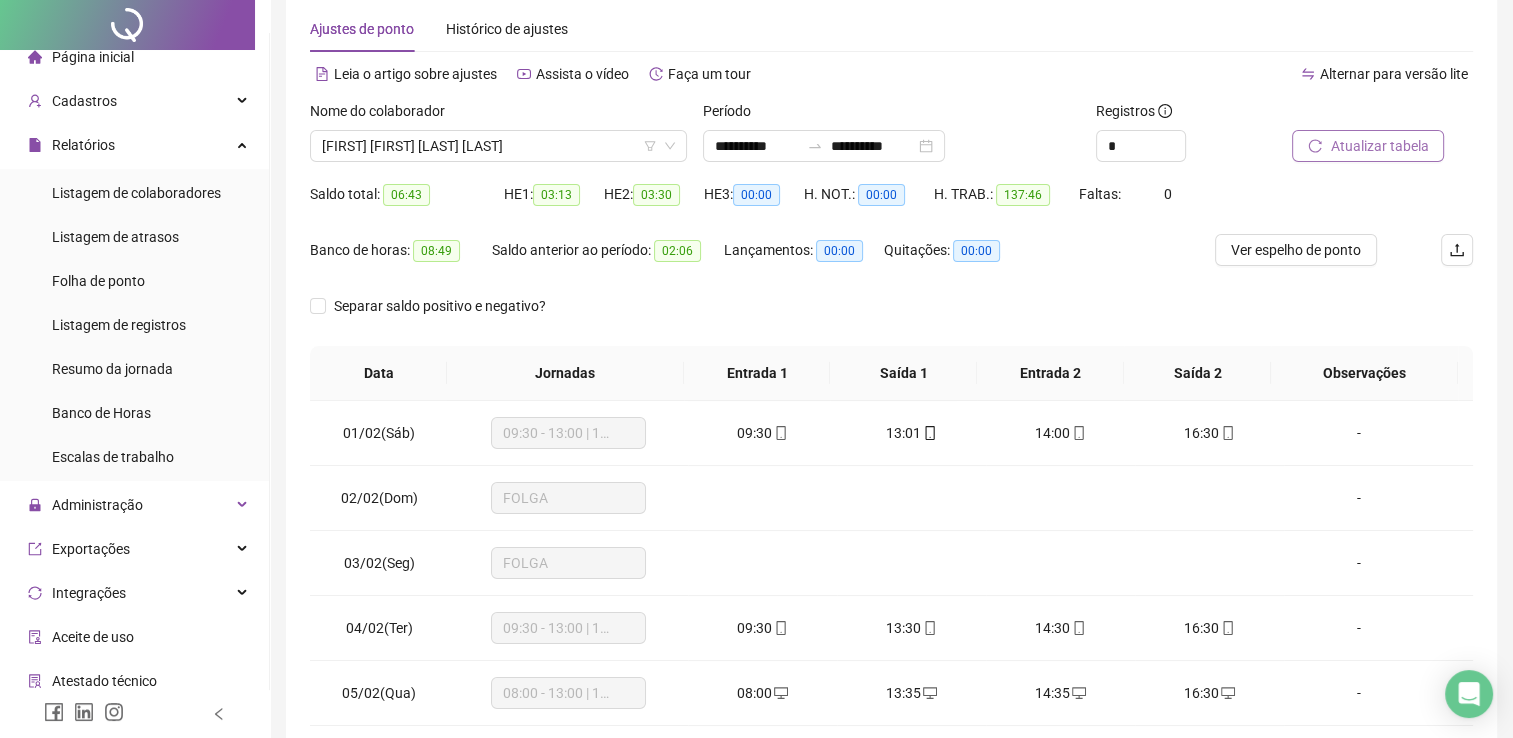 scroll, scrollTop: 0, scrollLeft: 0, axis: both 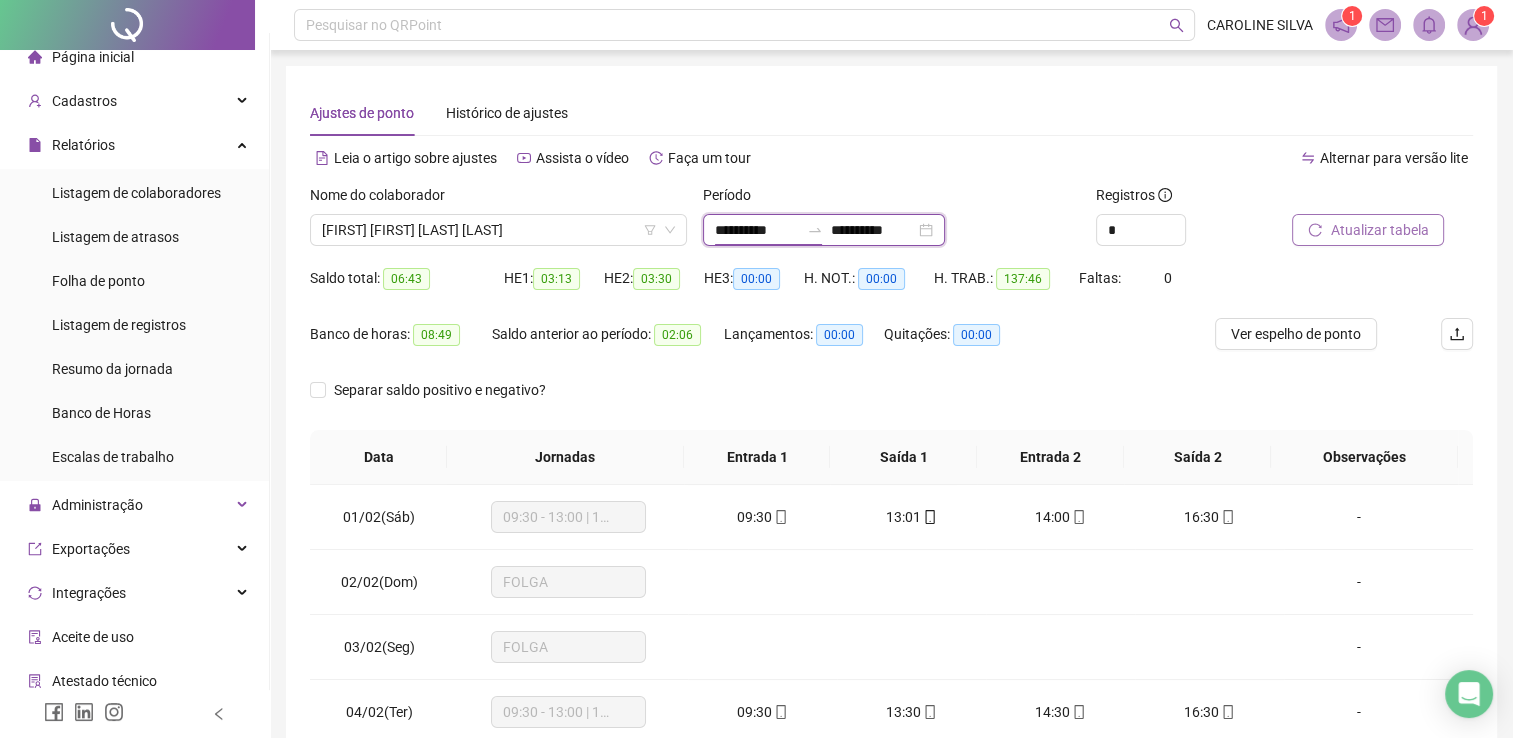 click on "**********" at bounding box center [757, 230] 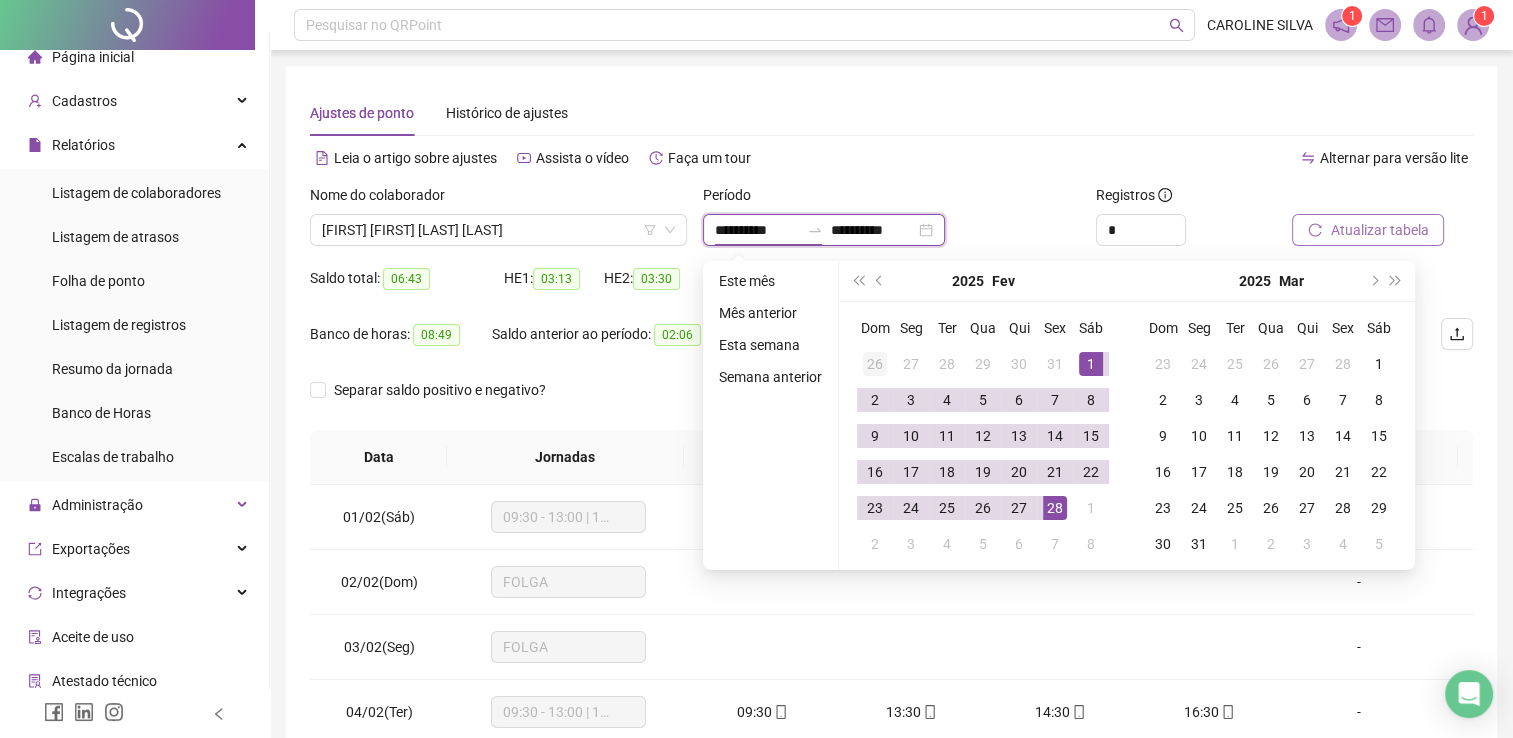 type on "**********" 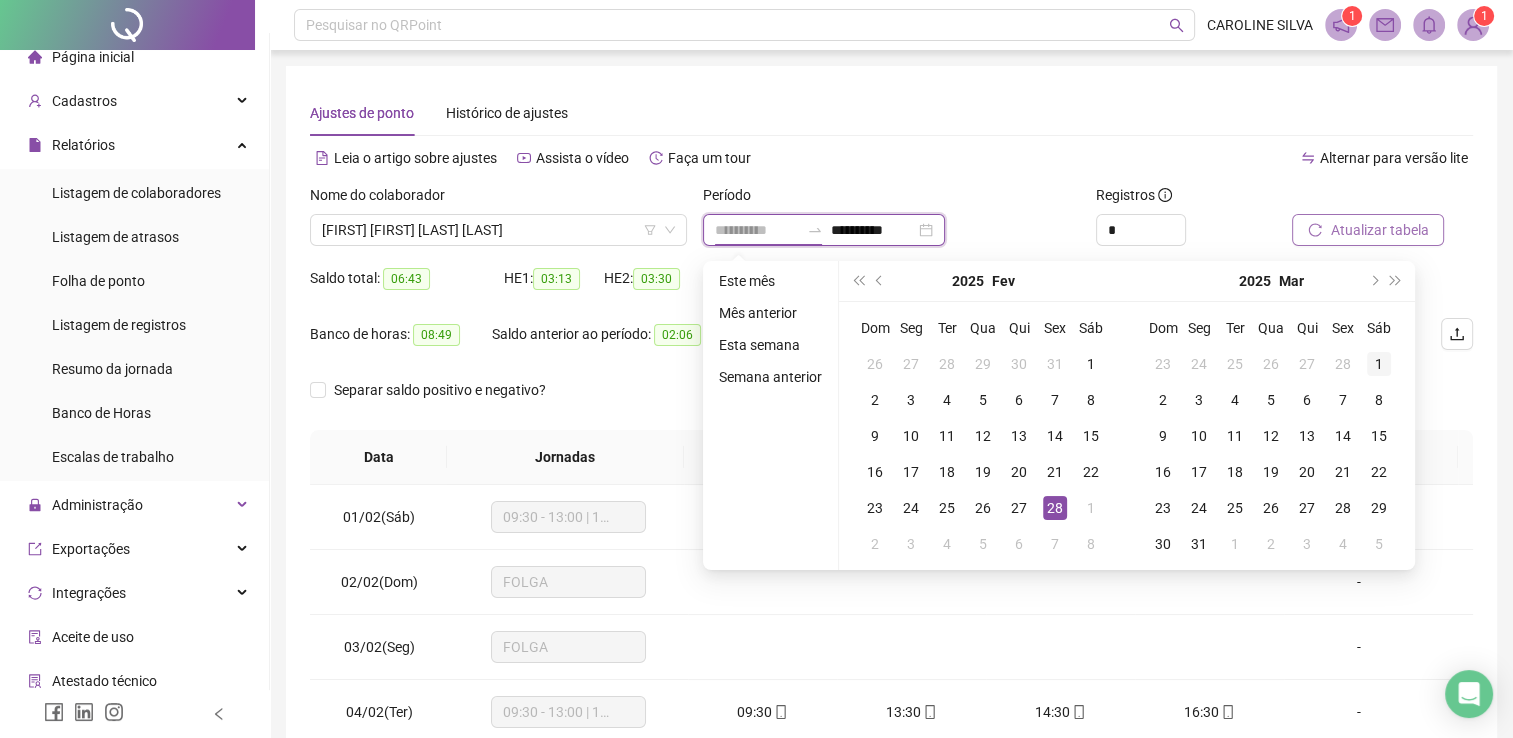 type on "**********" 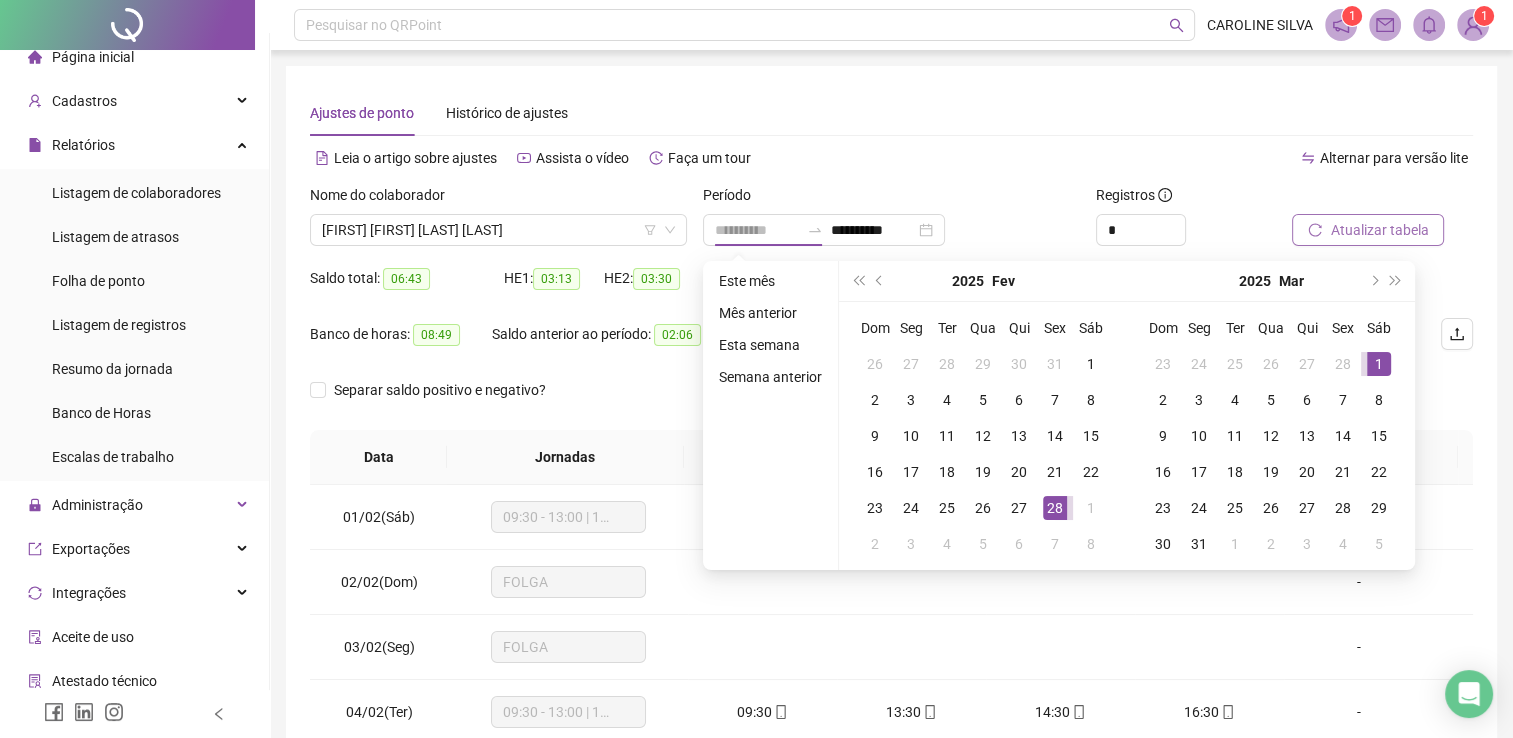 click on "1" at bounding box center (1379, 364) 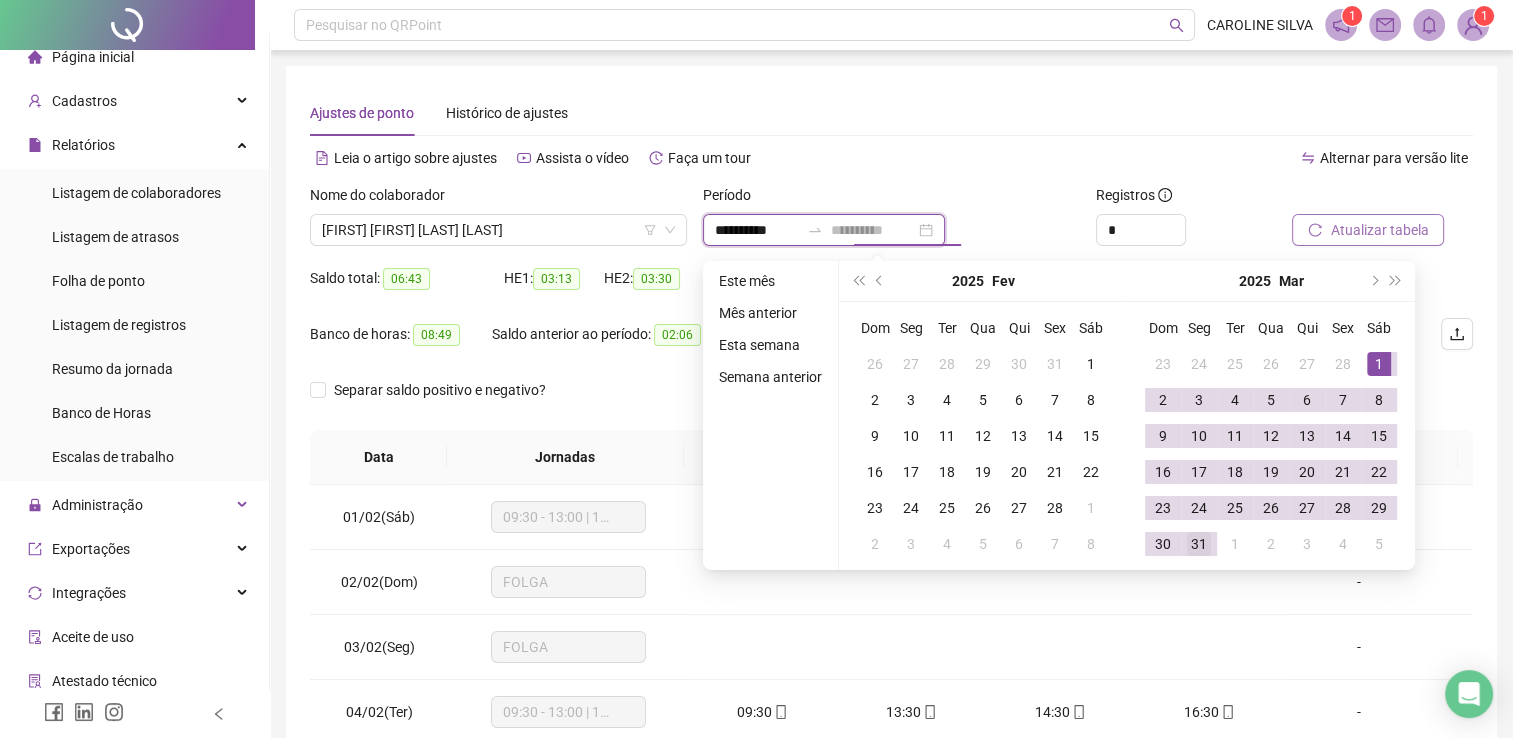 type on "**********" 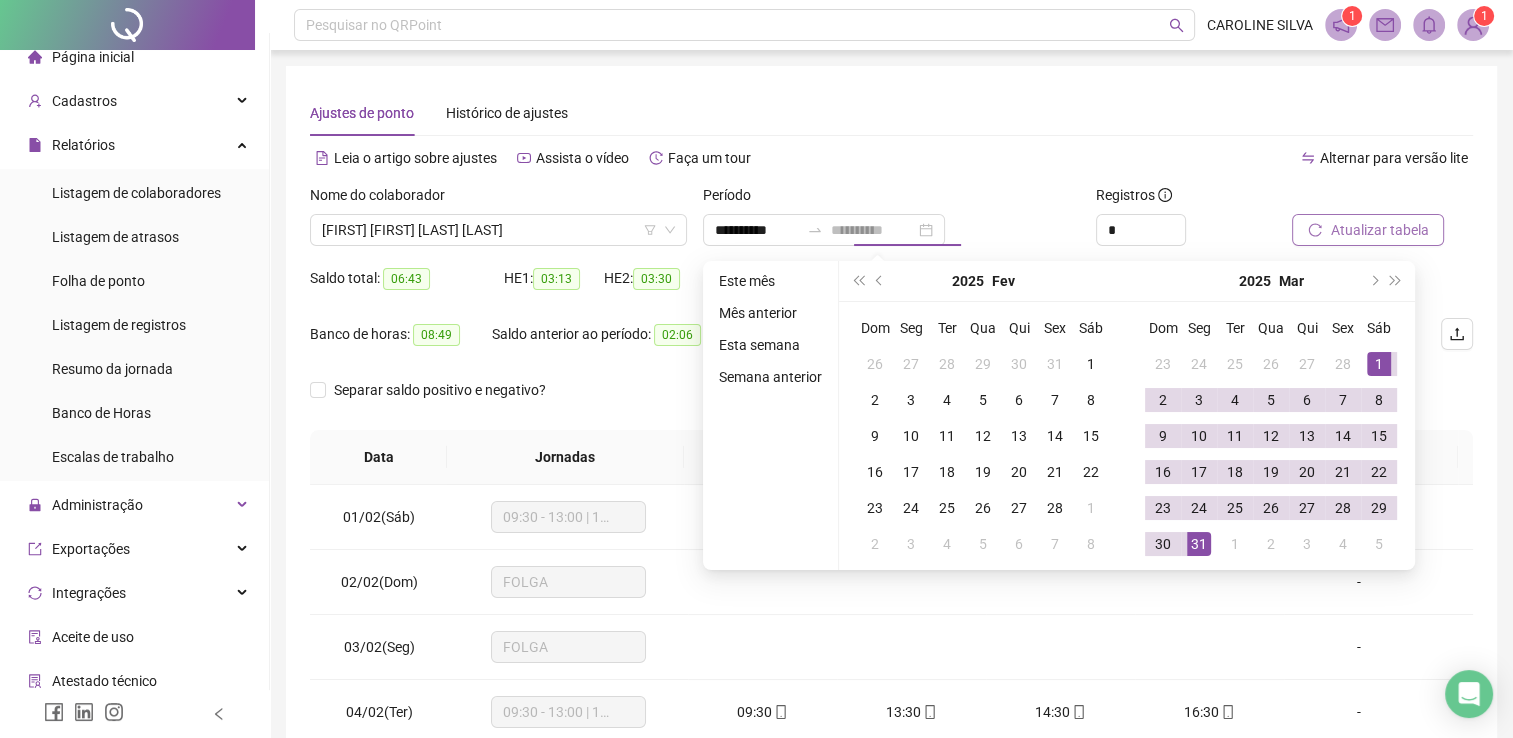 click on "31" at bounding box center [1199, 544] 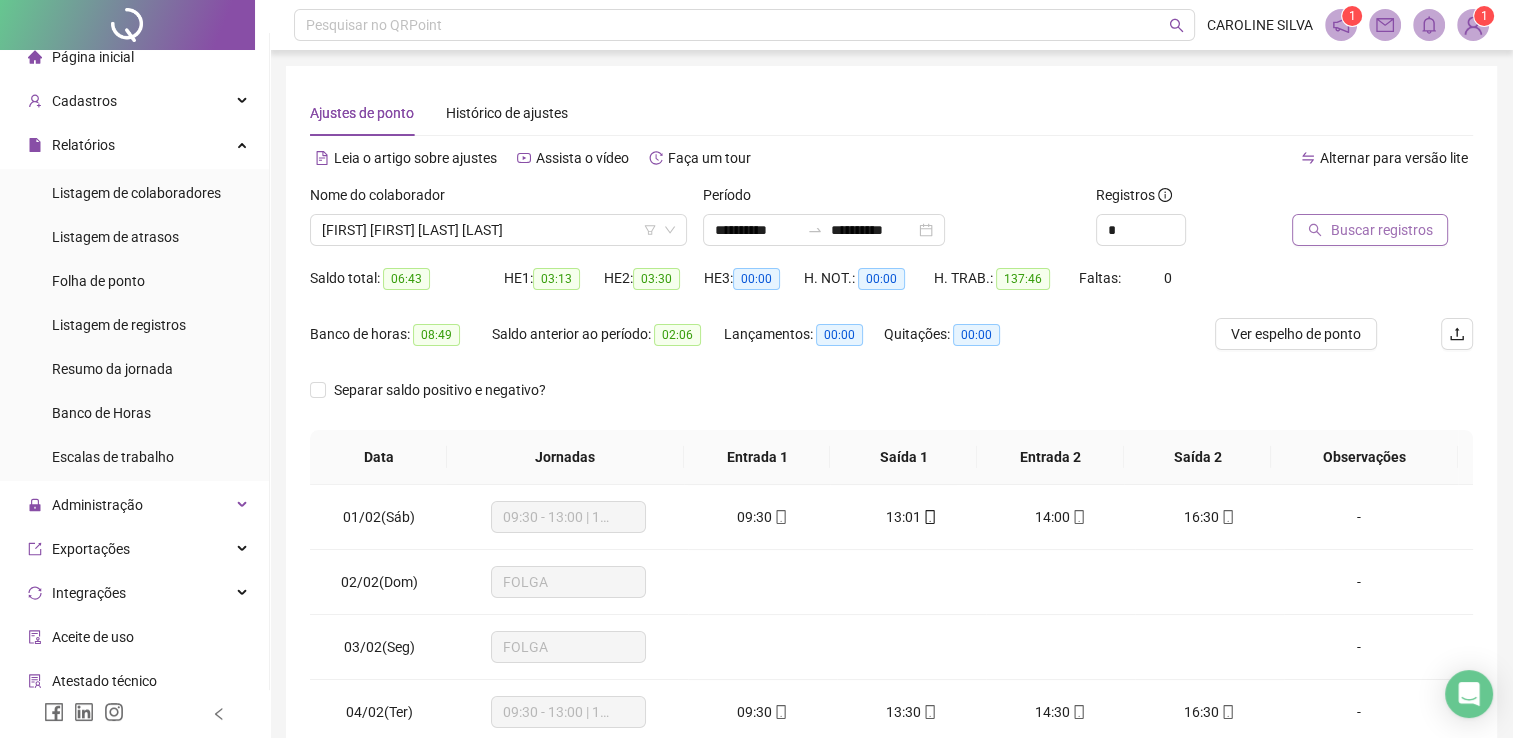 click on "Buscar registros" at bounding box center [1381, 230] 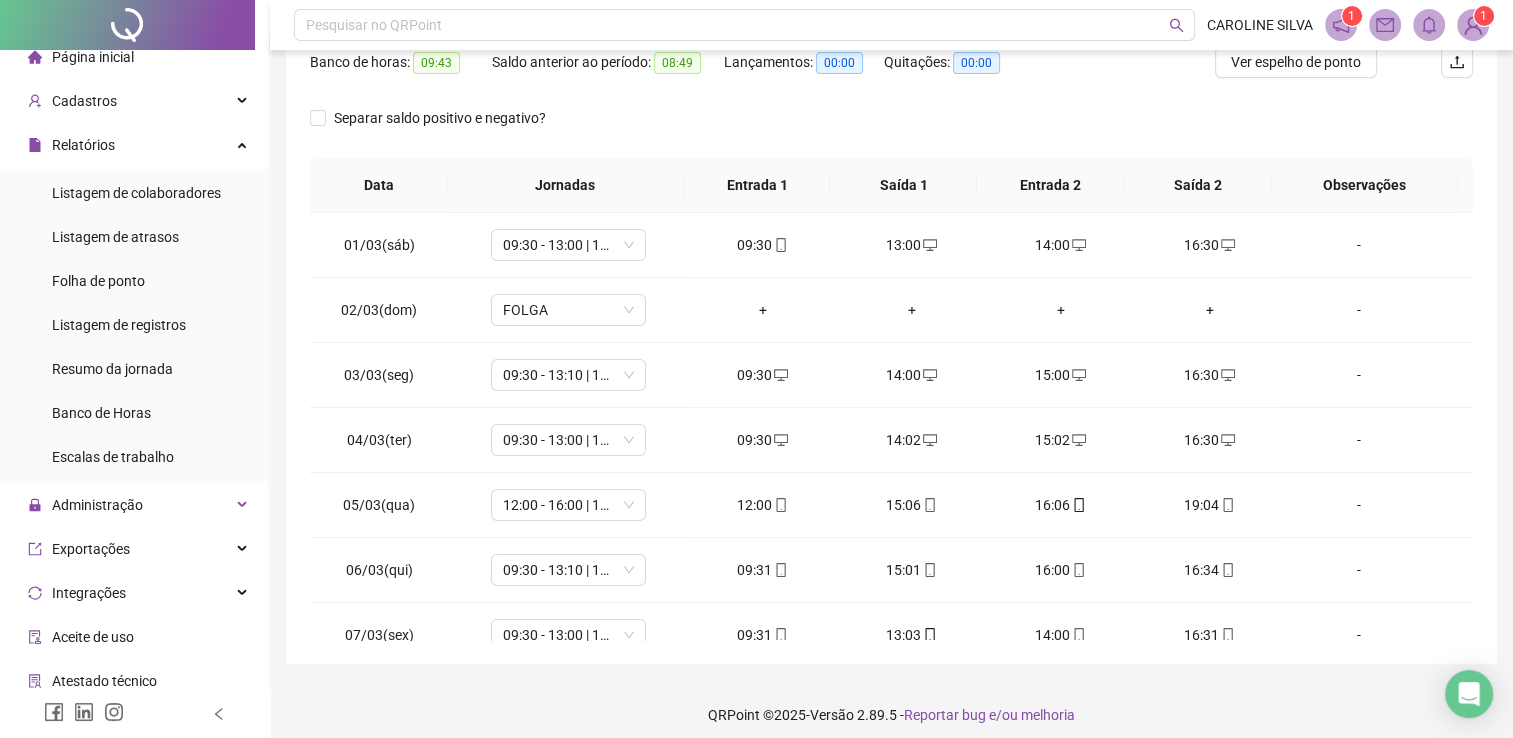 scroll, scrollTop: 283, scrollLeft: 0, axis: vertical 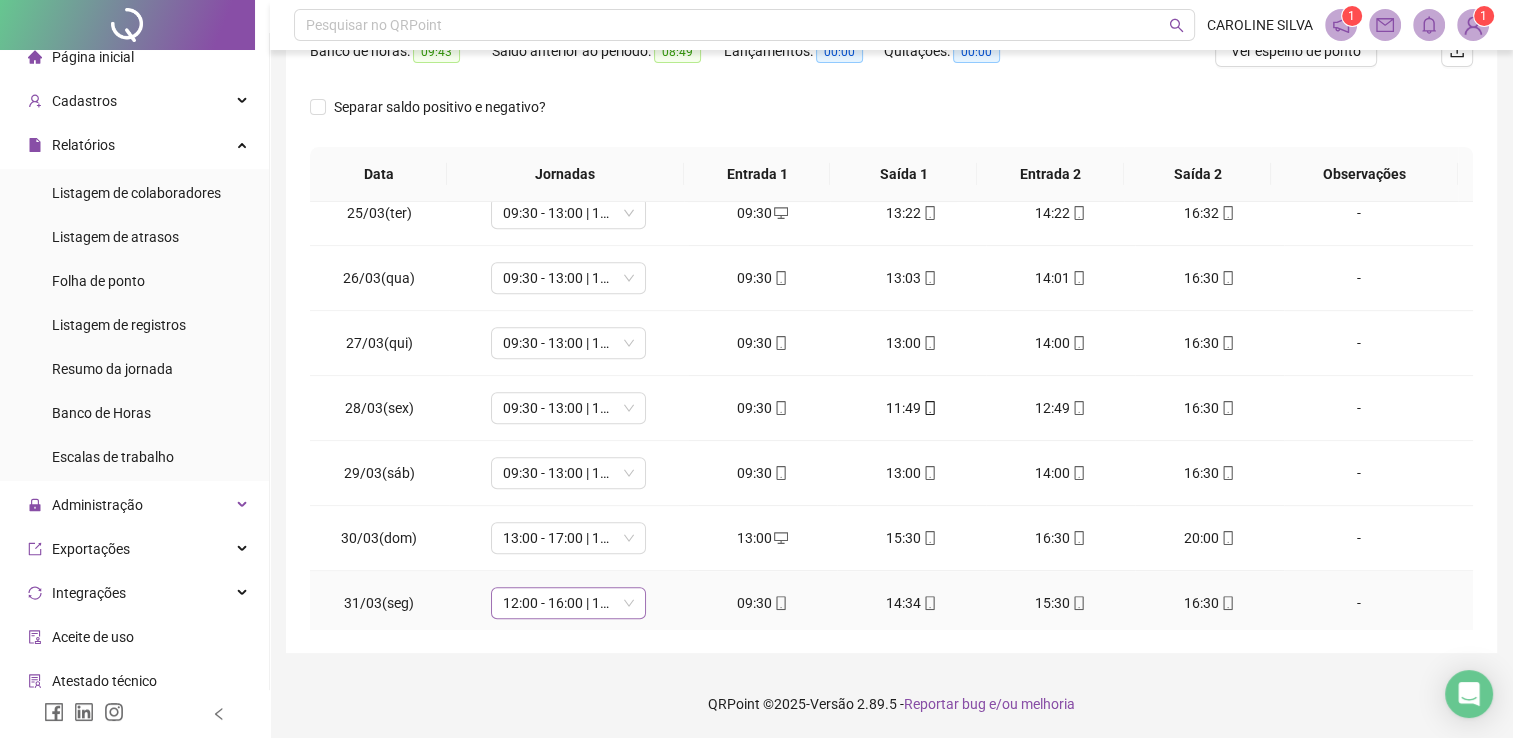 click on "12:00 - 16:00 | 17:00 - 19:00" at bounding box center [568, 603] 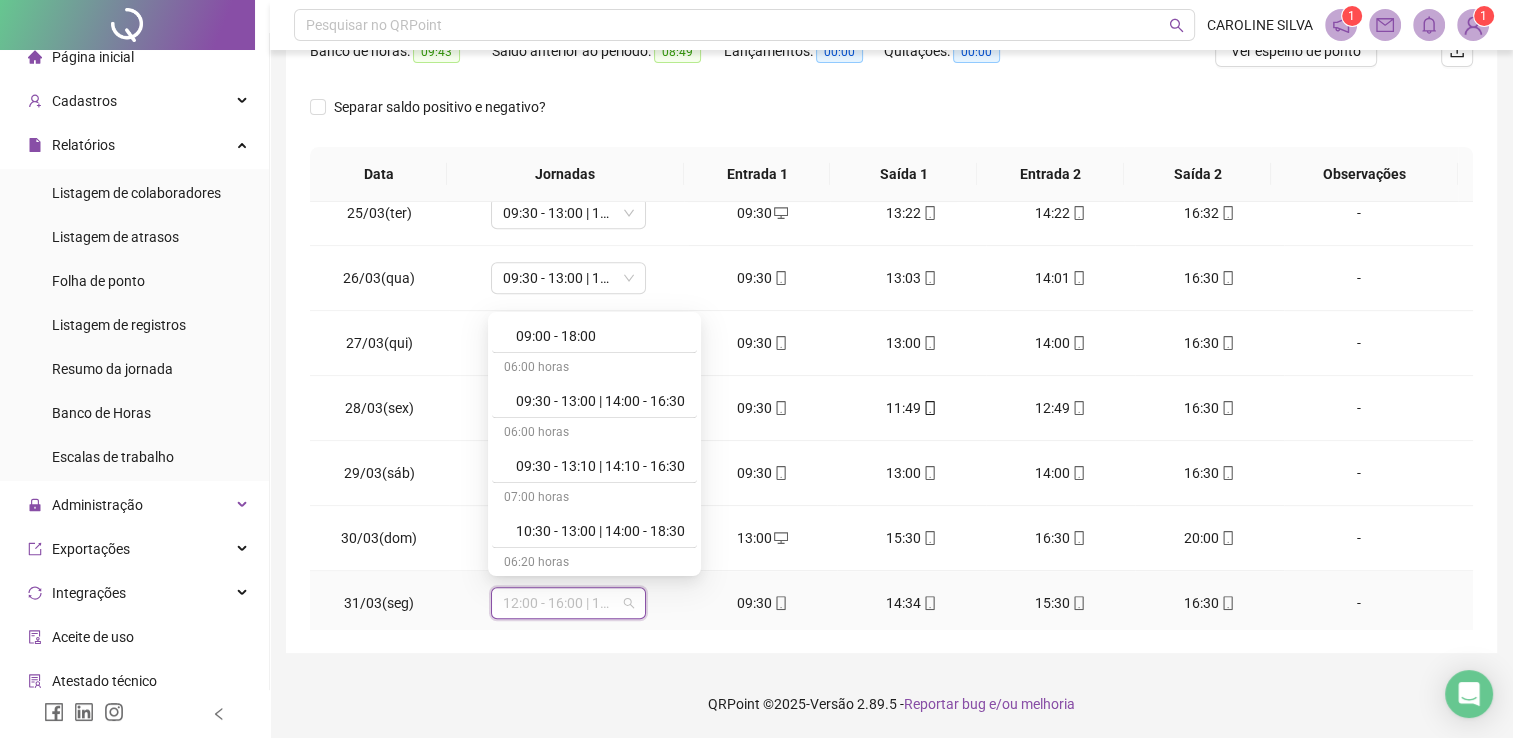 scroll, scrollTop: 956, scrollLeft: 0, axis: vertical 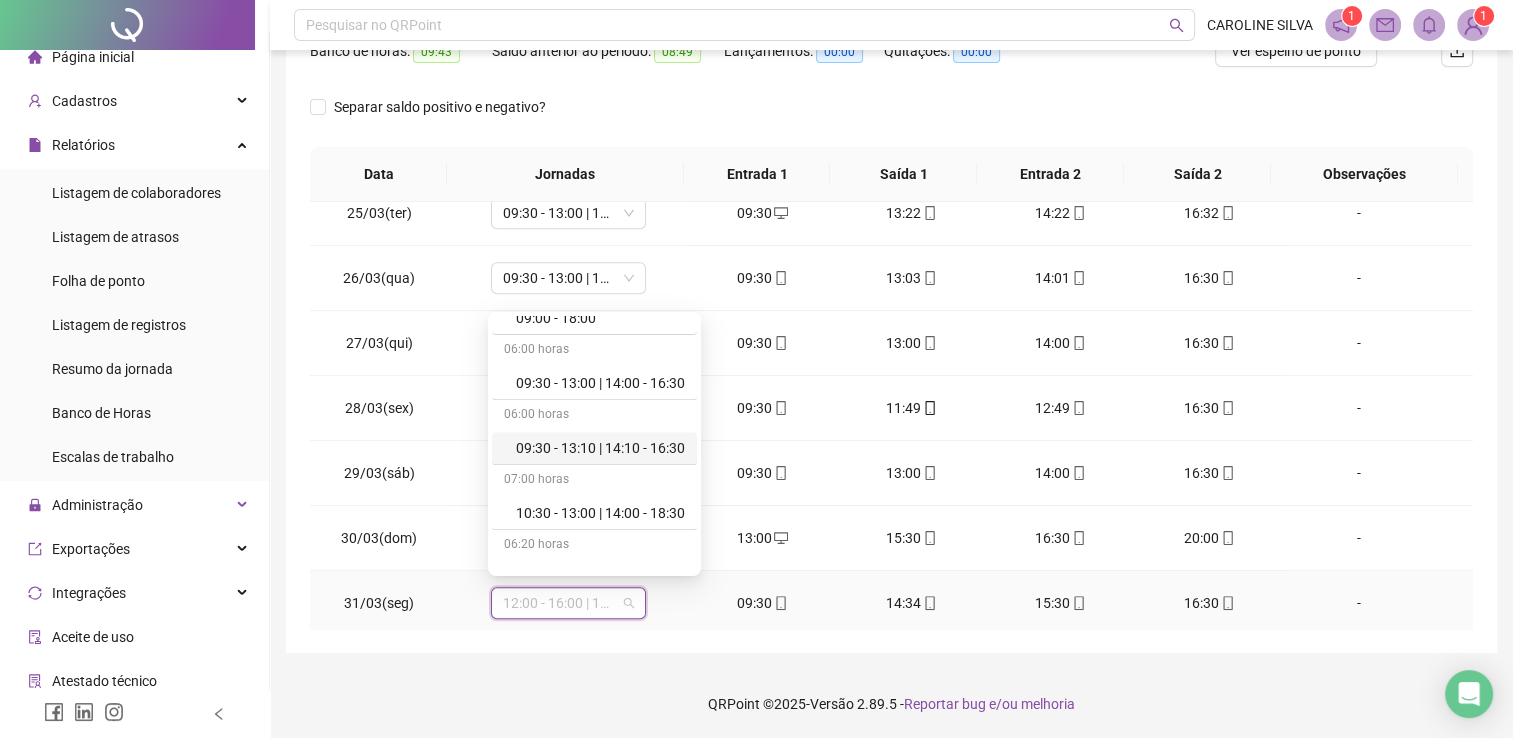 click on "09:30 - 13:10 | 14:10 - 16:30" at bounding box center [600, 448] 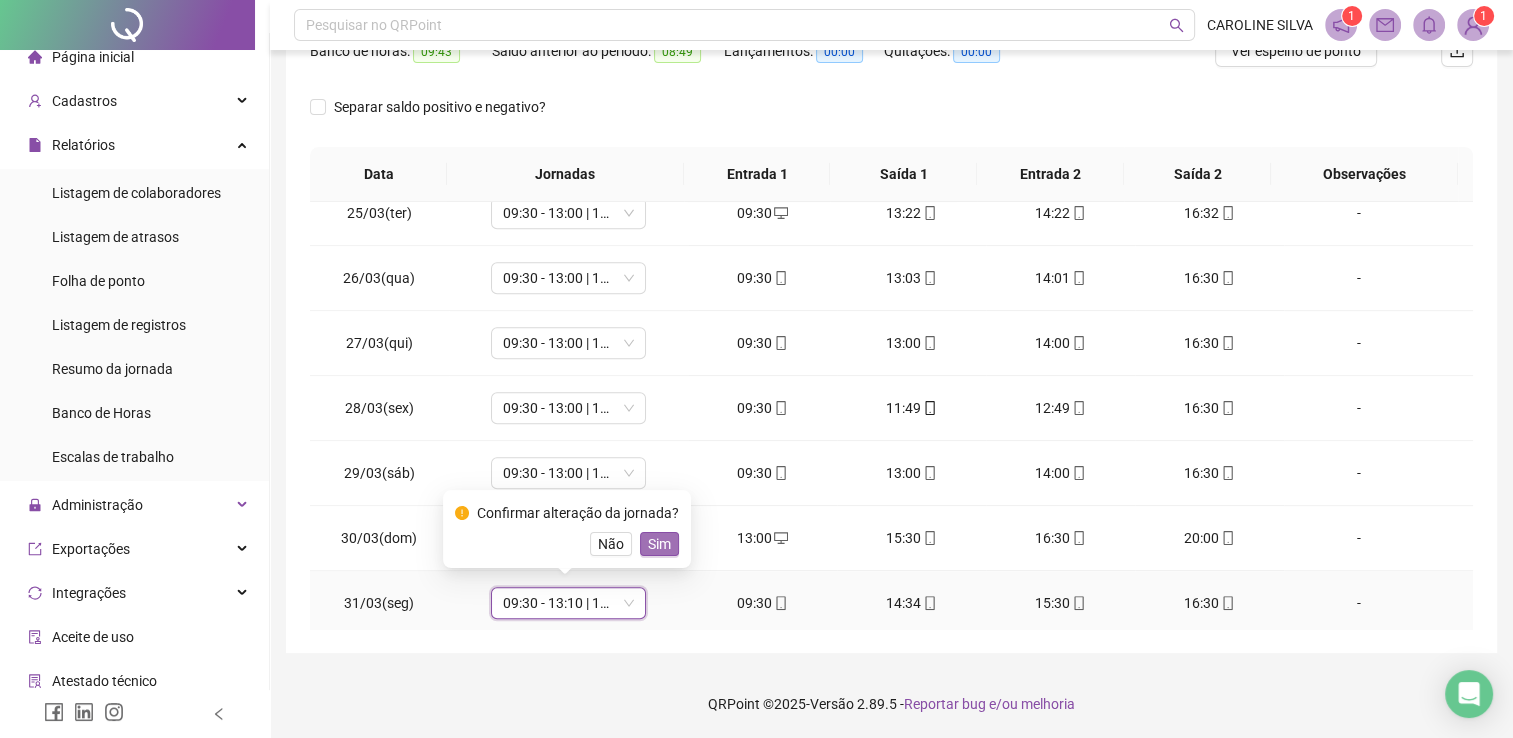 click on "Sim" at bounding box center [659, 544] 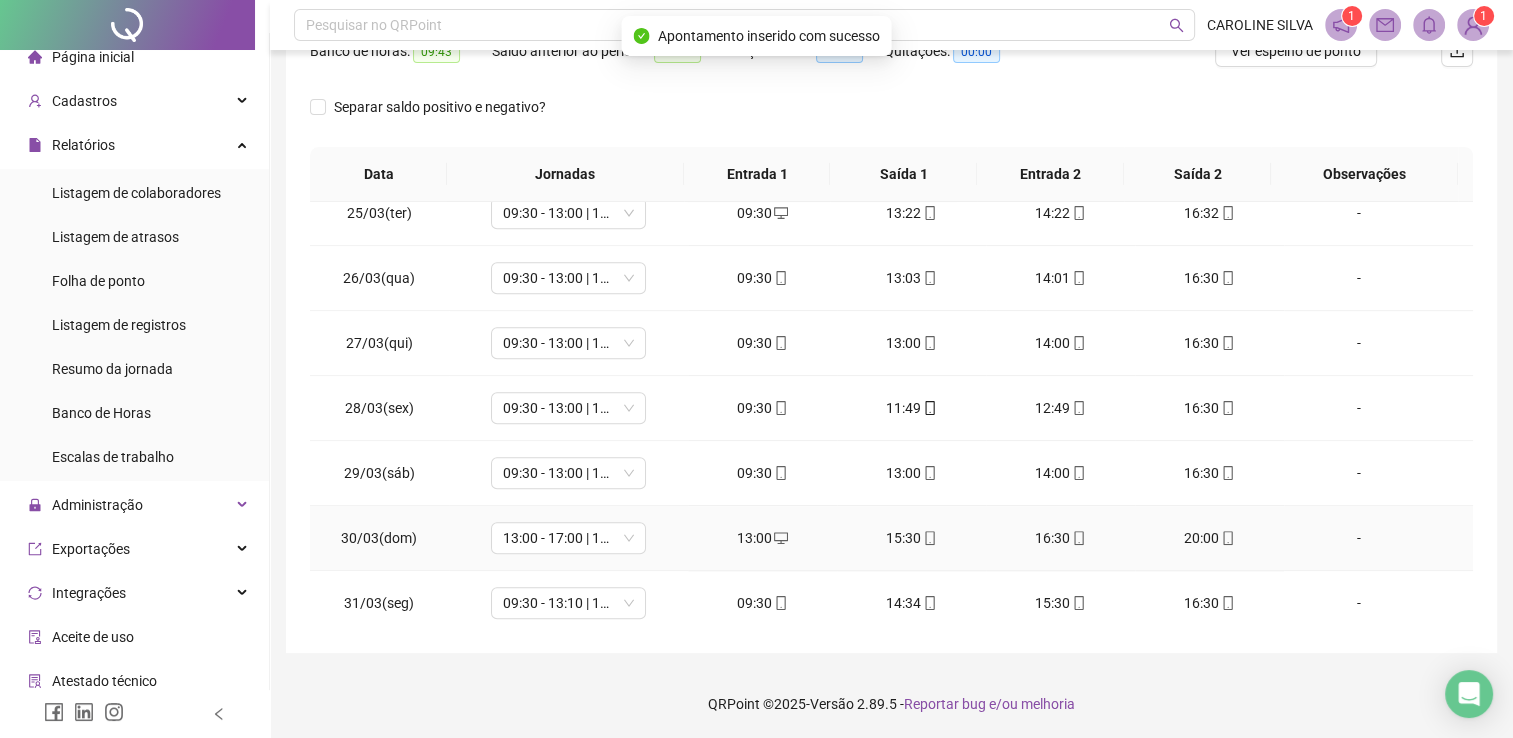 click on "13:00 - 17:00 | 18:00 - 20:00" at bounding box center [568, 538] 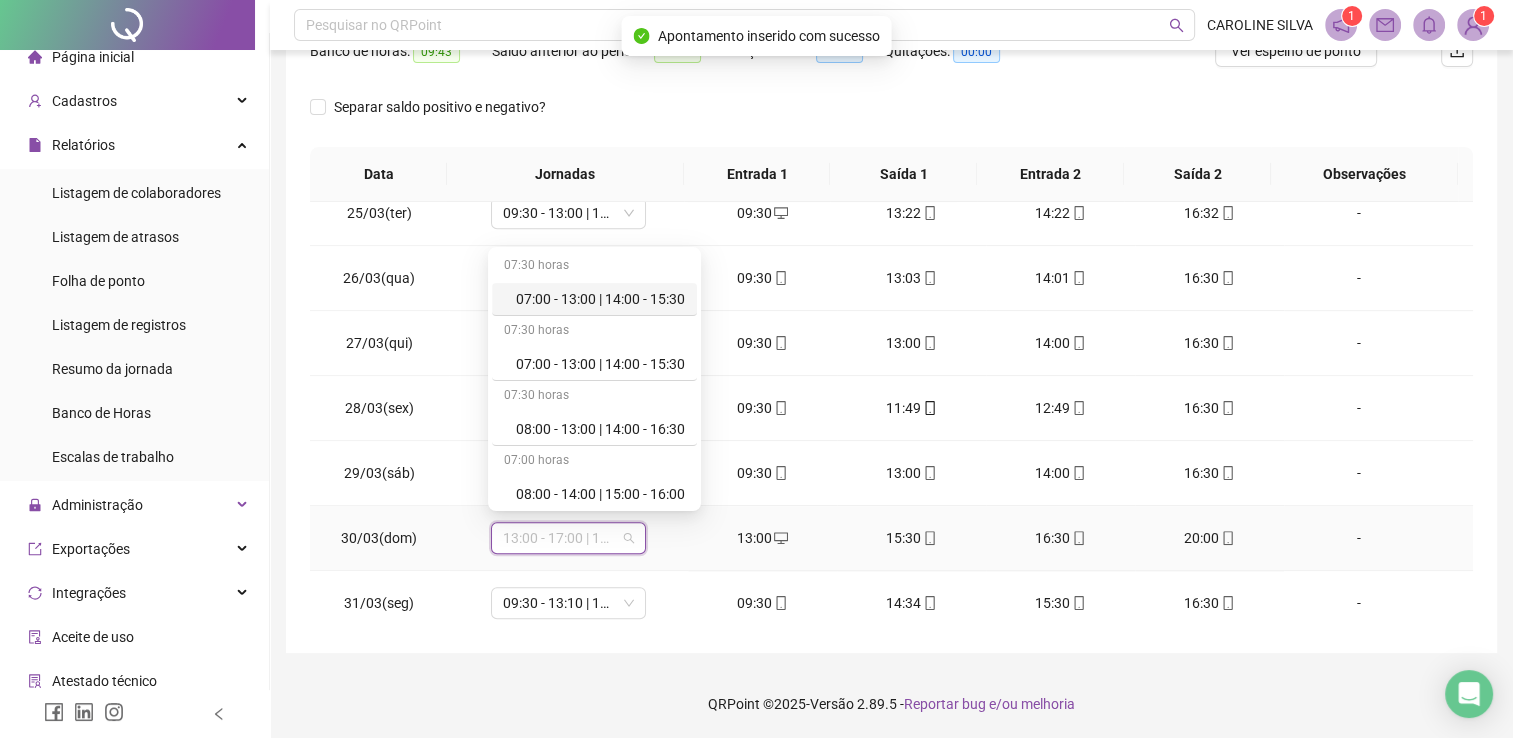 click on "13:00 - 17:00 | 18:00 - 20:00" at bounding box center [568, 538] 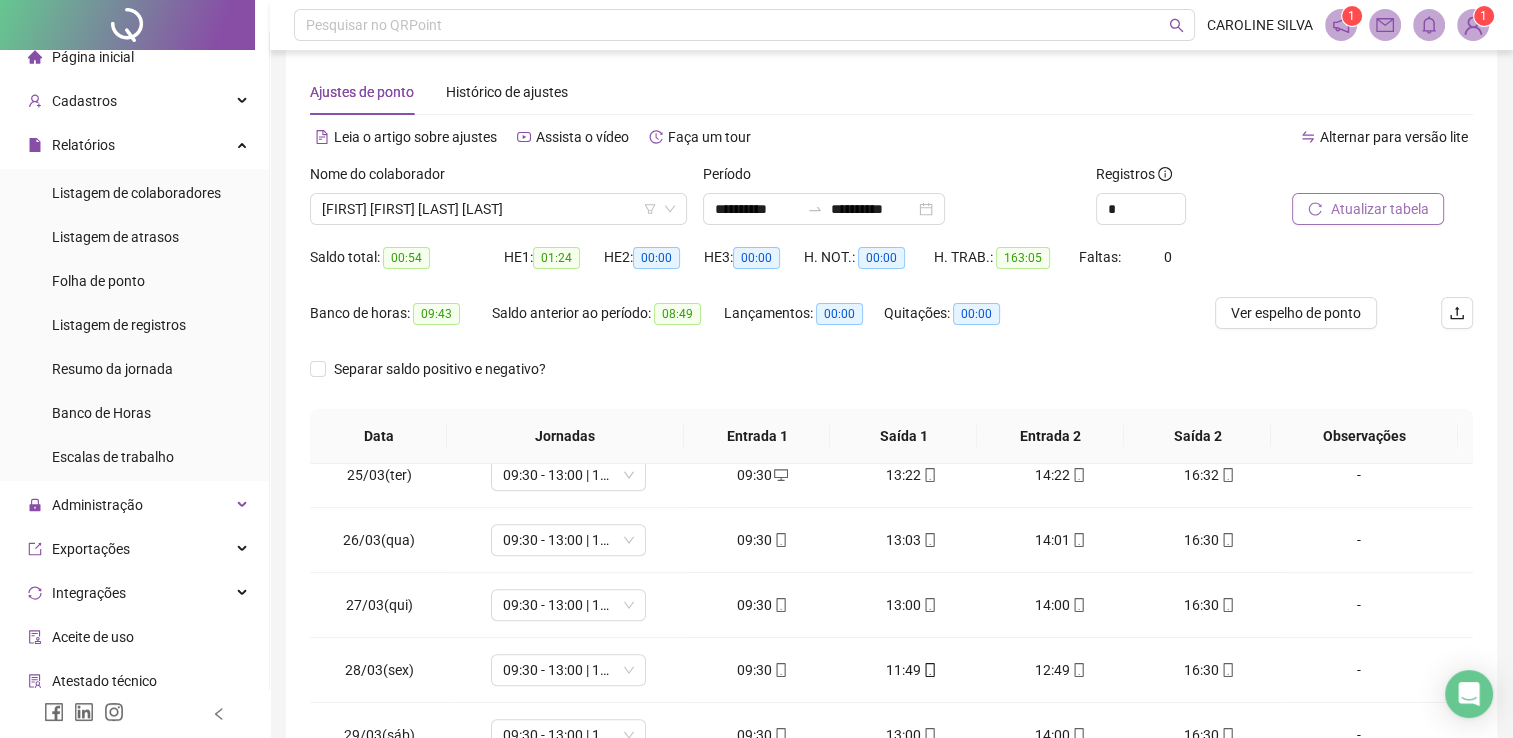 scroll, scrollTop: 20, scrollLeft: 0, axis: vertical 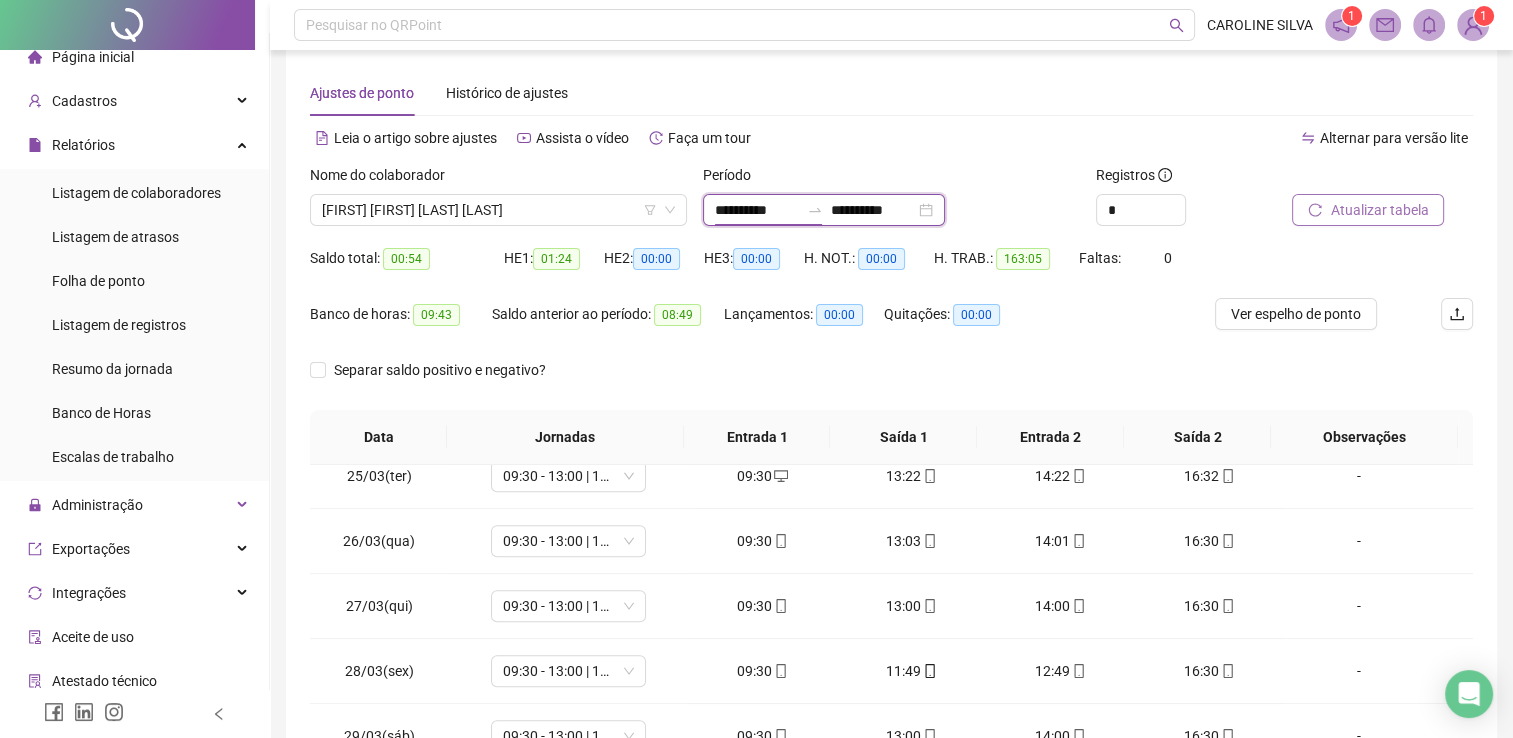 click on "**********" at bounding box center [757, 210] 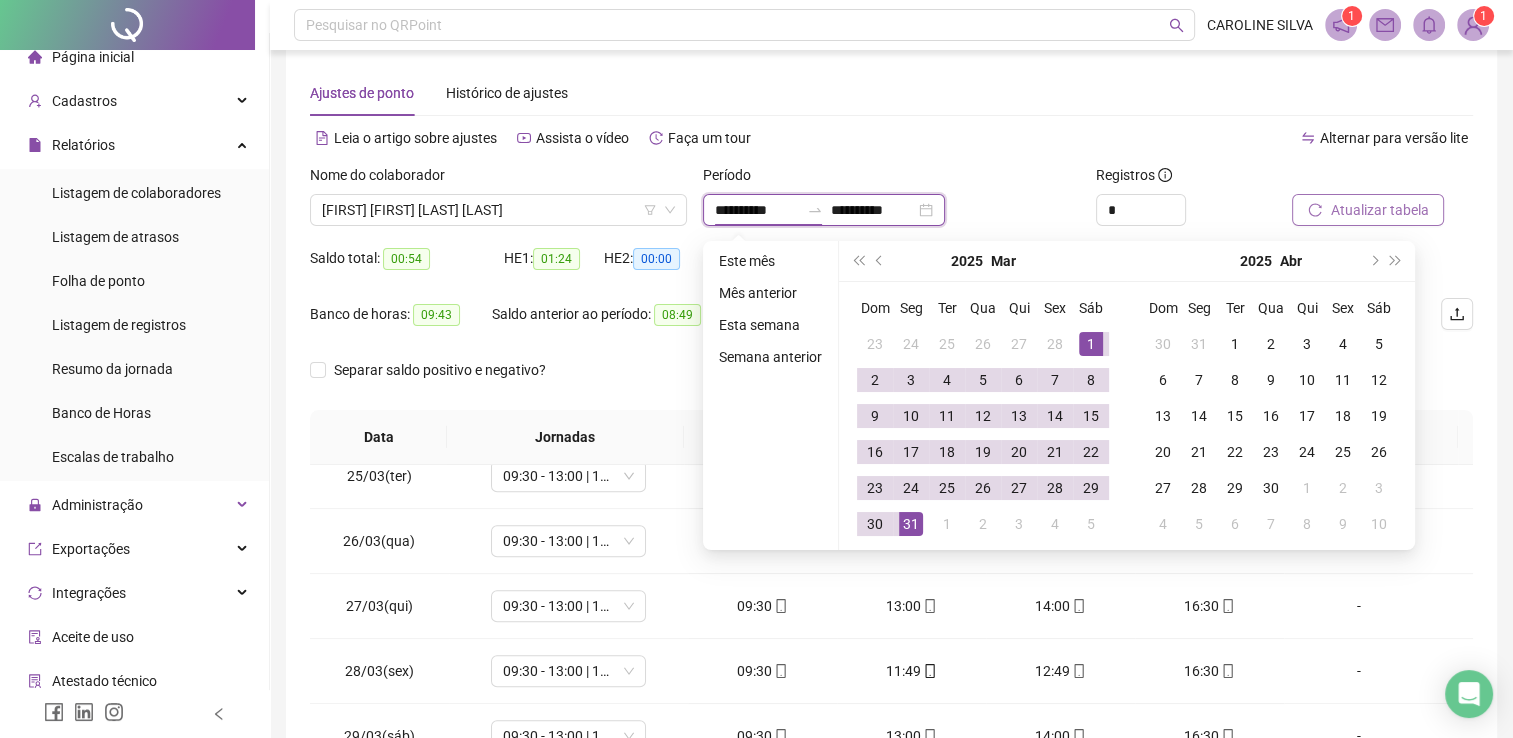 type on "**********" 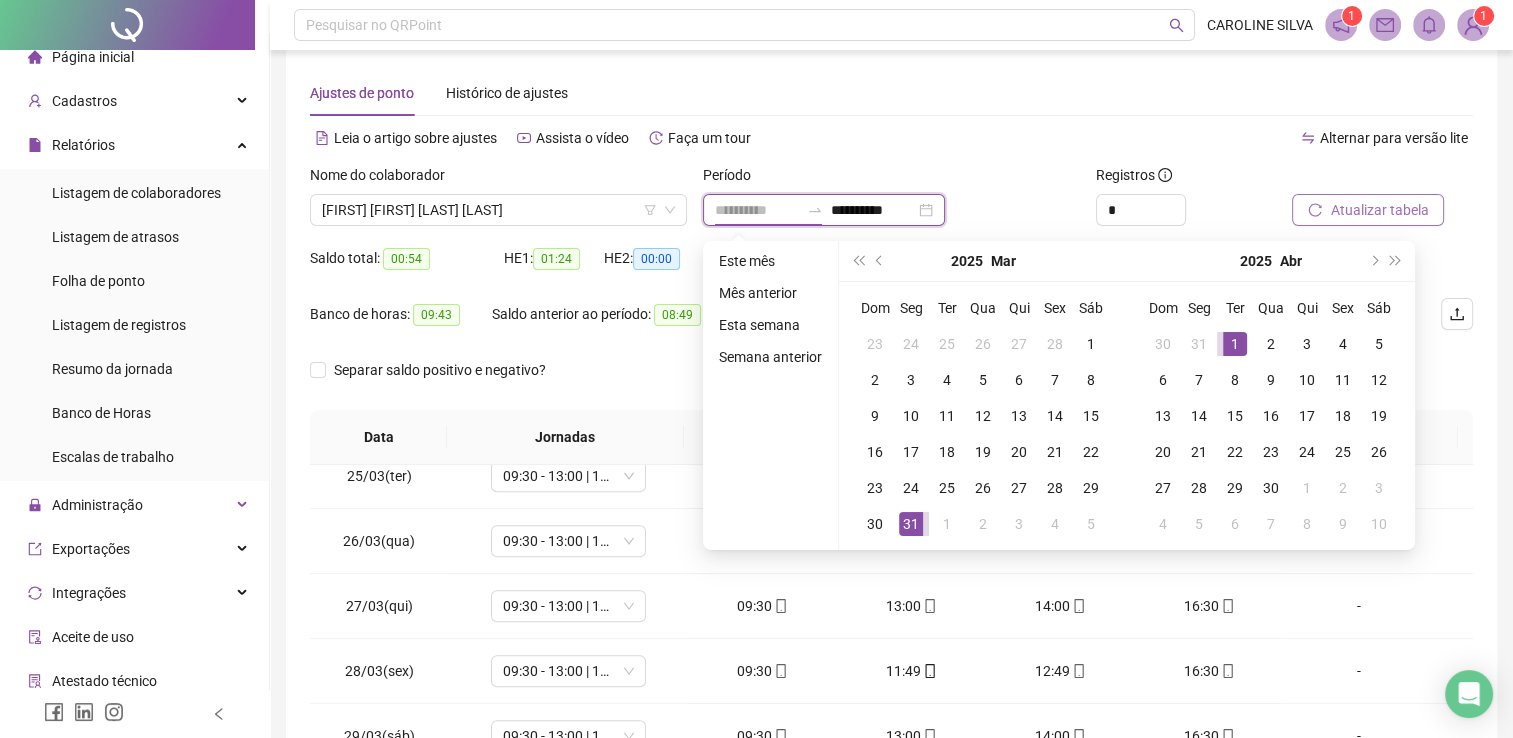 type on "**********" 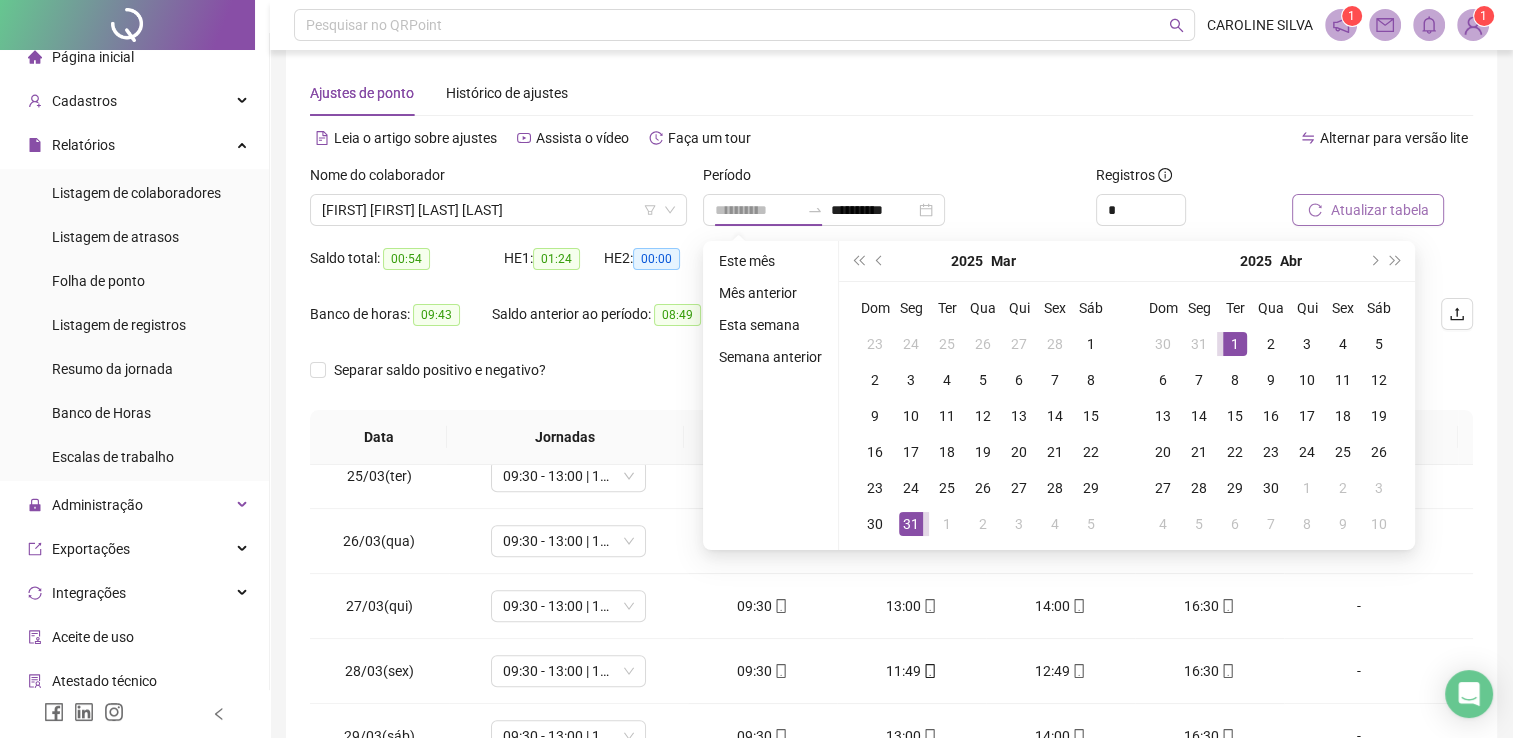 click on "1" at bounding box center (1235, 344) 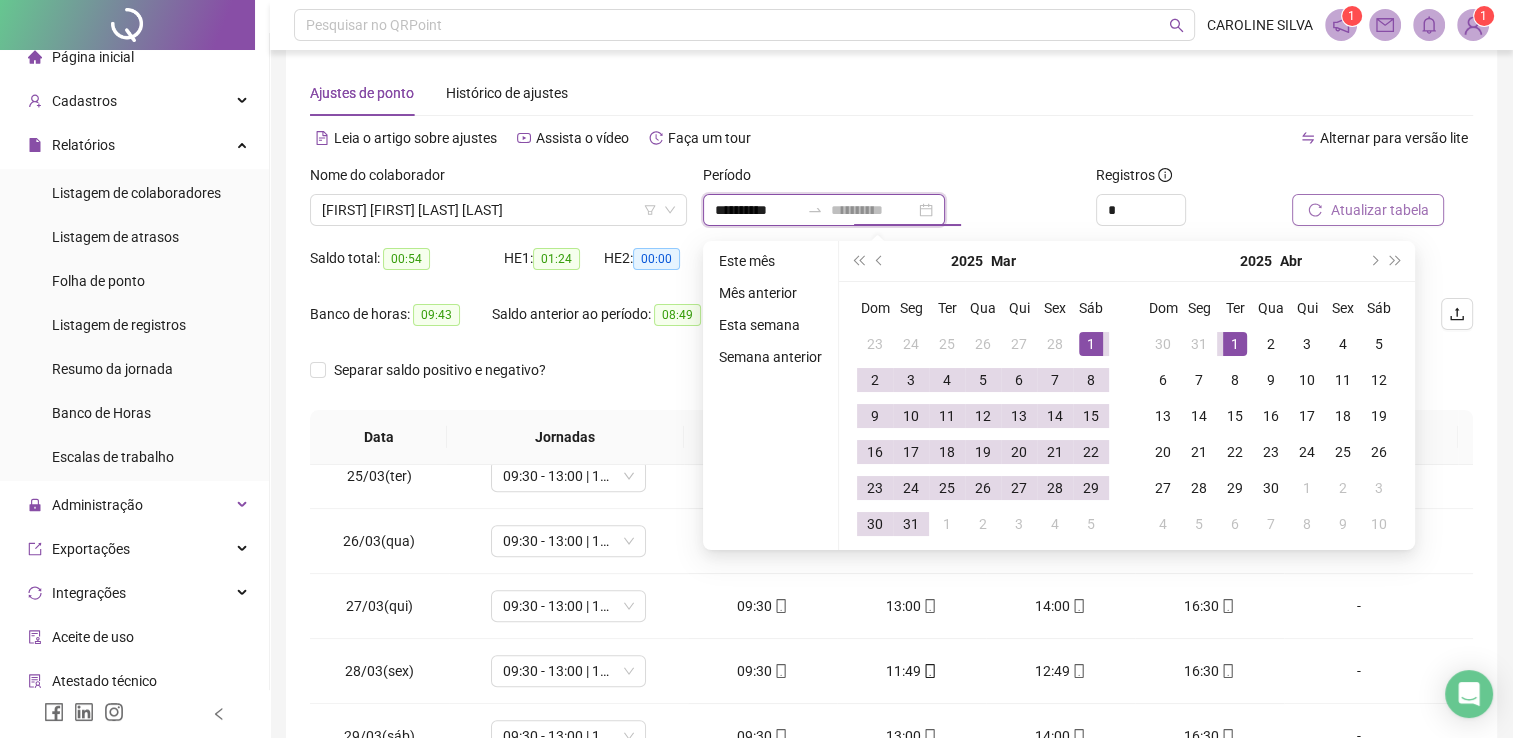 type on "**********" 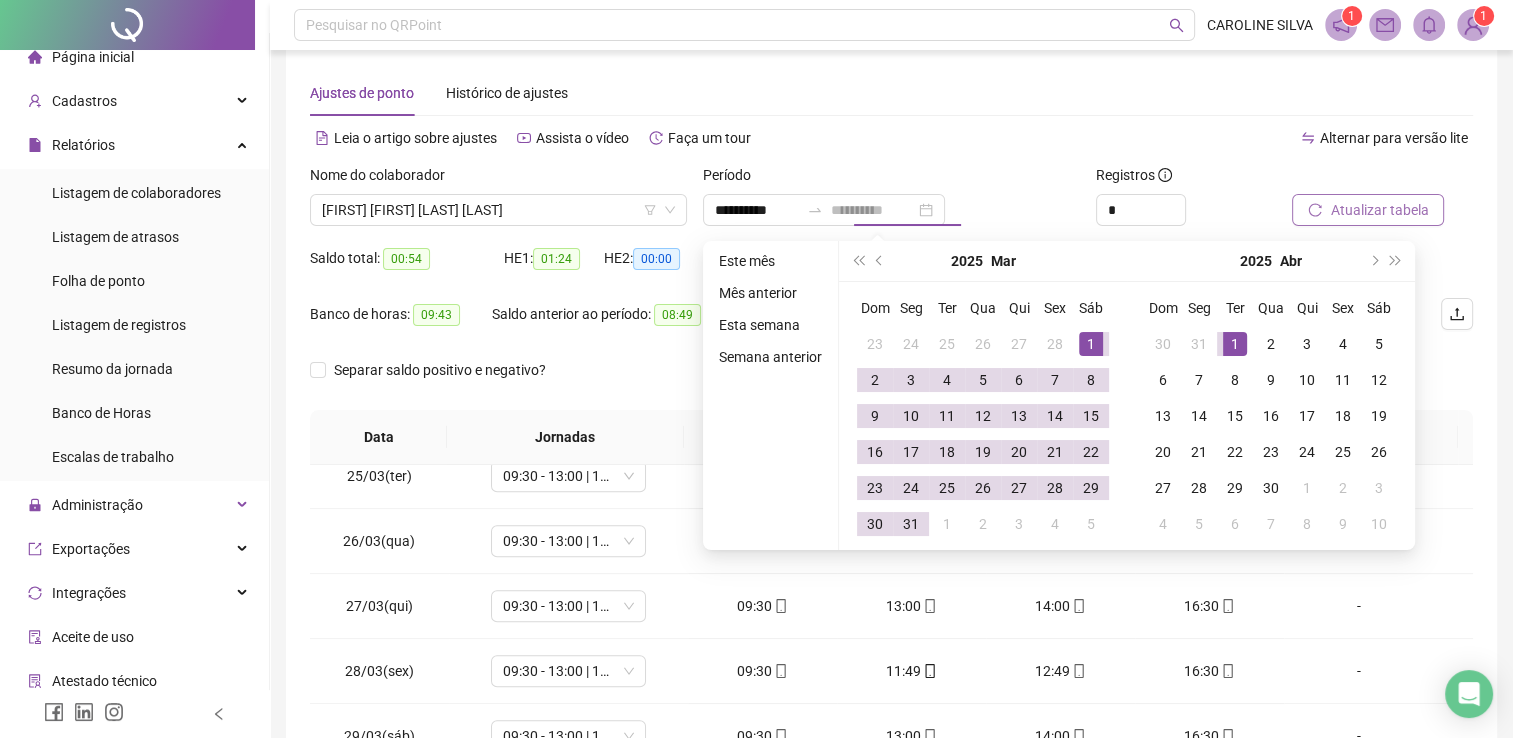 click on "1" at bounding box center [1091, 344] 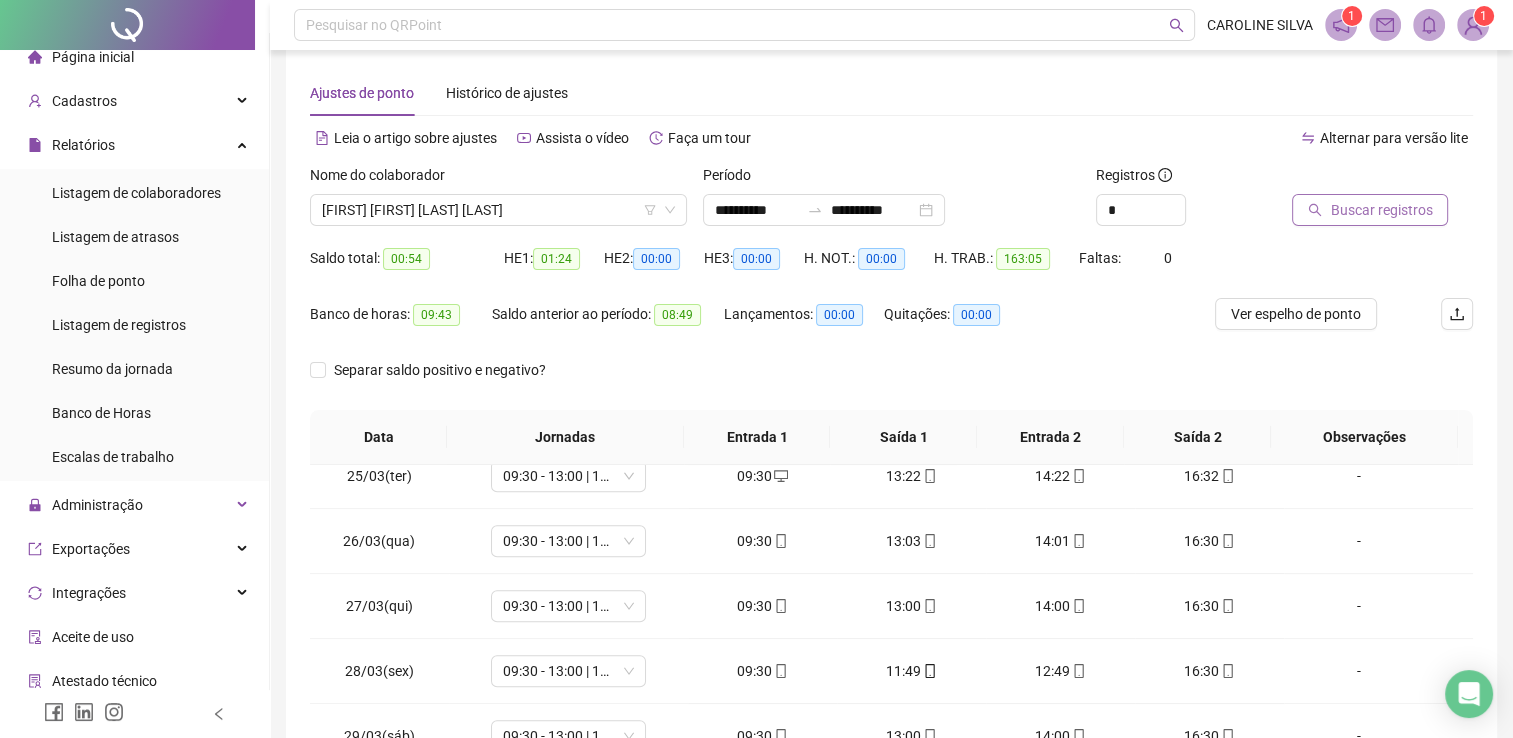 click on "Buscar registros" at bounding box center (1381, 210) 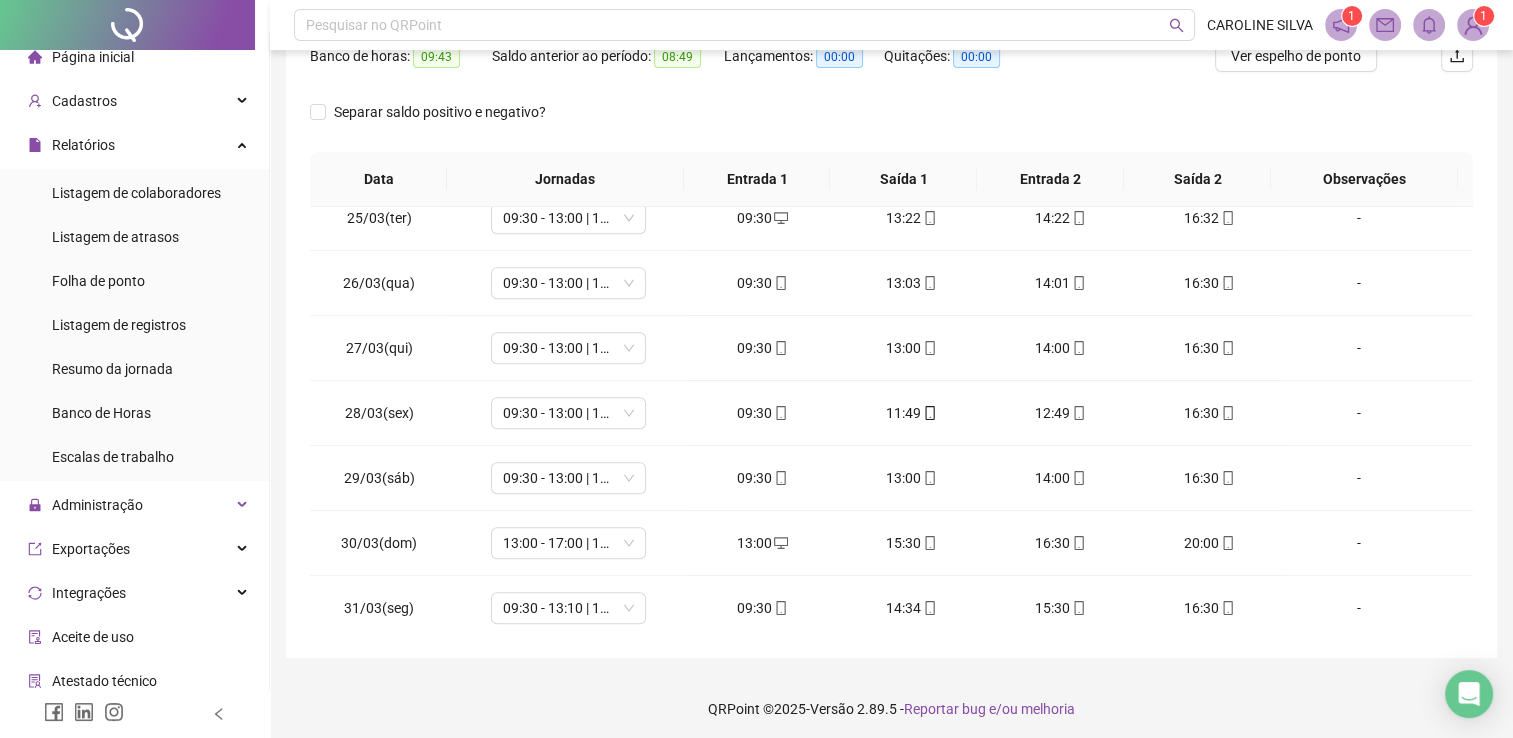 scroll, scrollTop: 283, scrollLeft: 0, axis: vertical 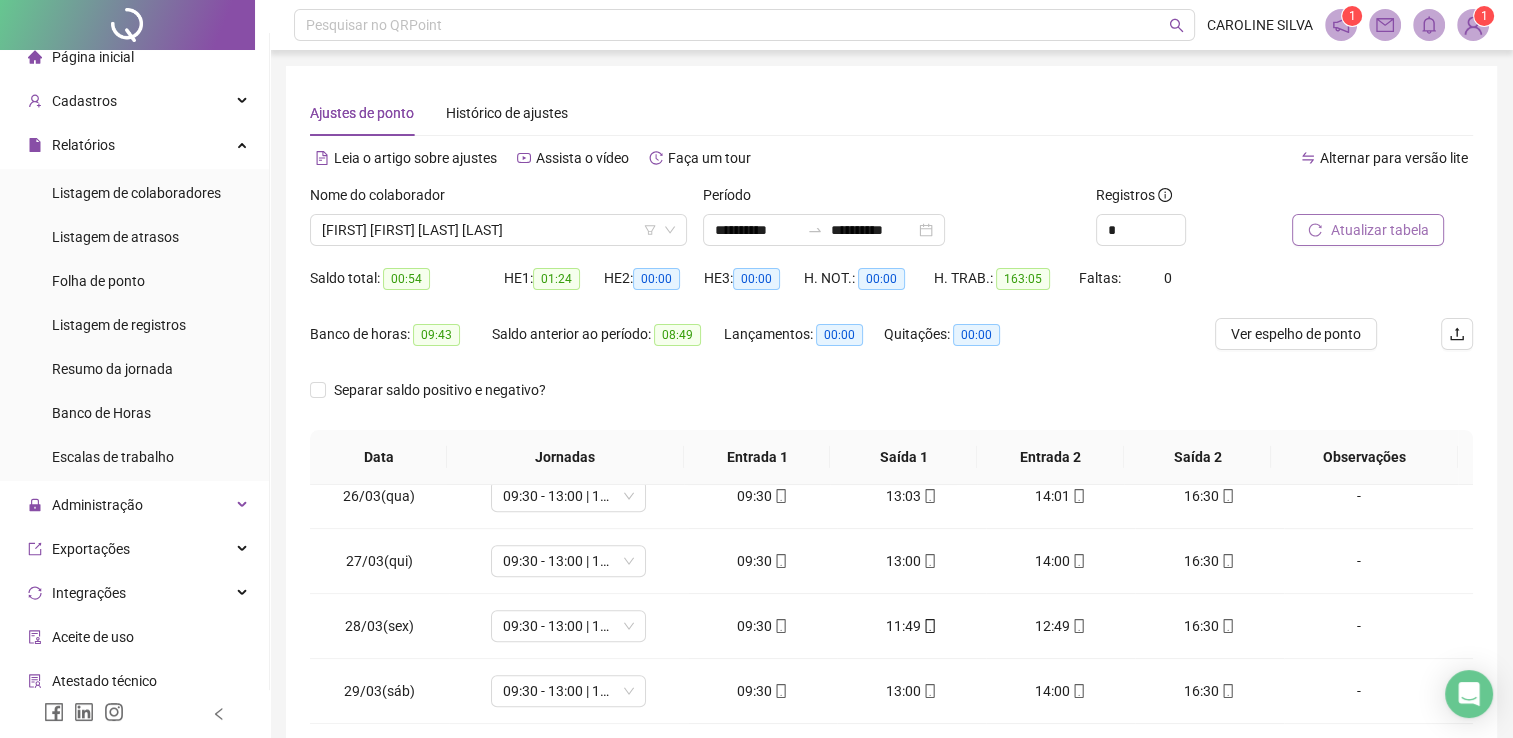 click on "**********" at bounding box center (891, 223) 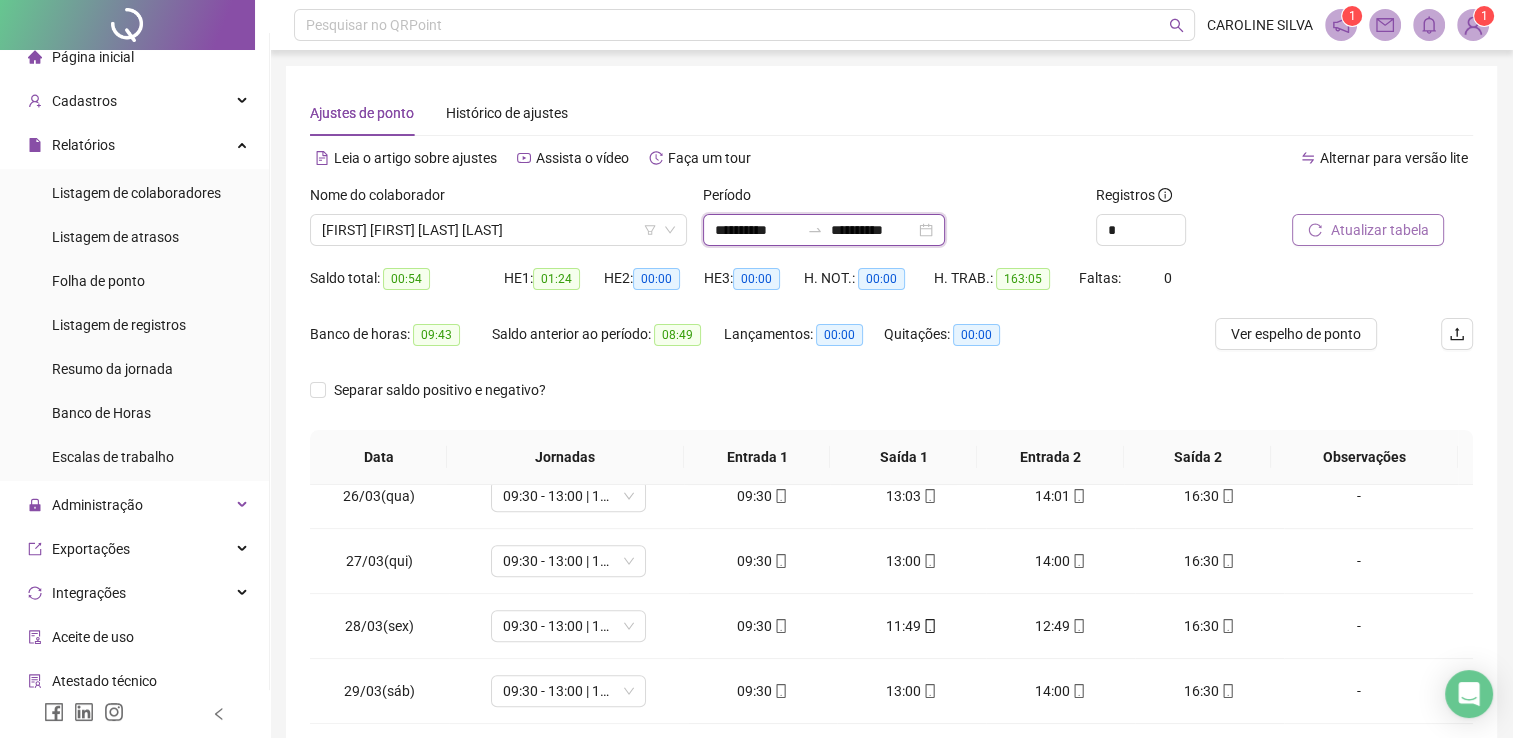 click on "**********" at bounding box center (757, 230) 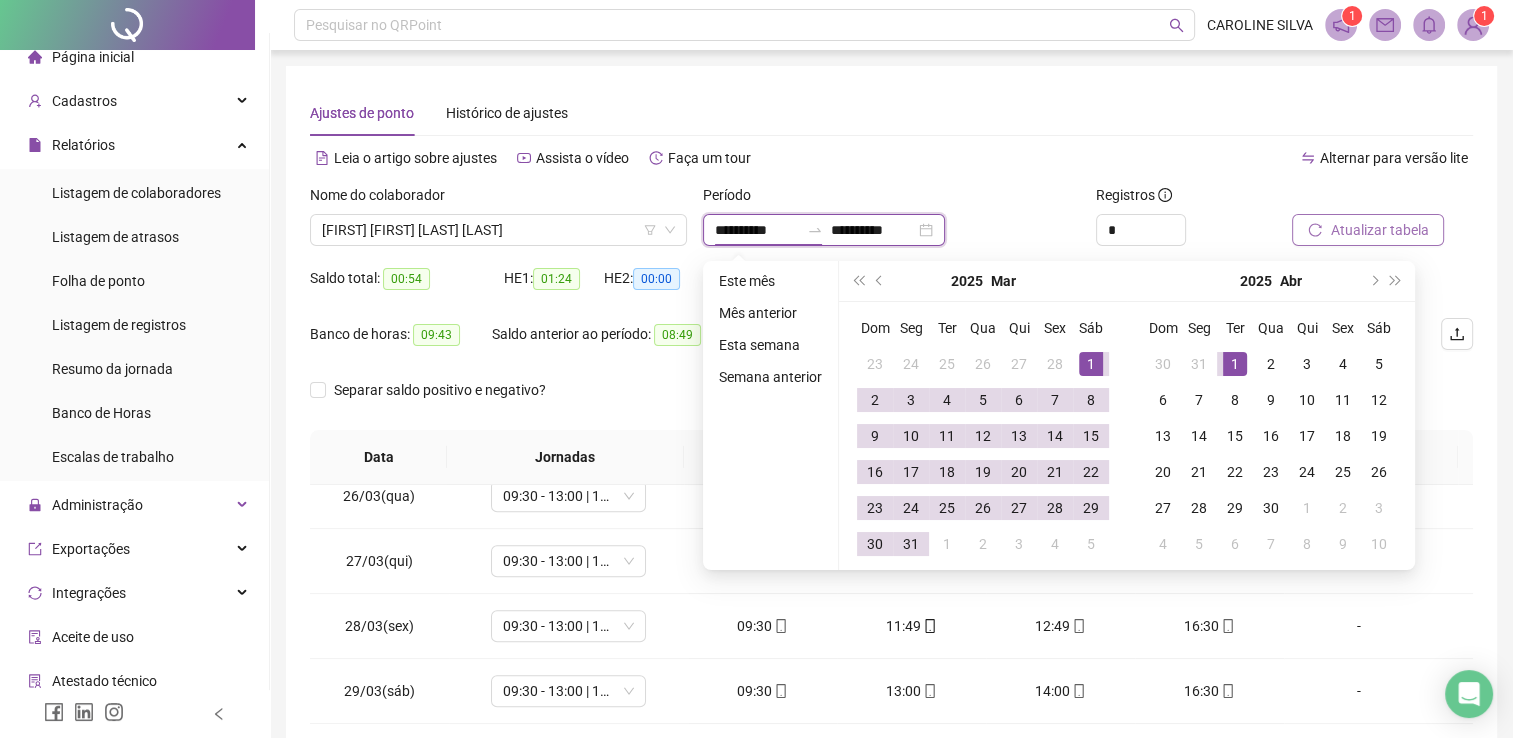type on "**********" 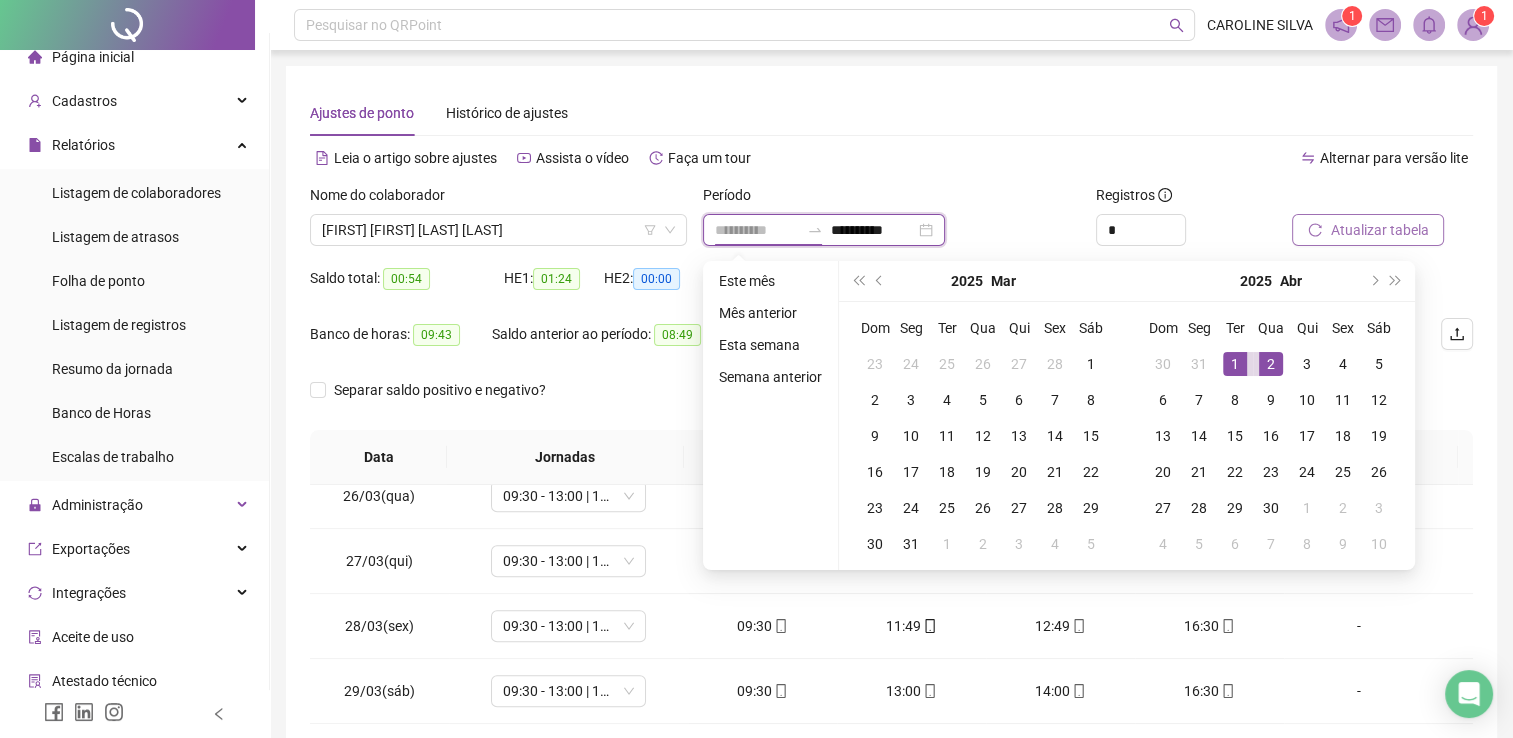 type on "**********" 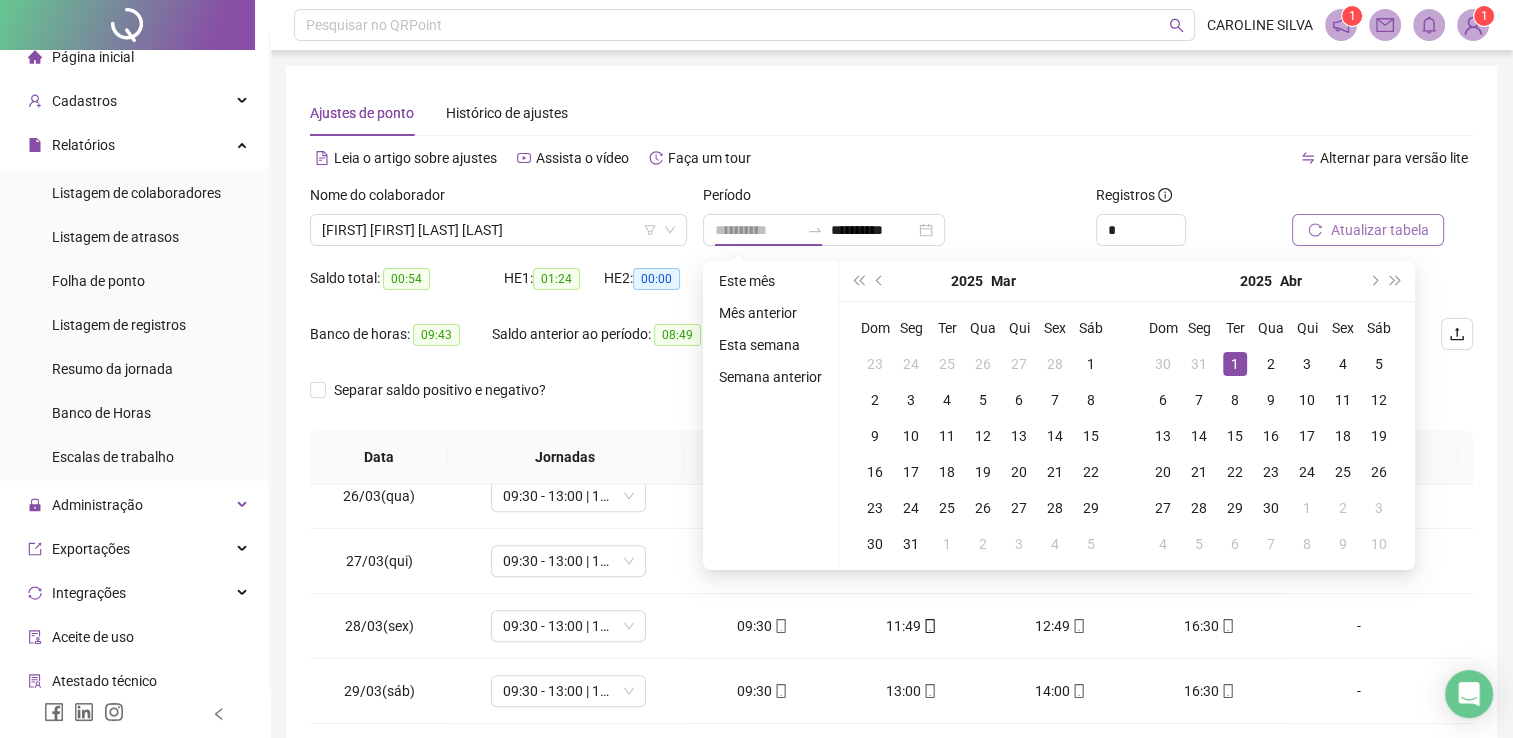 click on "1" at bounding box center [1235, 364] 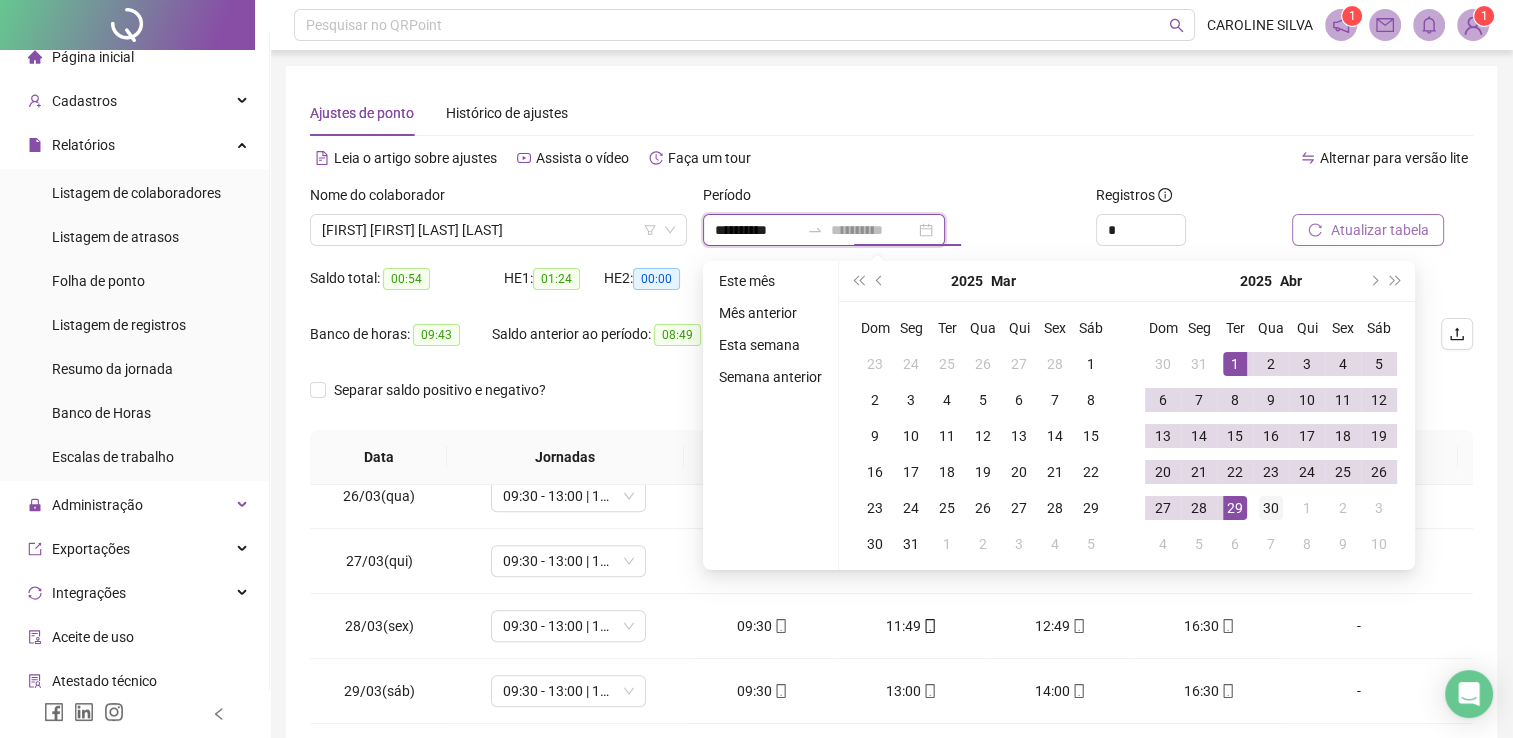 type on "**********" 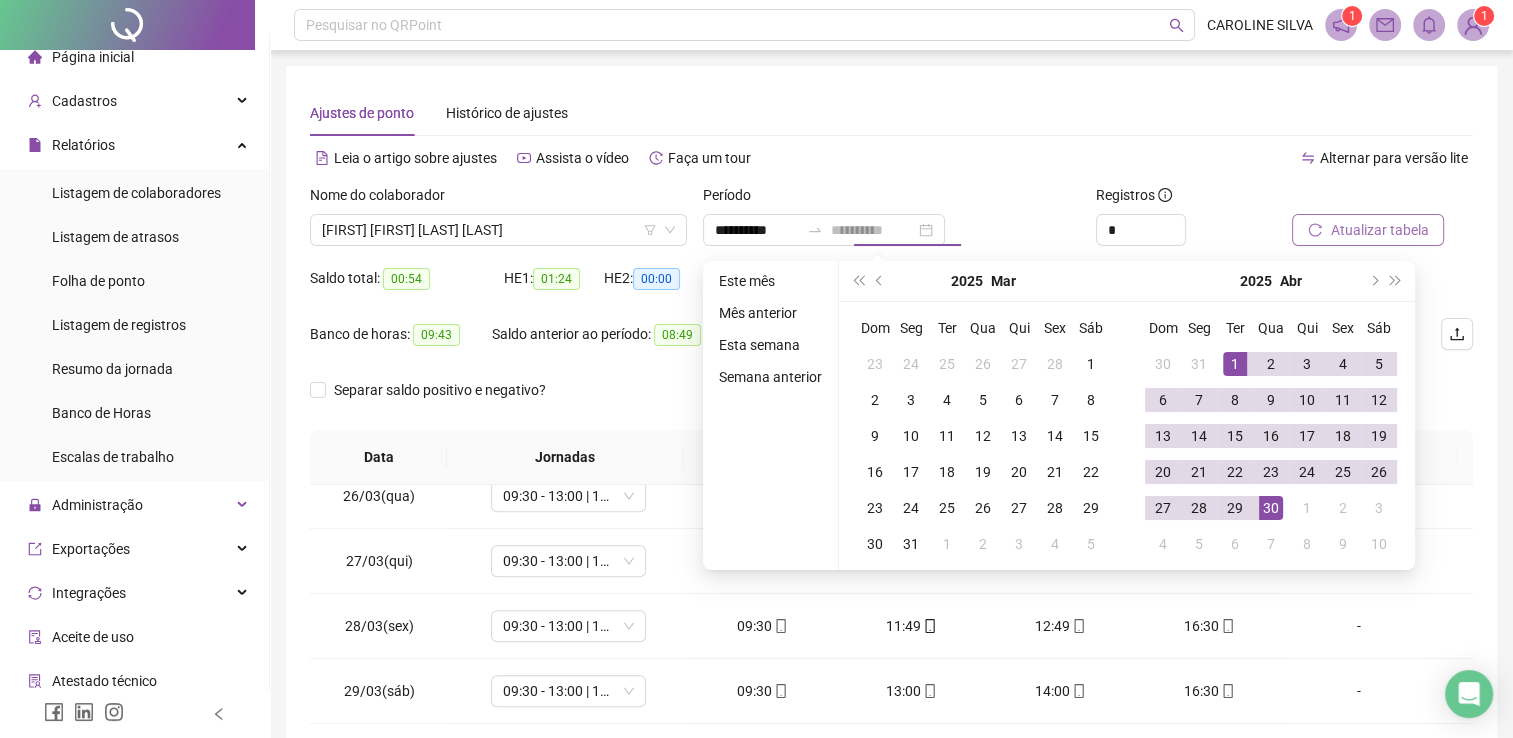 click on "30" at bounding box center (1271, 508) 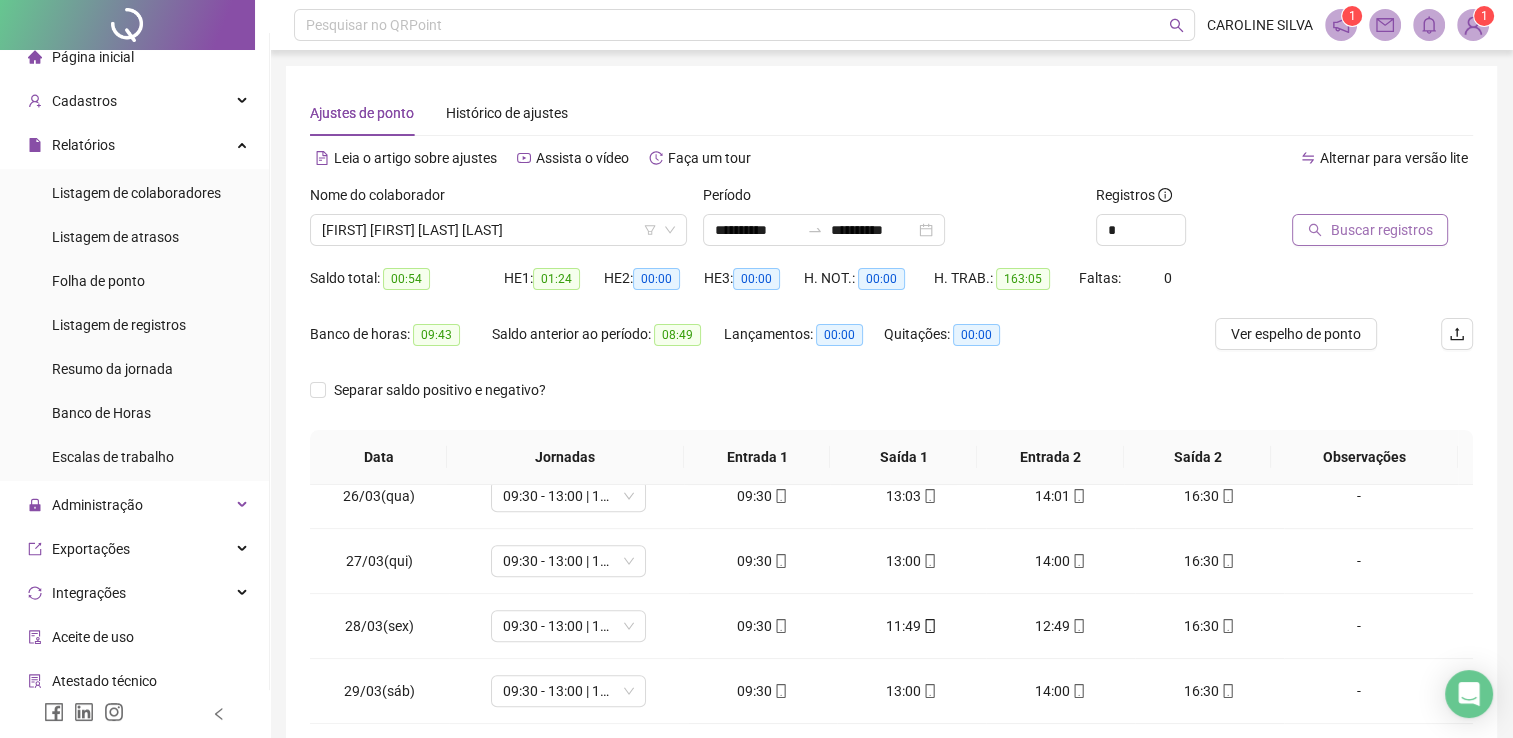 click on "Buscar registros" at bounding box center (1381, 230) 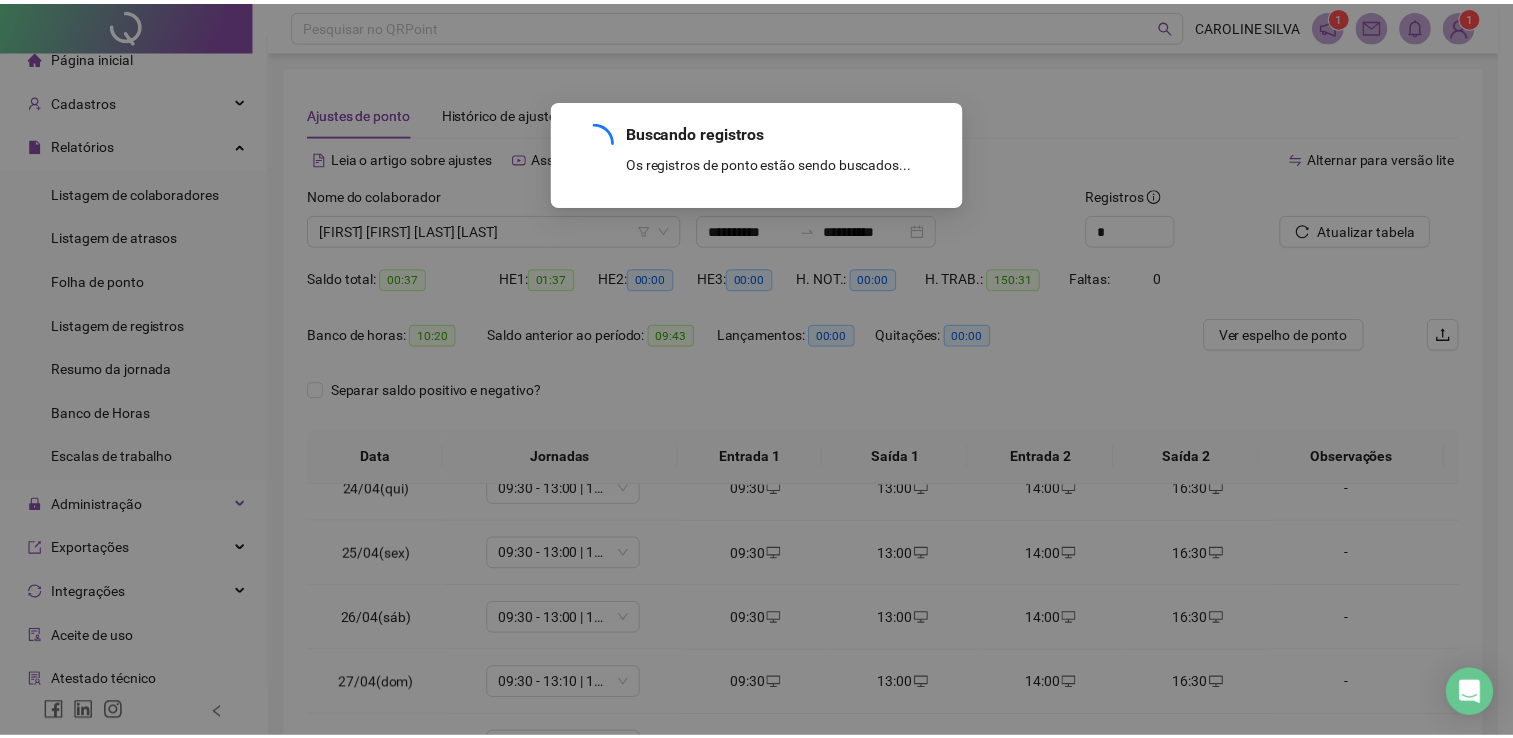 scroll, scrollTop: 1516, scrollLeft: 0, axis: vertical 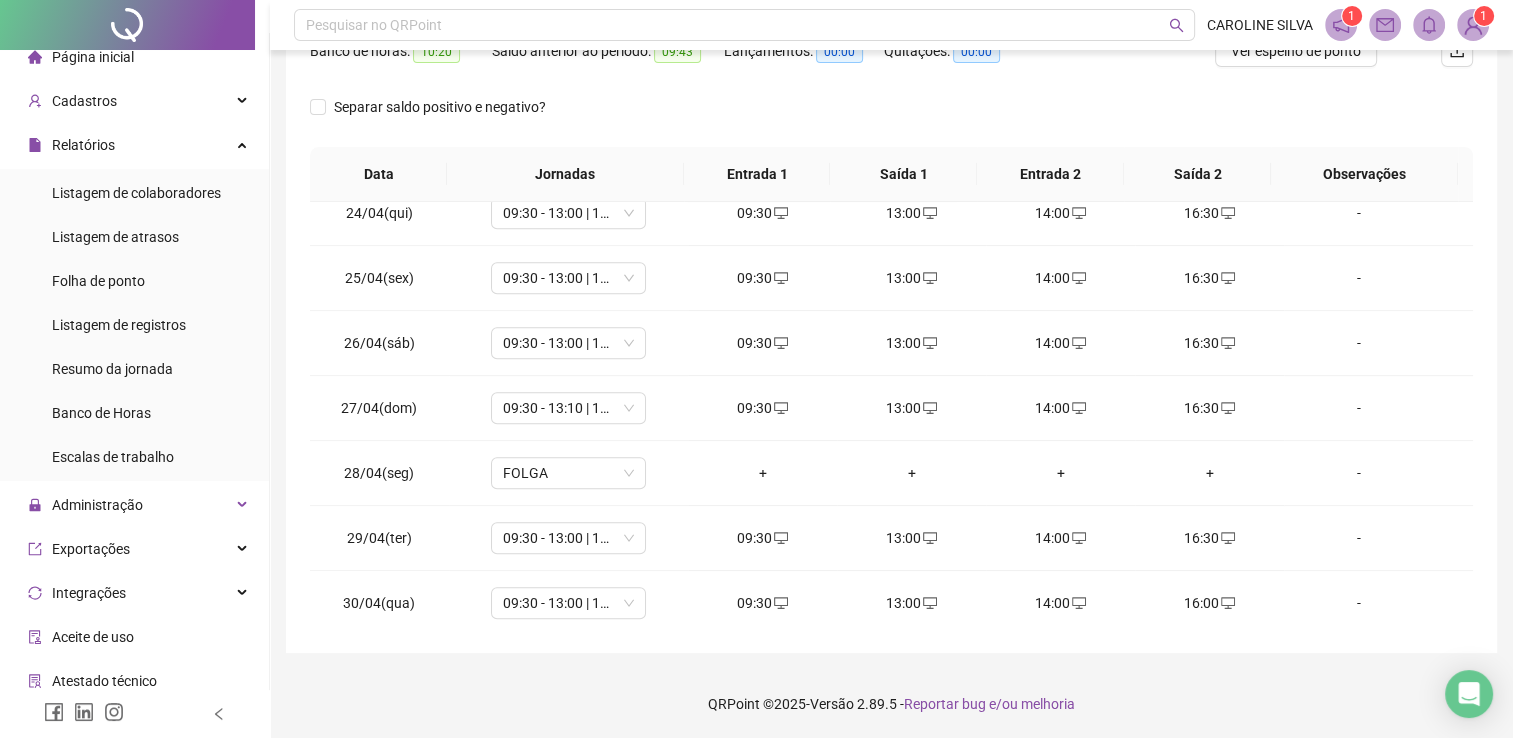 drag, startPoint x: 1502, startPoint y: 452, endPoint x: 1524, endPoint y: 376, distance: 79.12016 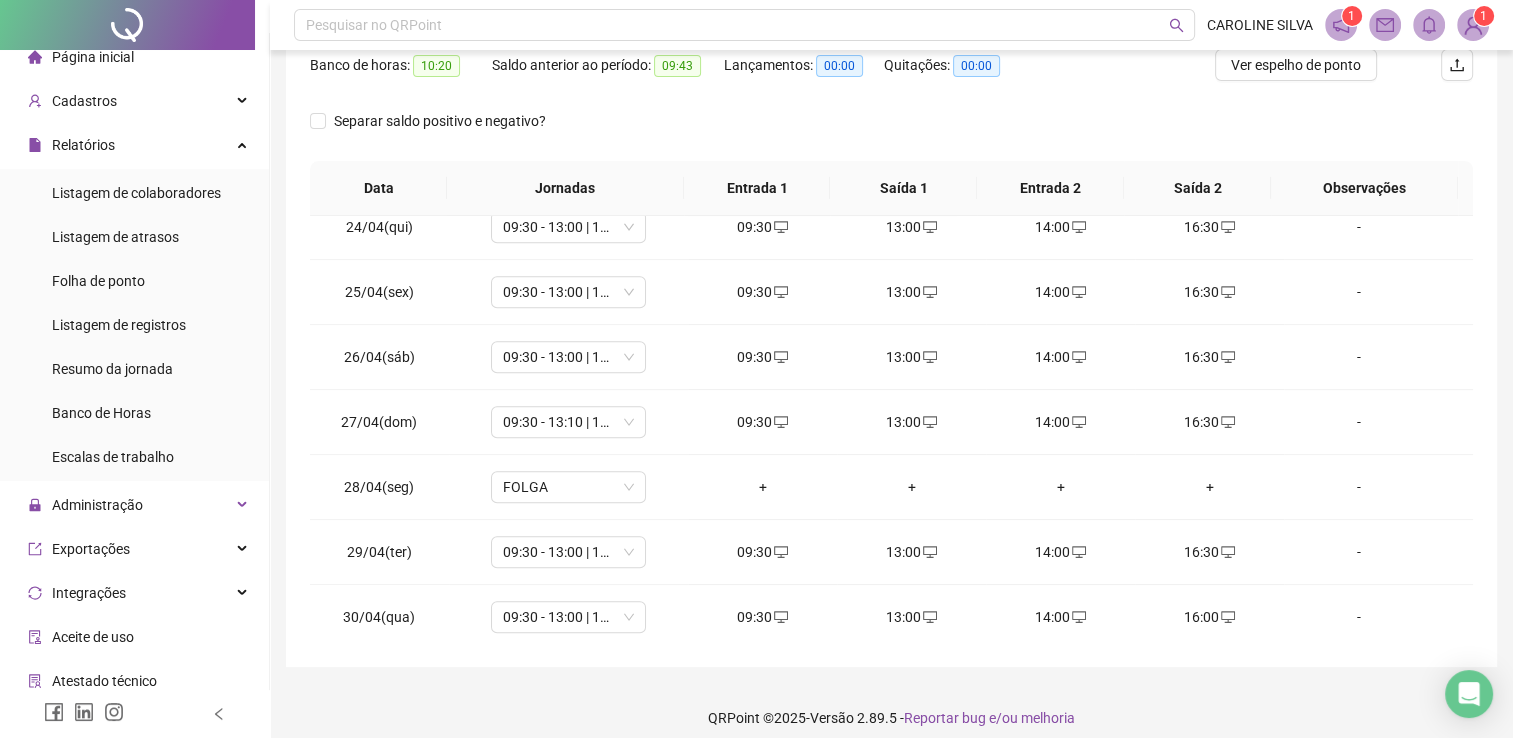 scroll, scrollTop: 283, scrollLeft: 0, axis: vertical 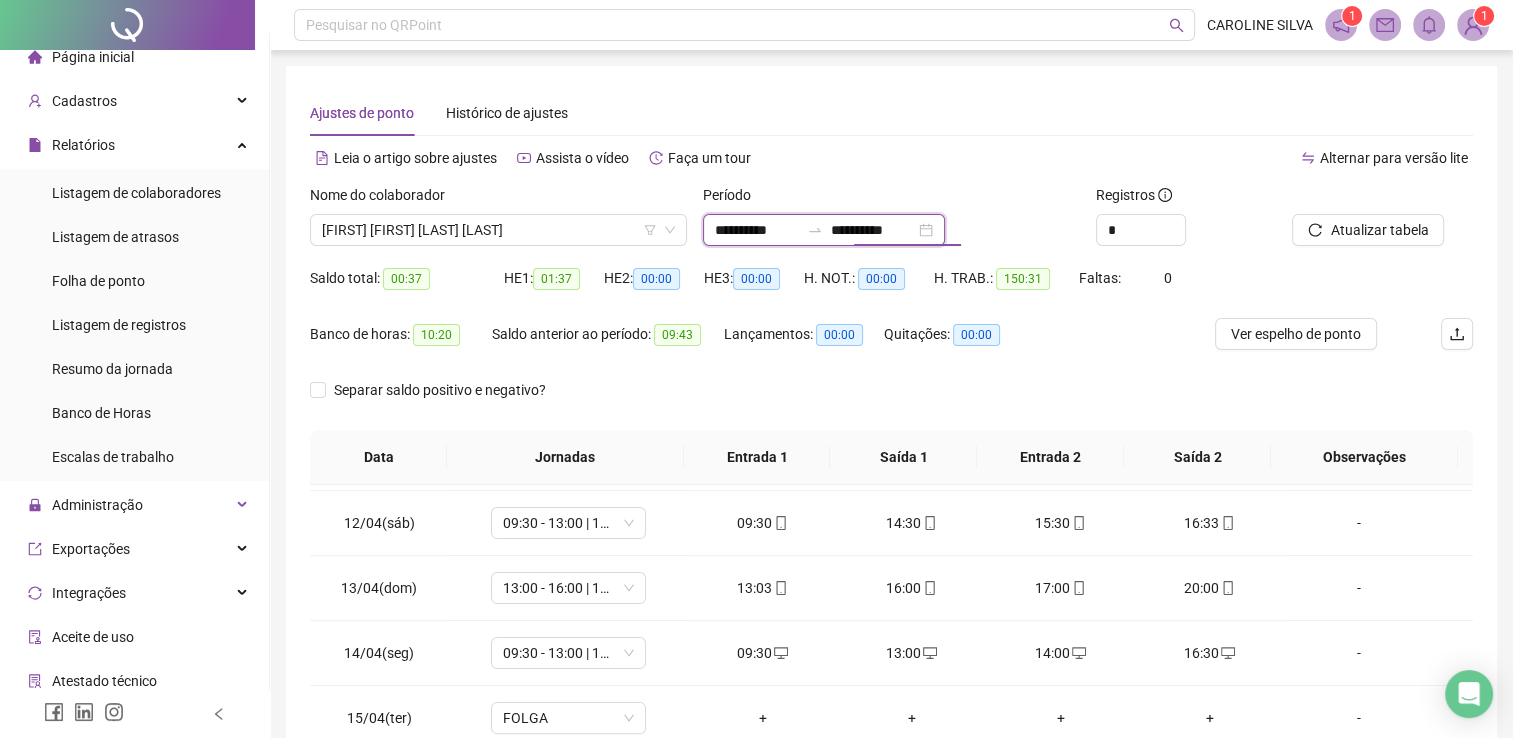 click on "**********" at bounding box center (757, 230) 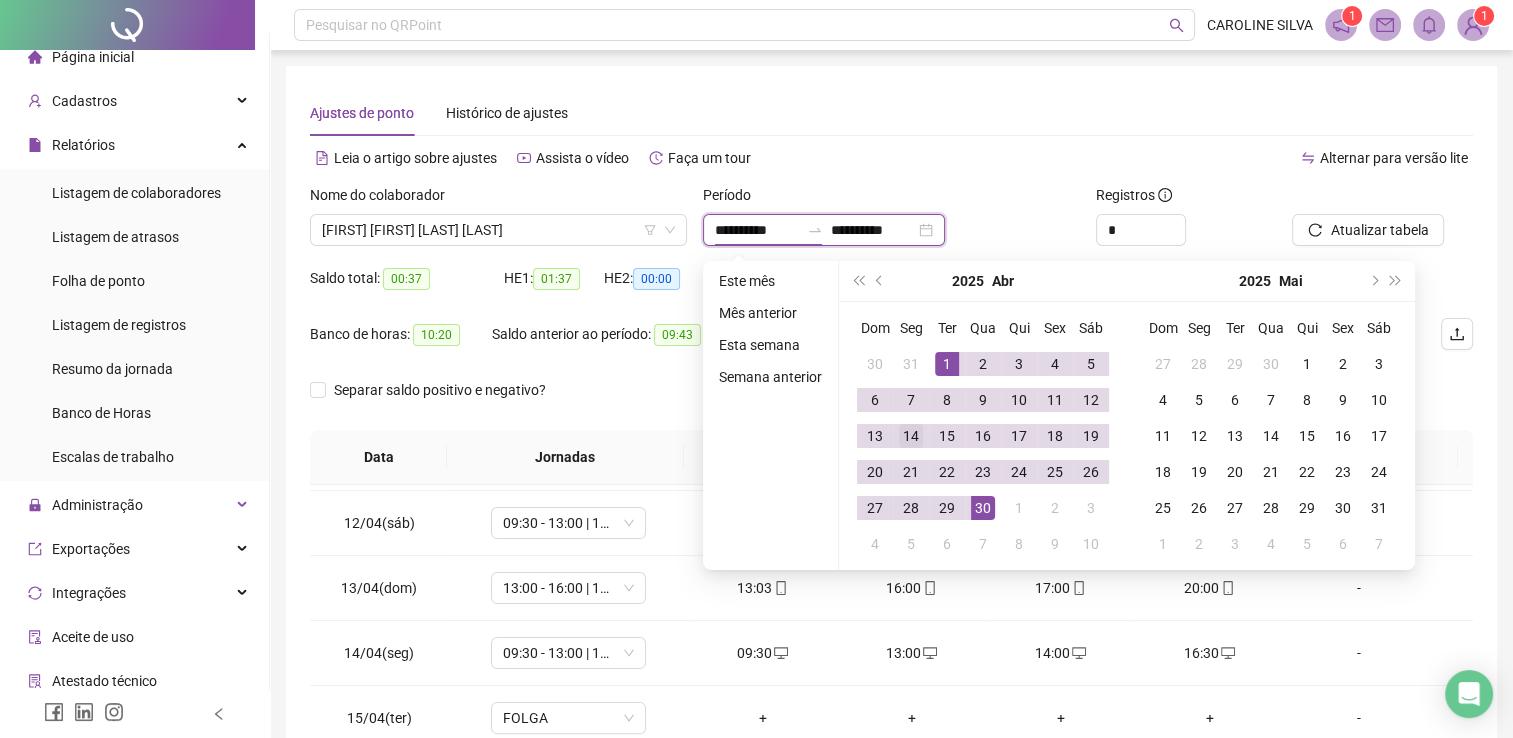 type on "**********" 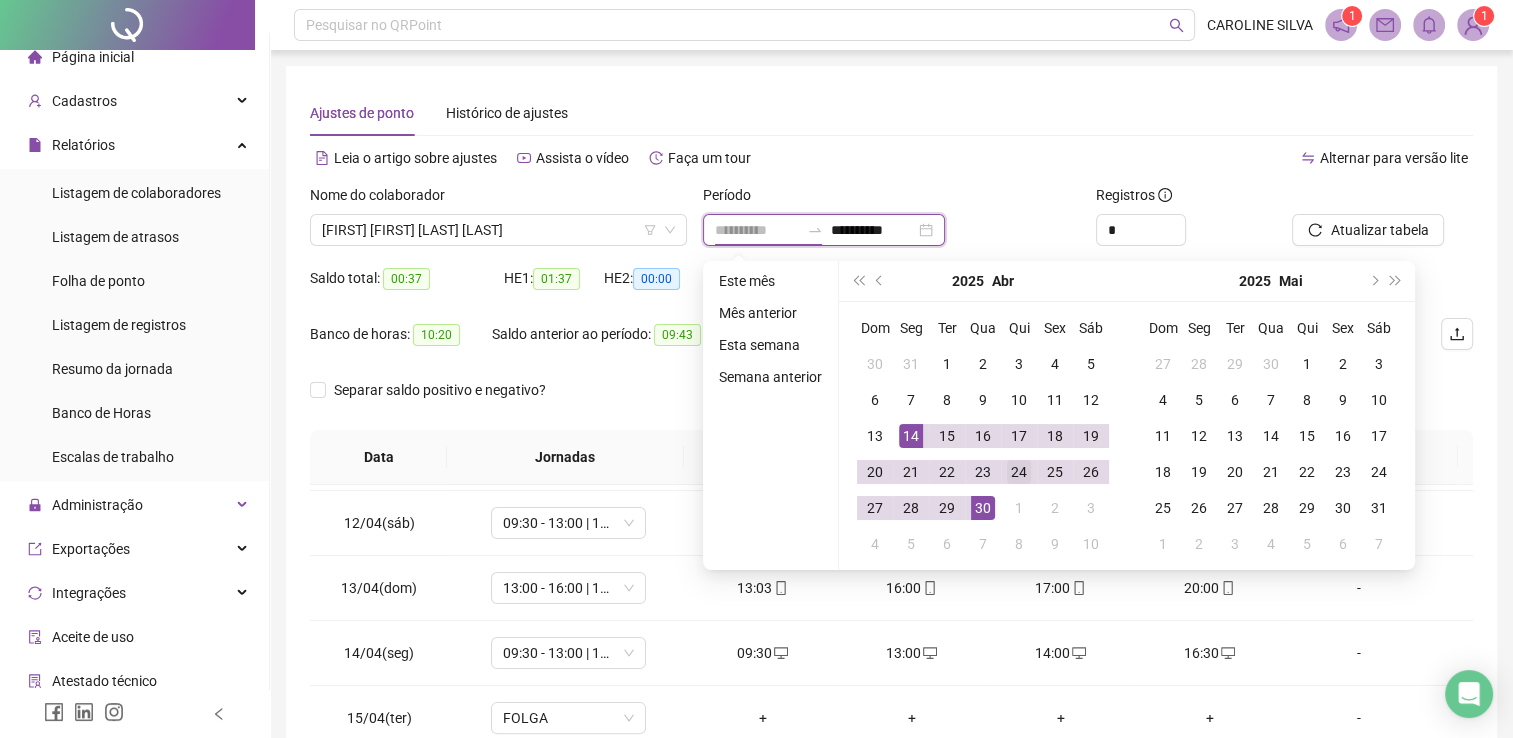 type on "**********" 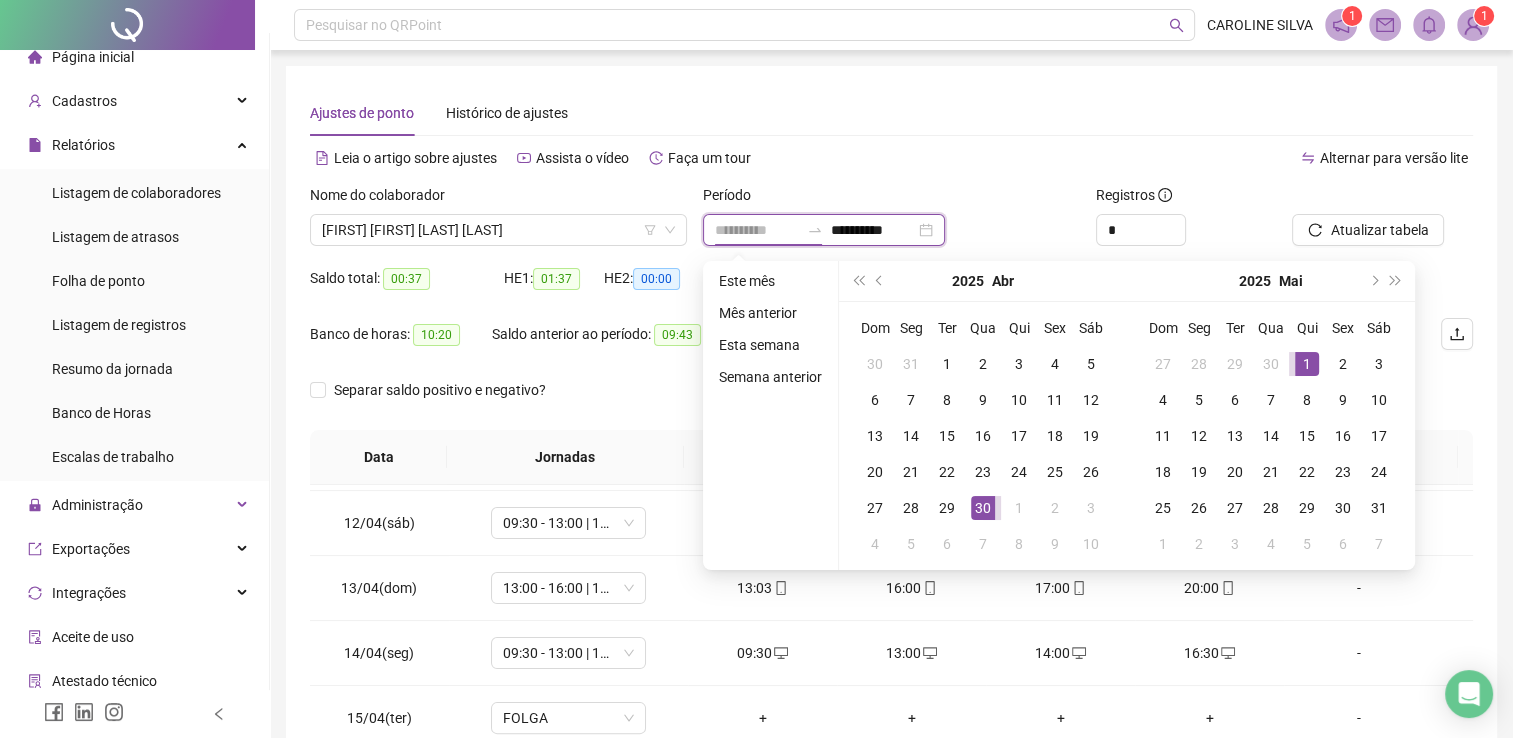 type on "**********" 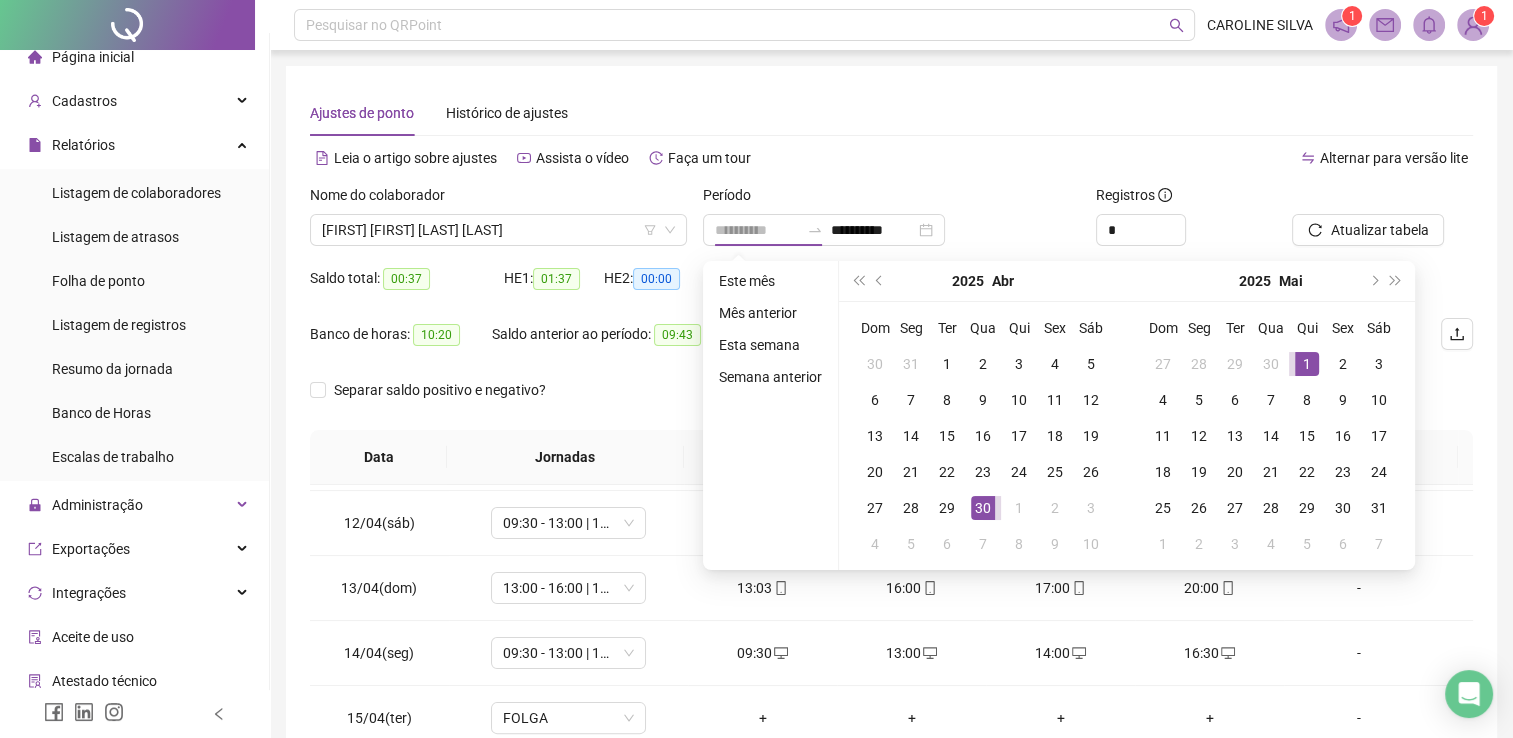 click on "1" at bounding box center (1307, 364) 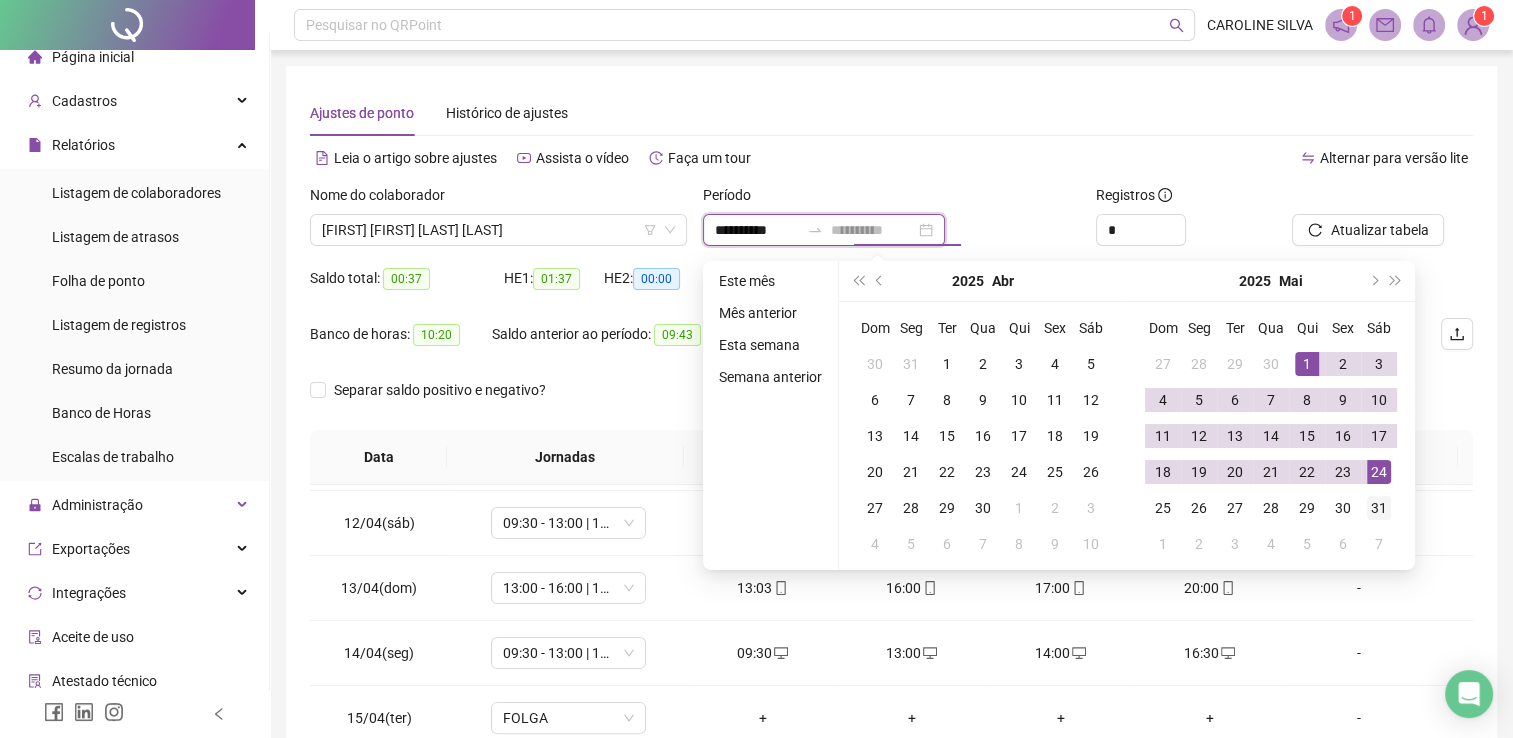 type on "**********" 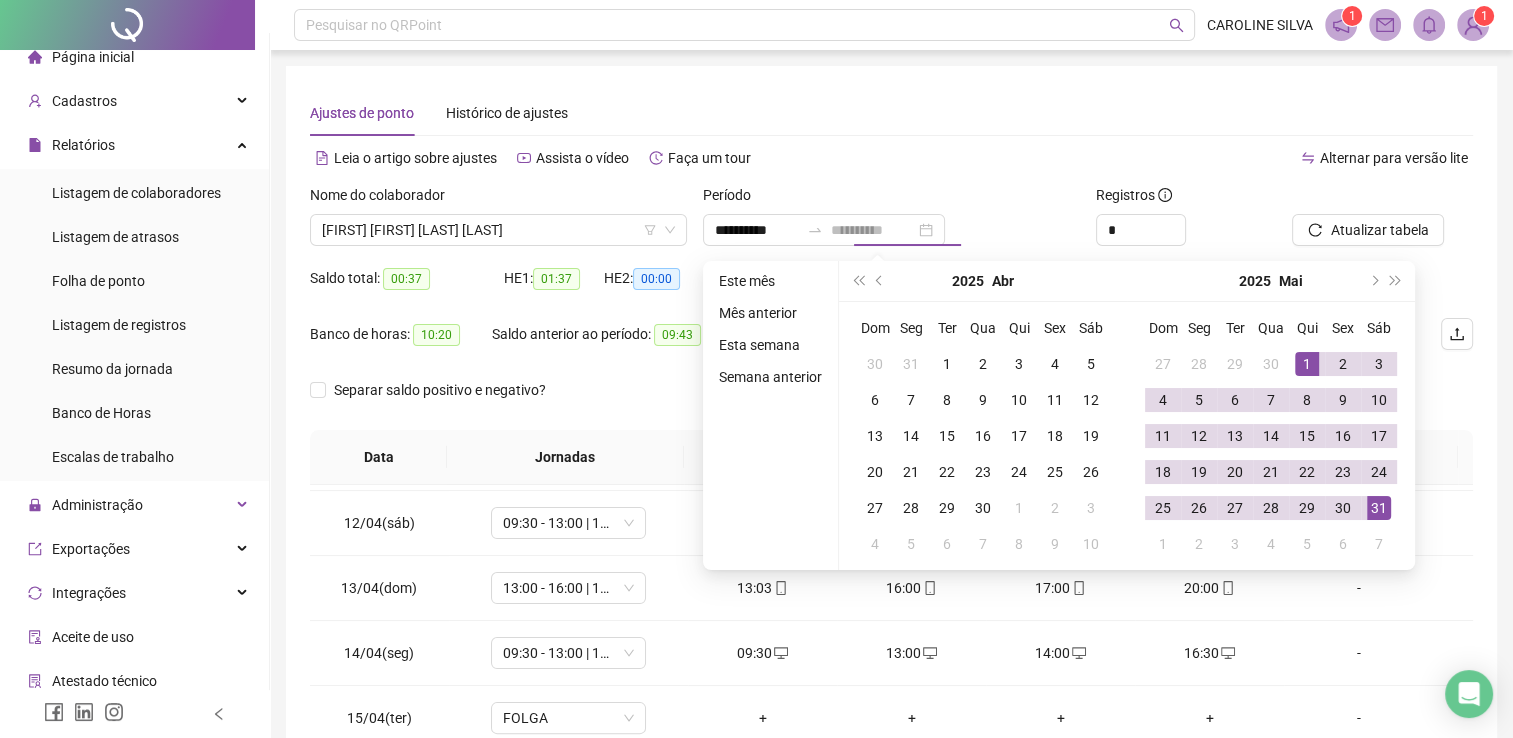 click on "31" at bounding box center [1379, 508] 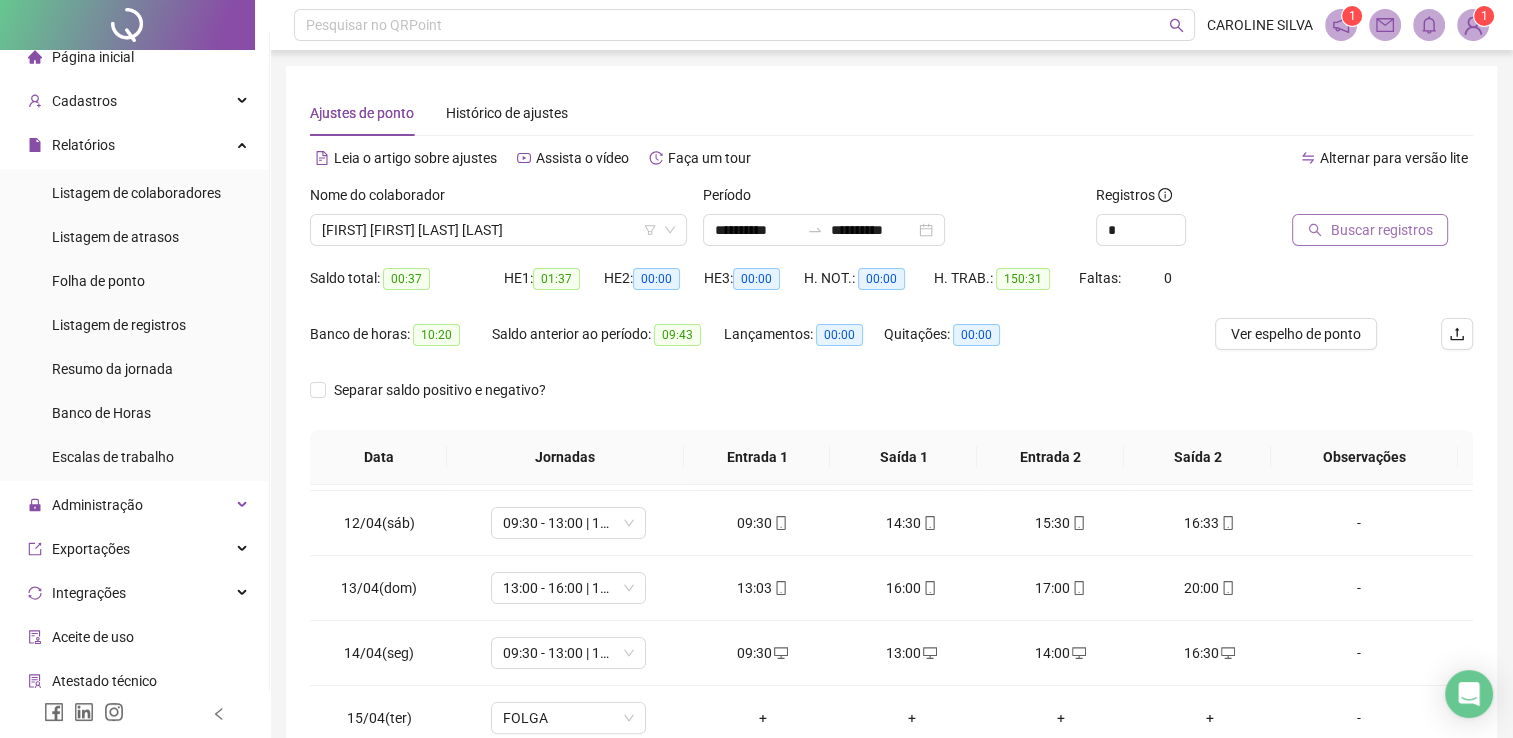 click 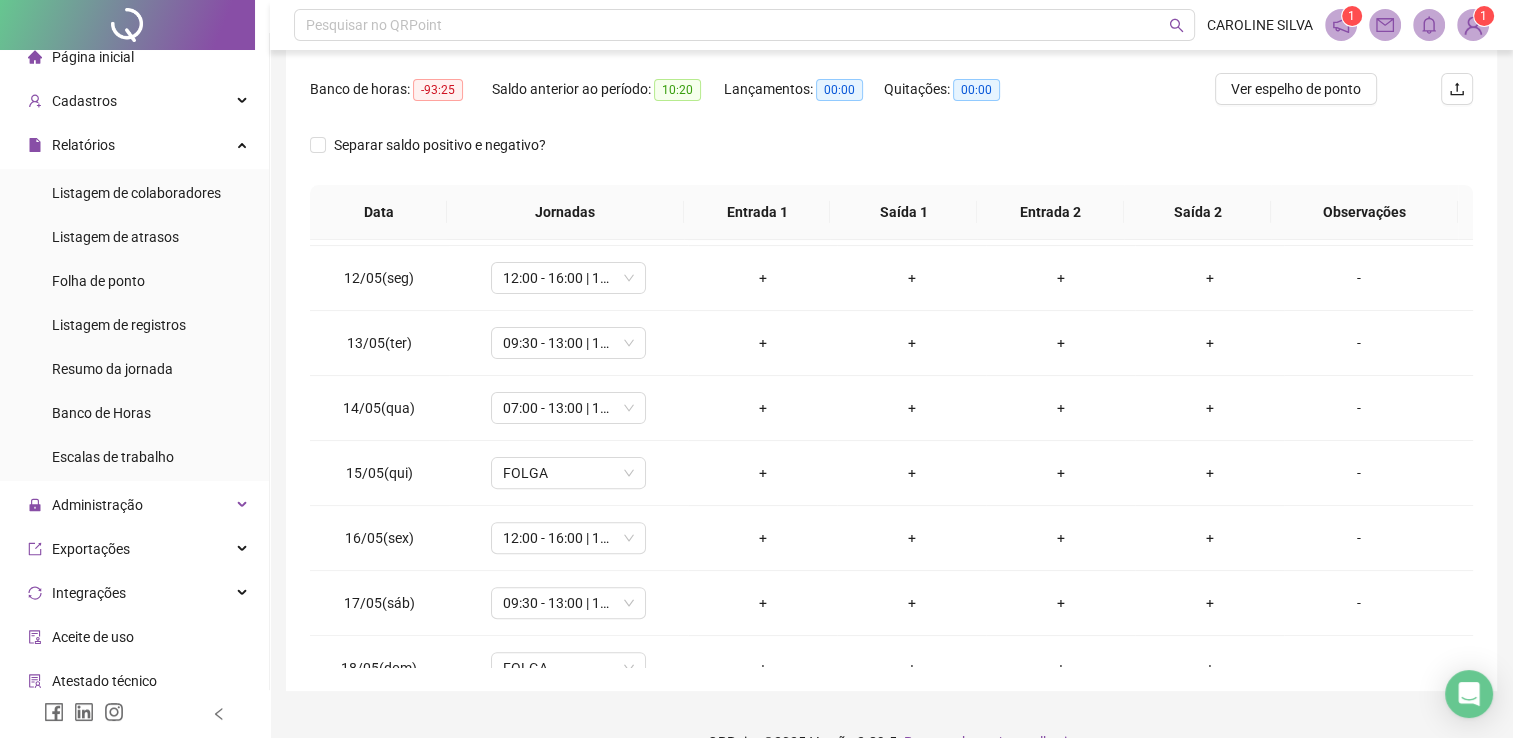 scroll, scrollTop: 248, scrollLeft: 0, axis: vertical 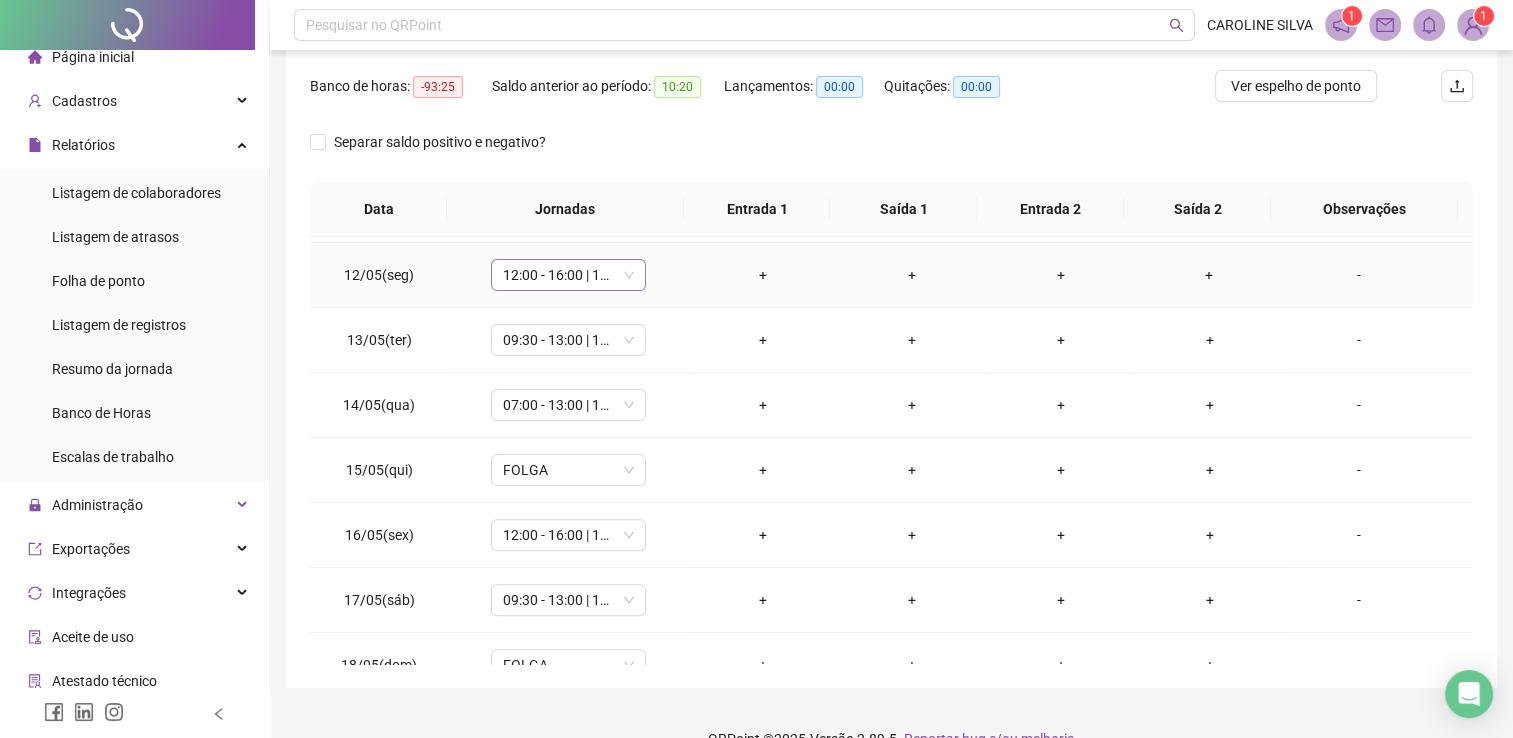 click on "12:00 - 16:00 | 17:00 - 19:00" at bounding box center (568, 275) 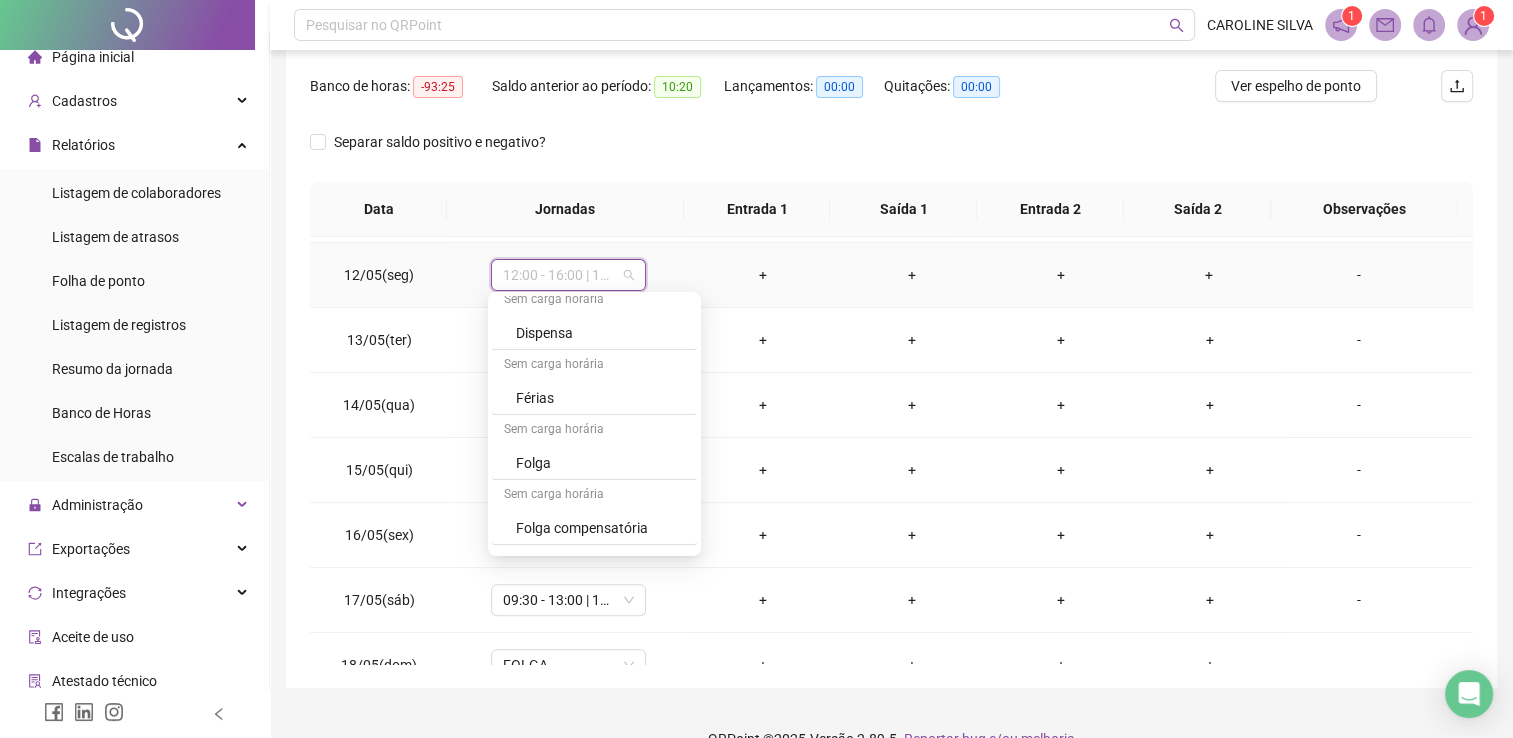 scroll, scrollTop: 2141, scrollLeft: 0, axis: vertical 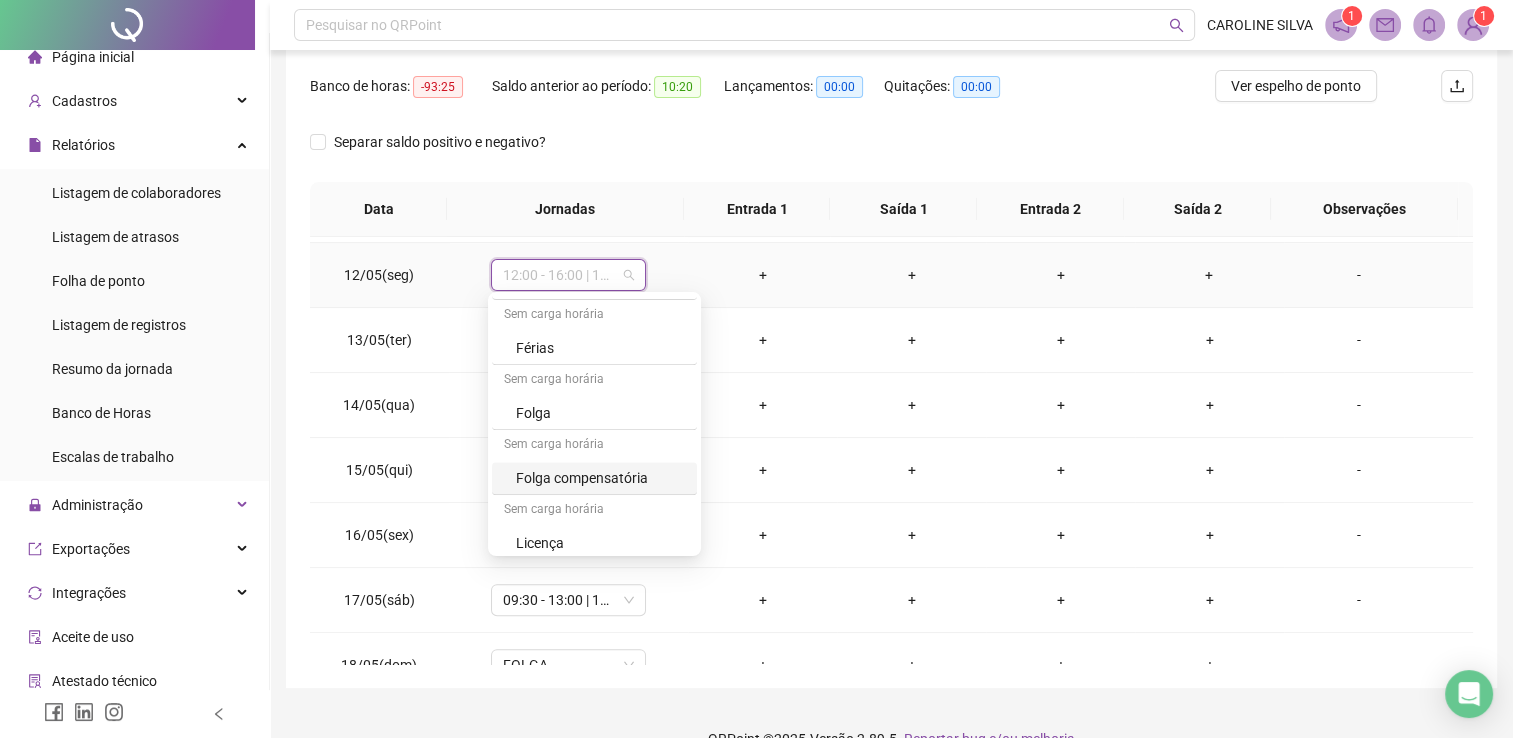 click on "Folga compensatória" at bounding box center (600, 478) 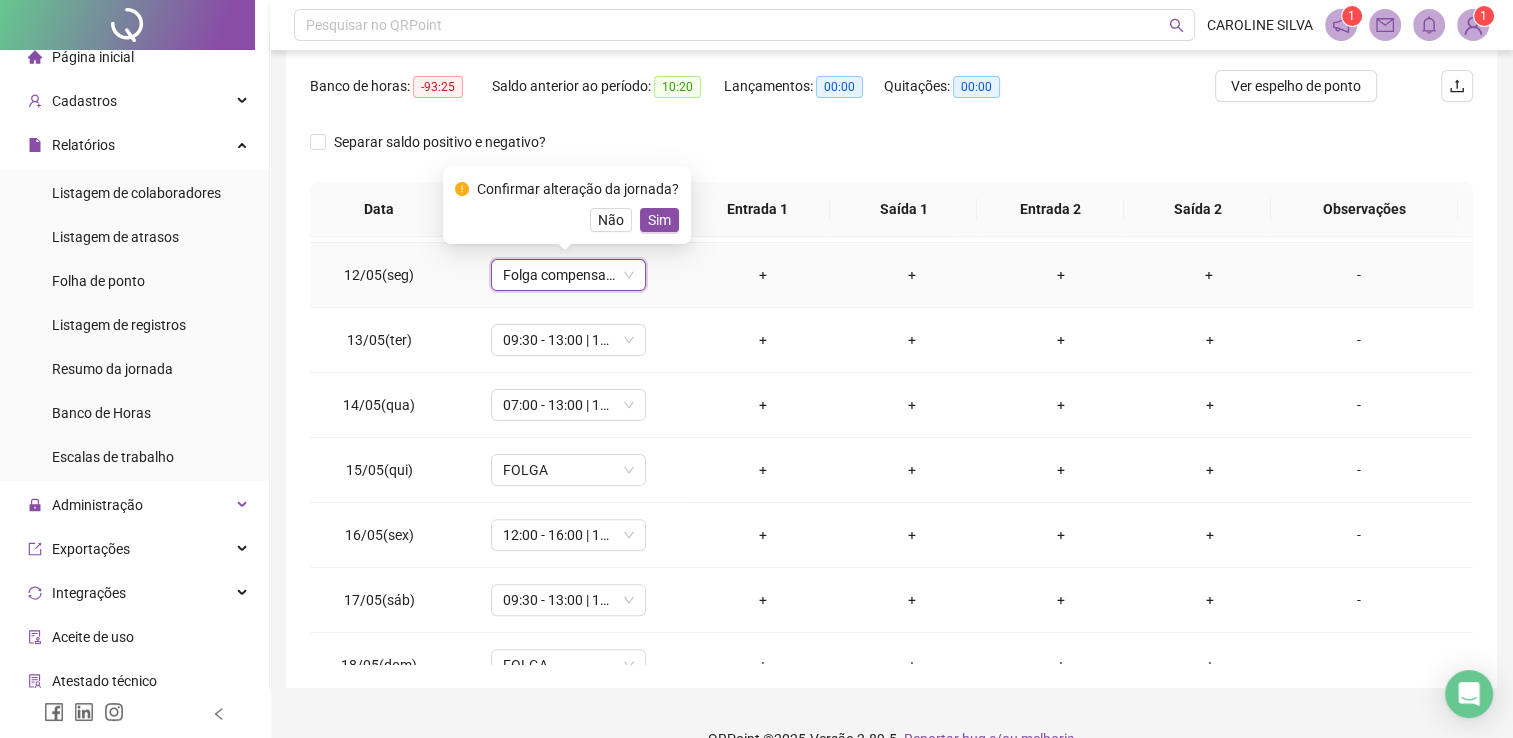 click on "Sim" at bounding box center (659, 220) 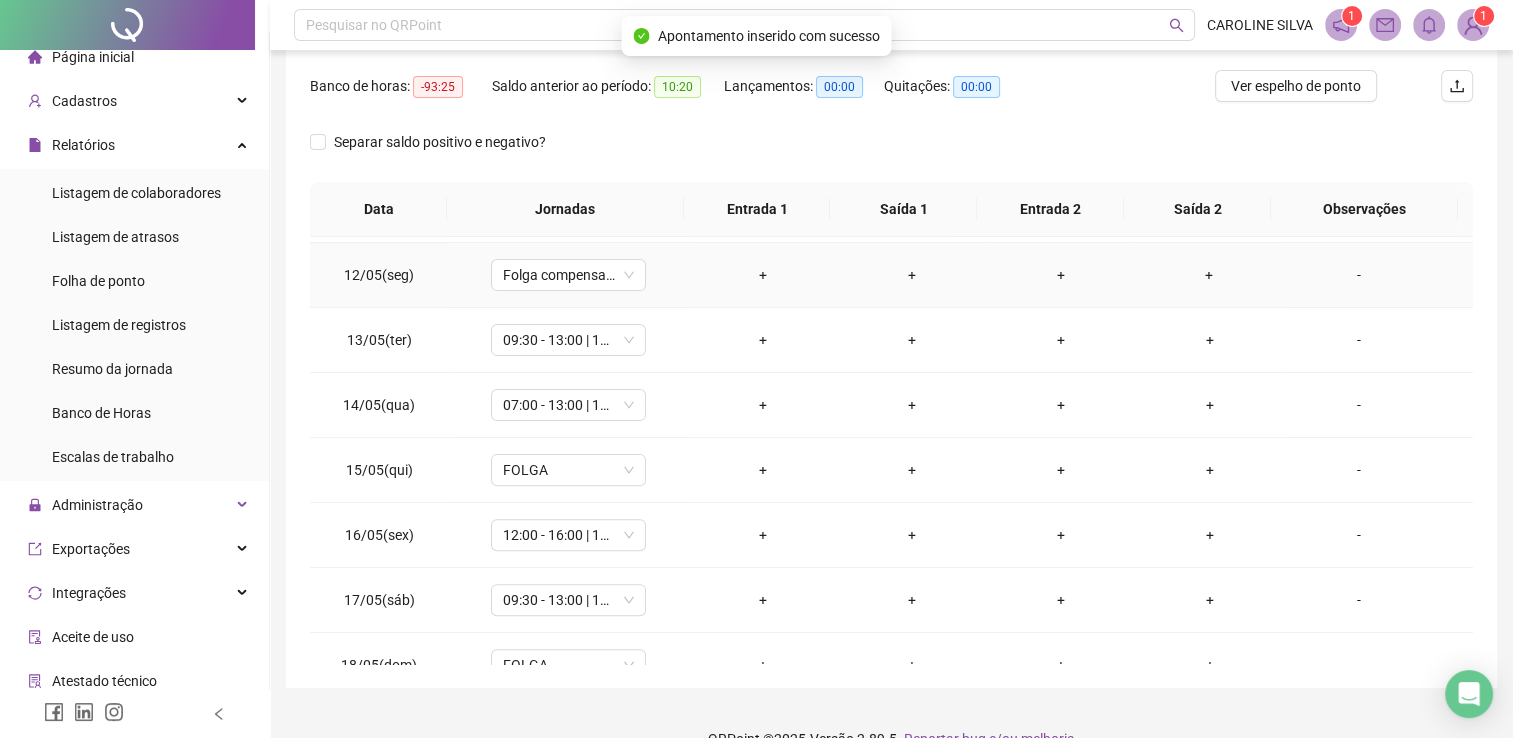 click on "-" at bounding box center [1359, 275] 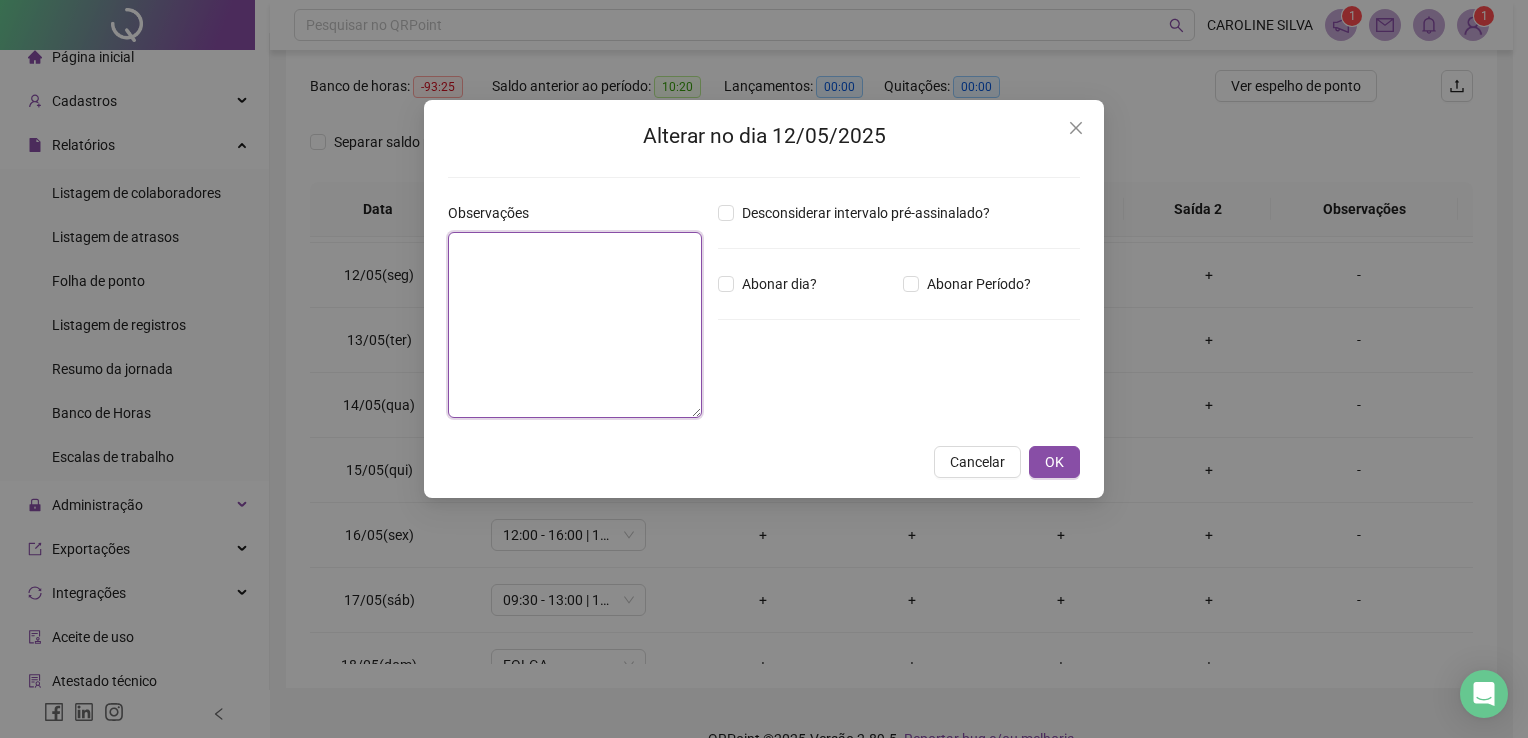 click at bounding box center (575, 325) 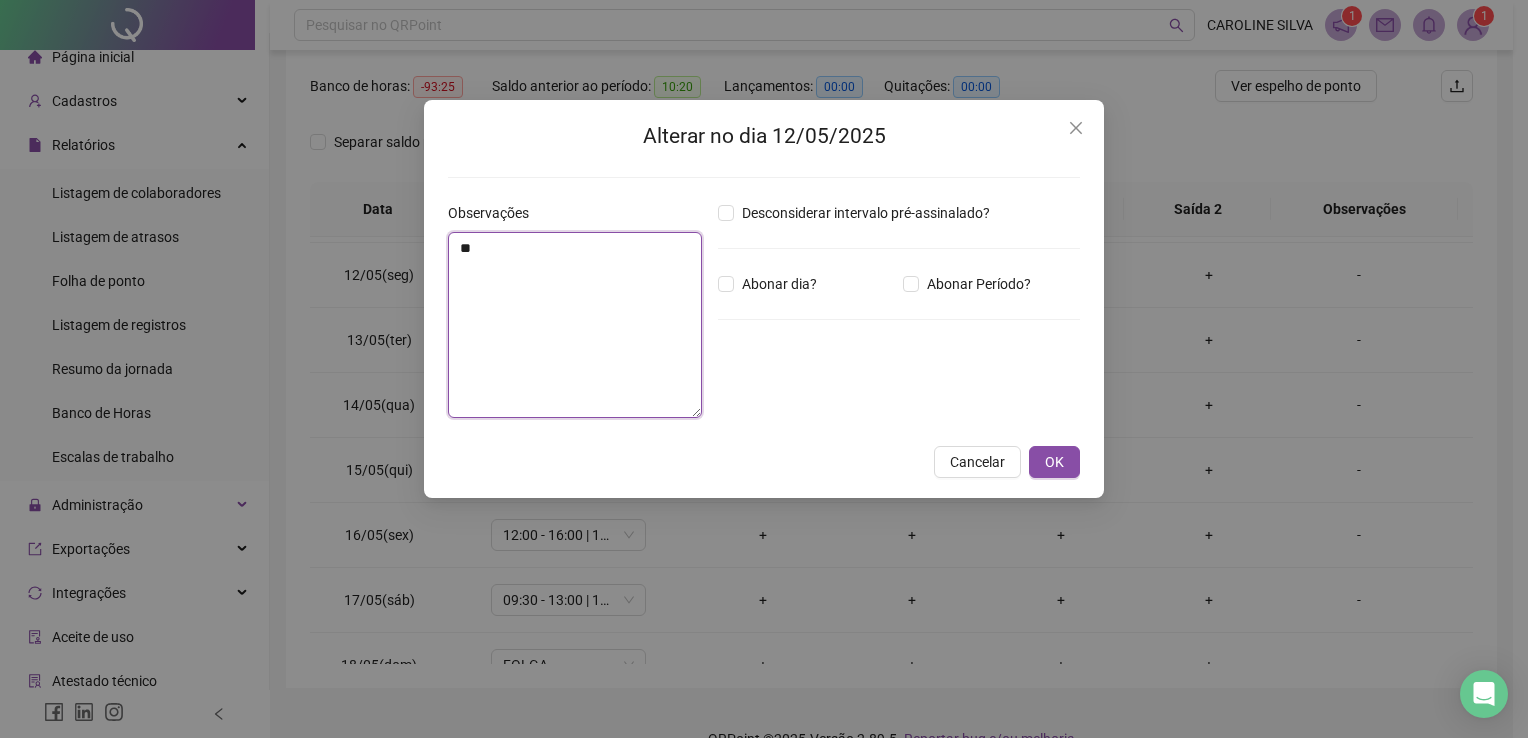 type on "*" 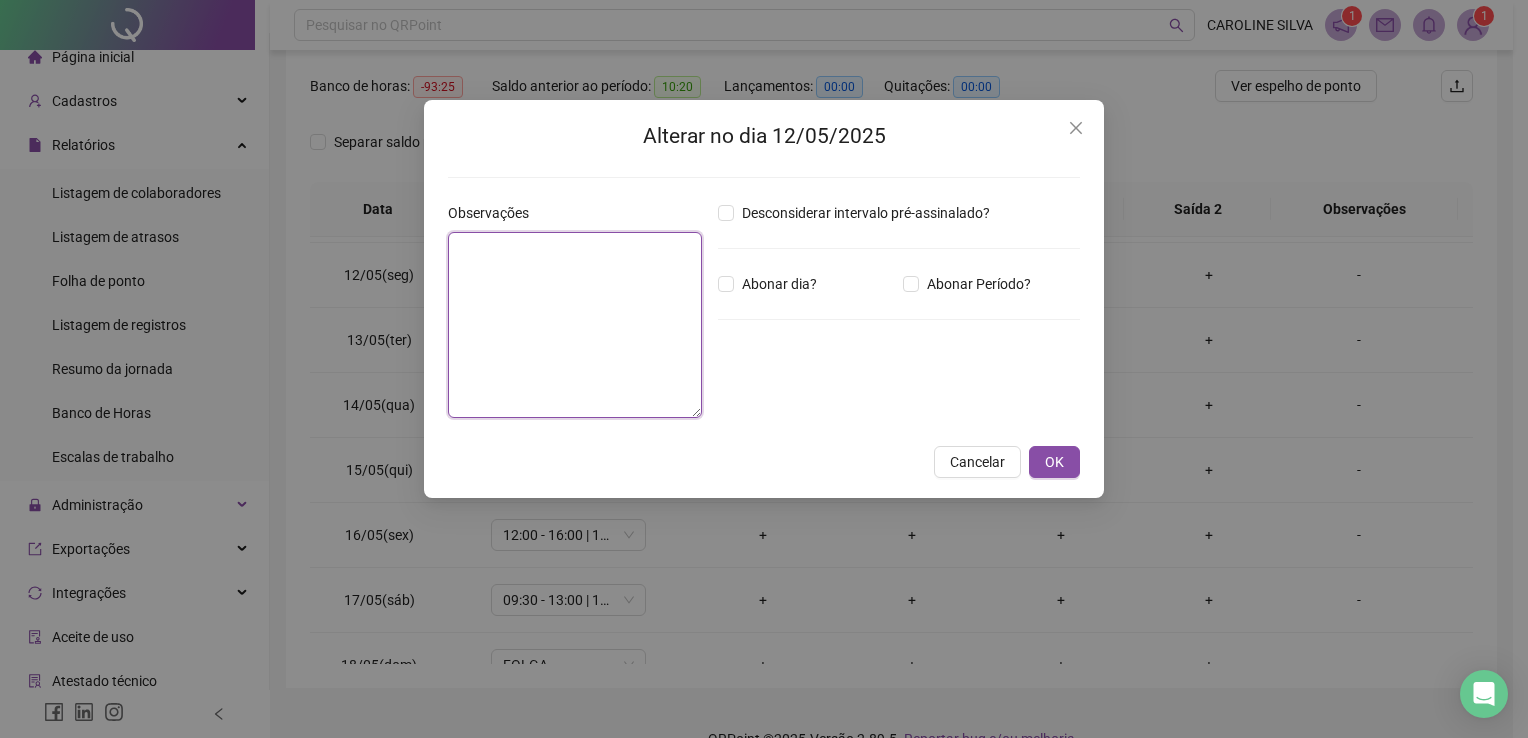 type on "*" 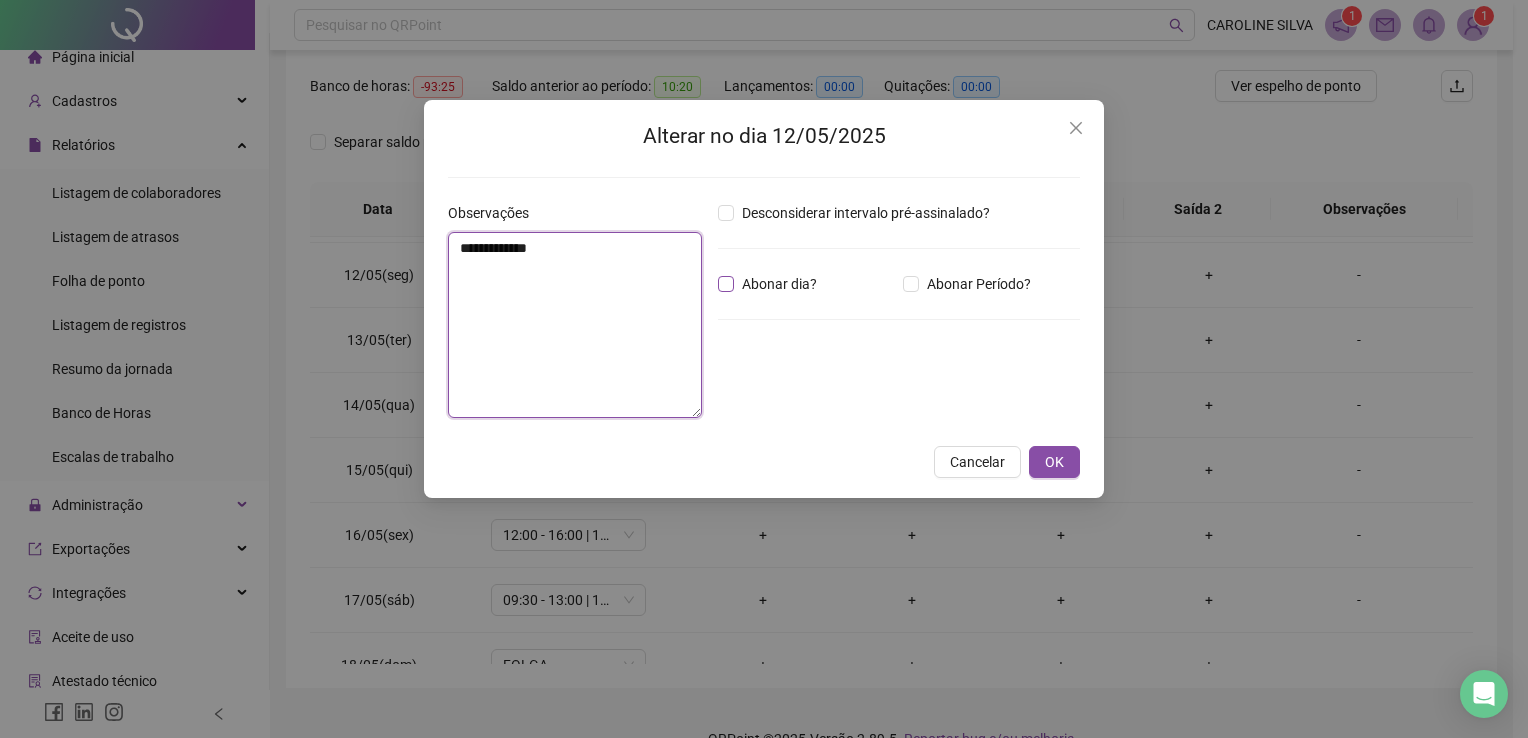 type on "**********" 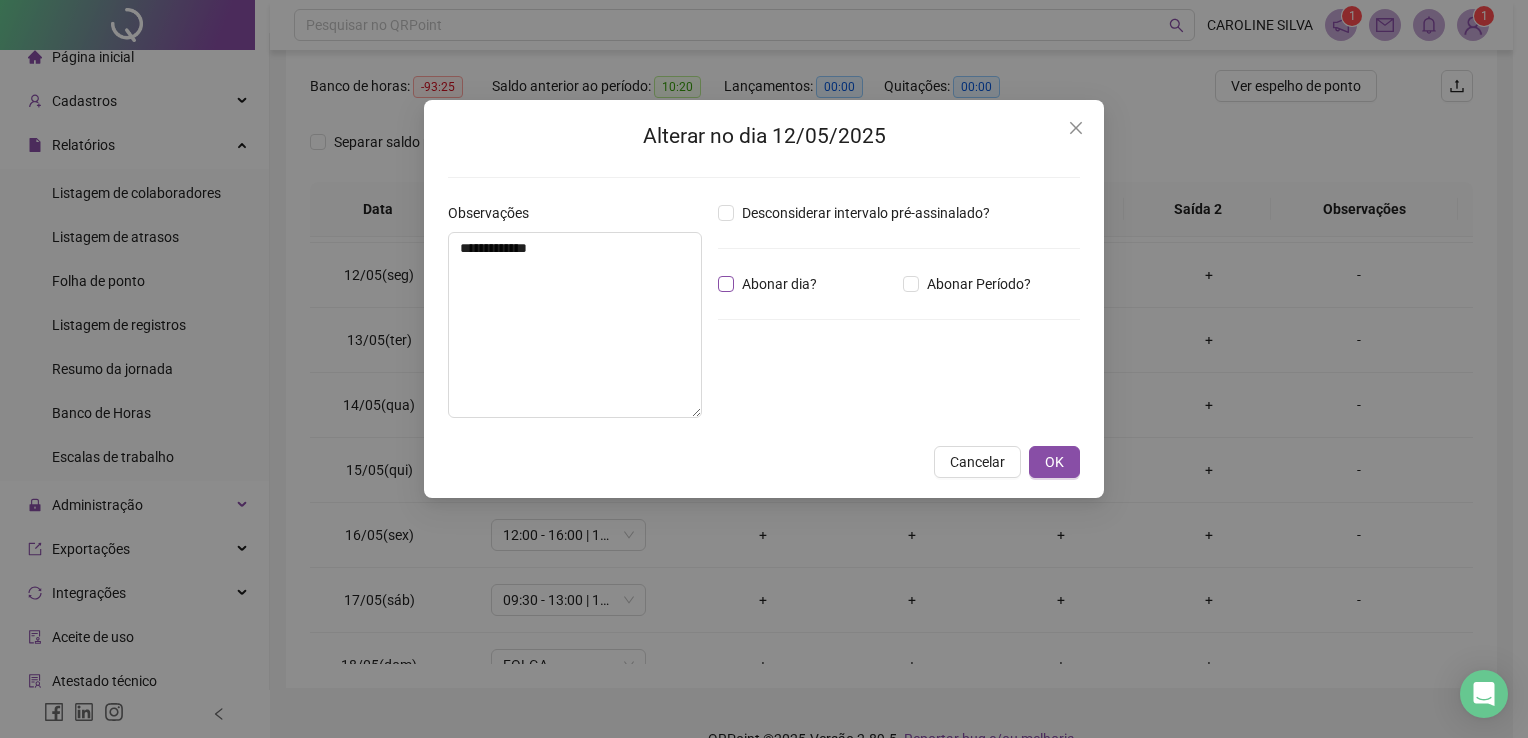 click on "Abonar dia?" at bounding box center [779, 284] 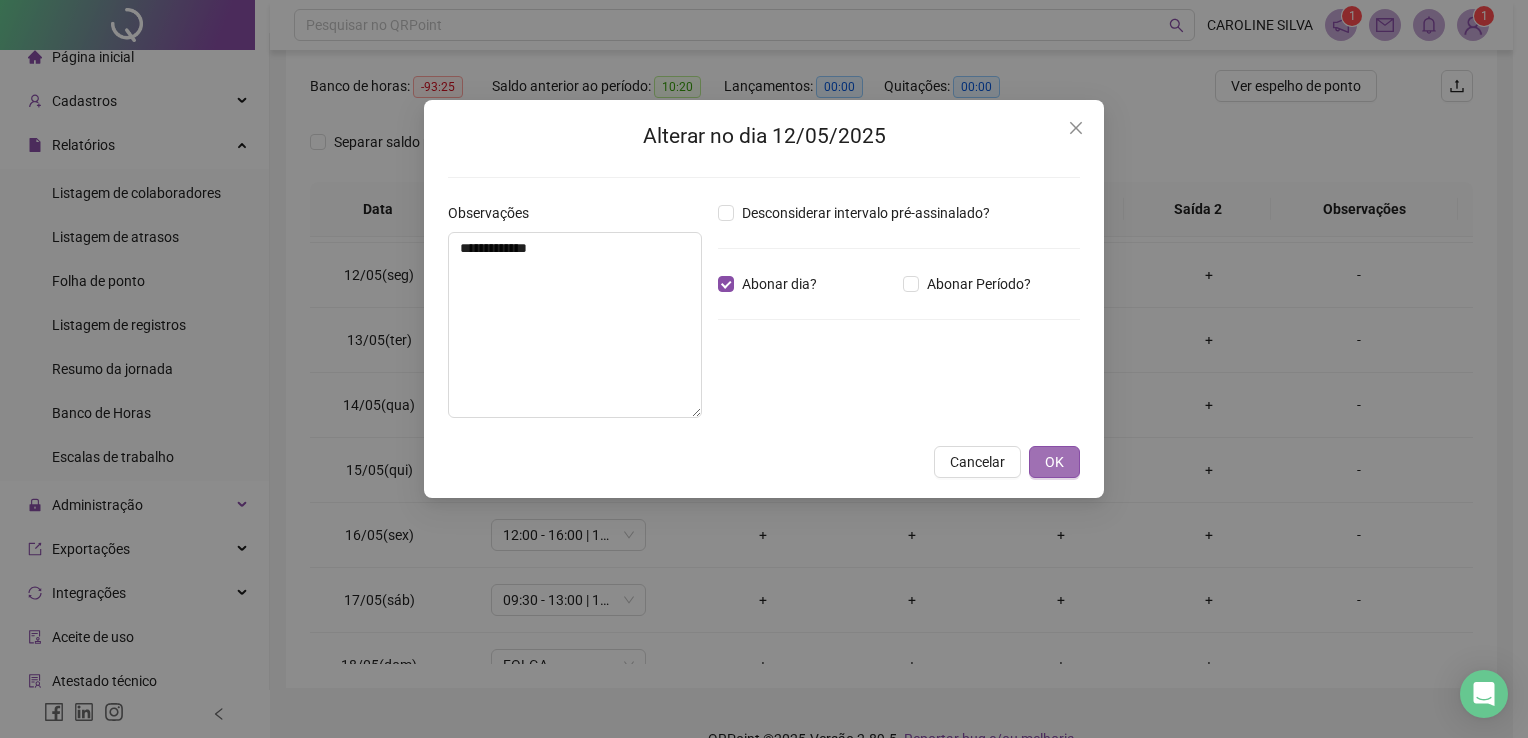 click on "OK" at bounding box center (1054, 462) 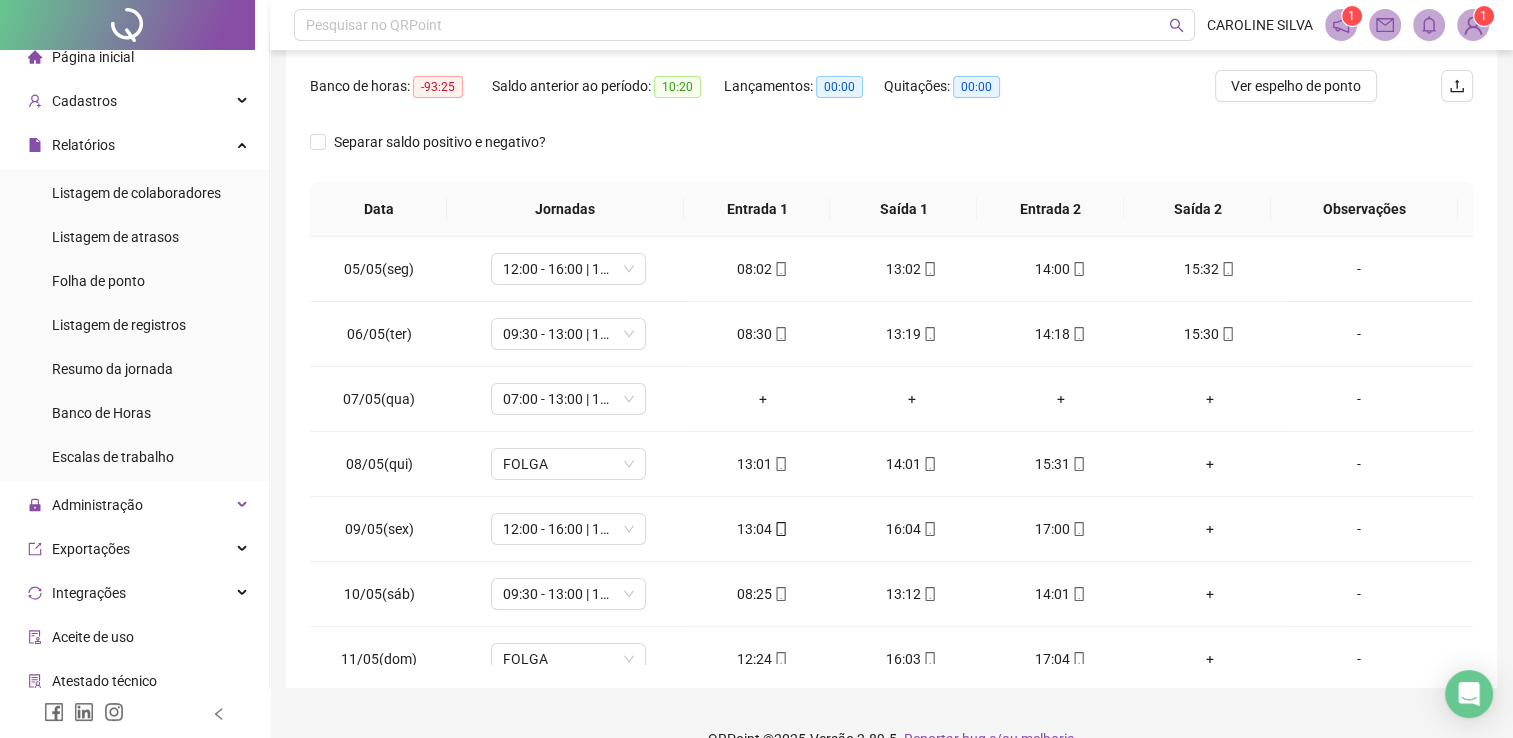 scroll, scrollTop: 256, scrollLeft: 0, axis: vertical 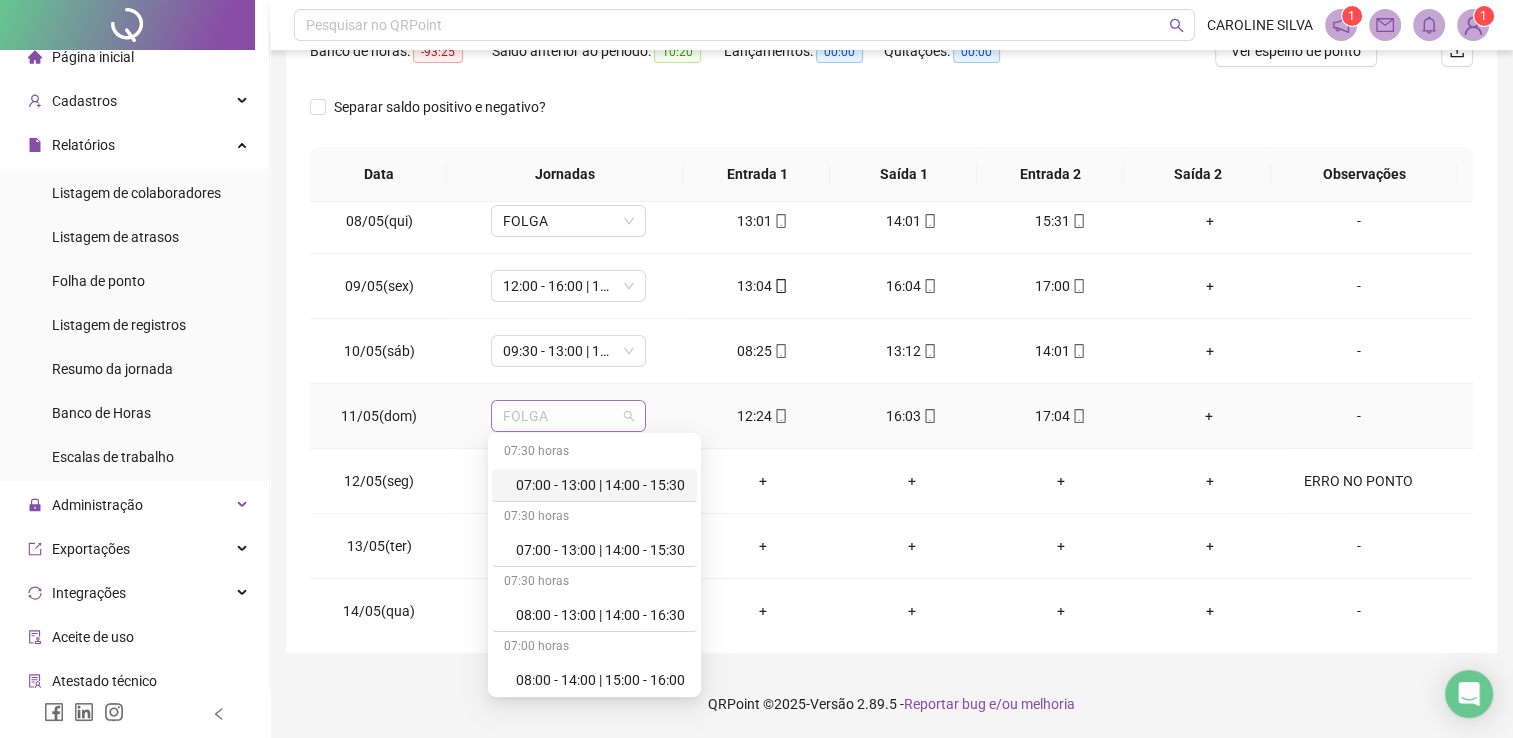 click on "FOLGA" at bounding box center [568, 416] 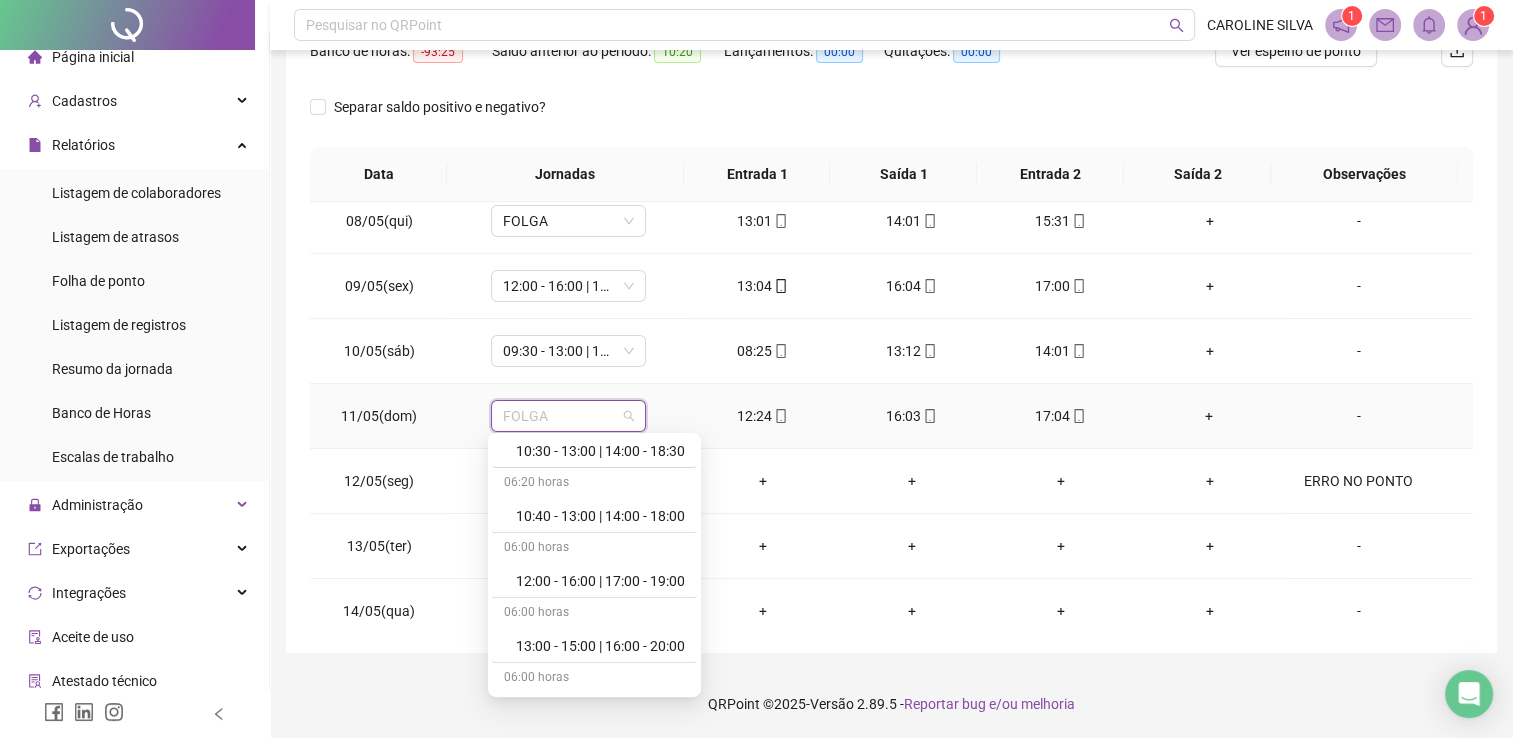 scroll, scrollTop: 1185, scrollLeft: 0, axis: vertical 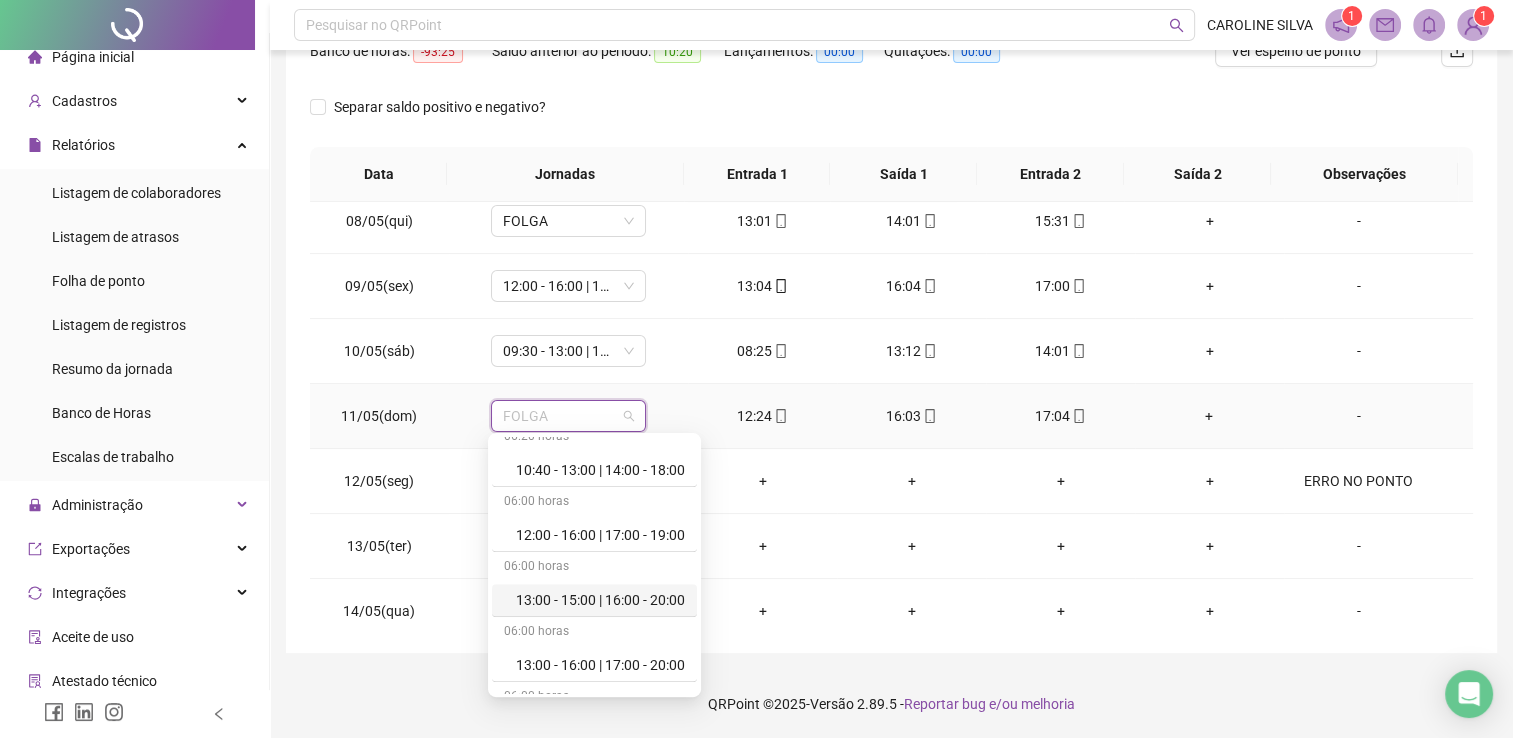 click on "13:00 - 15:00 | 16:00 - 20:00" at bounding box center [600, 600] 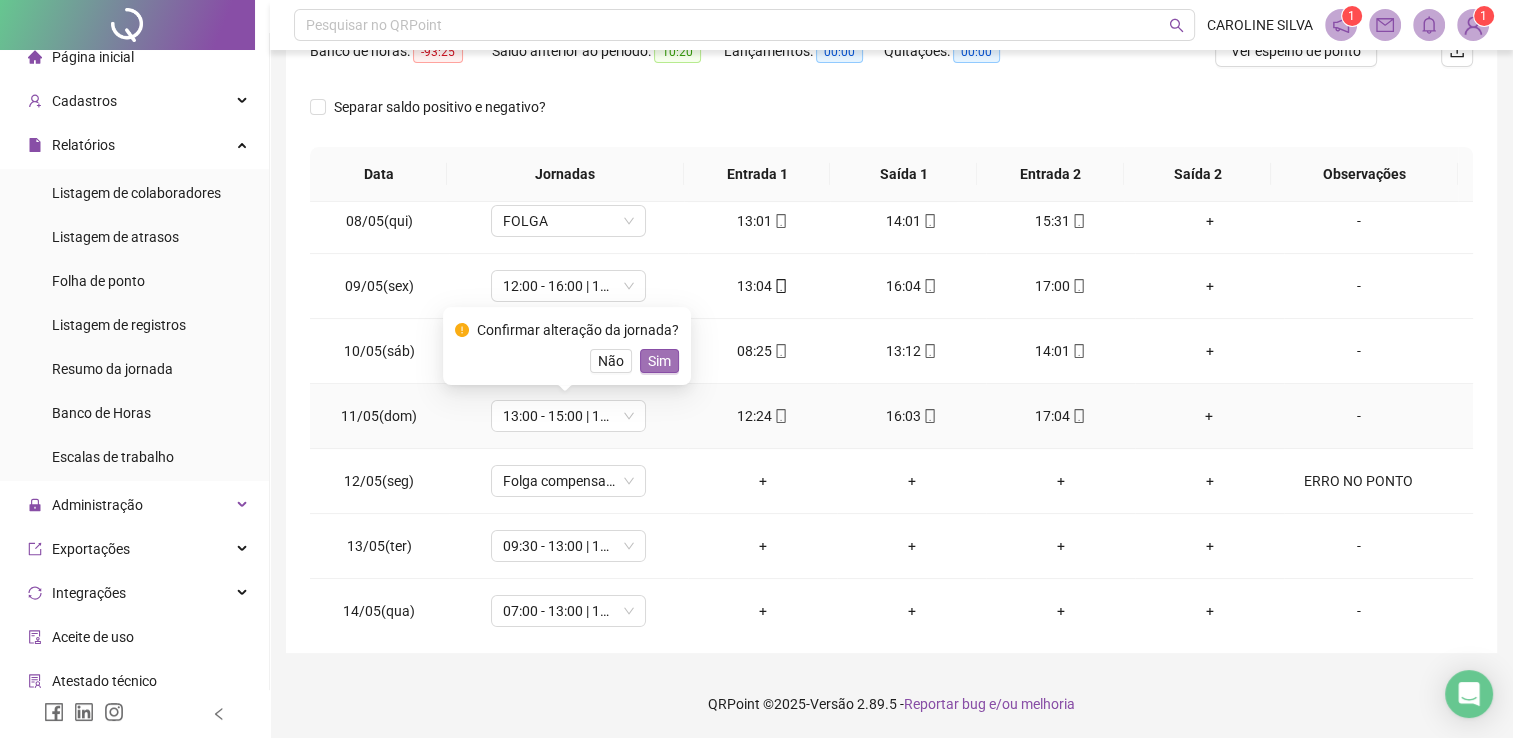 click on "Sim" at bounding box center (659, 361) 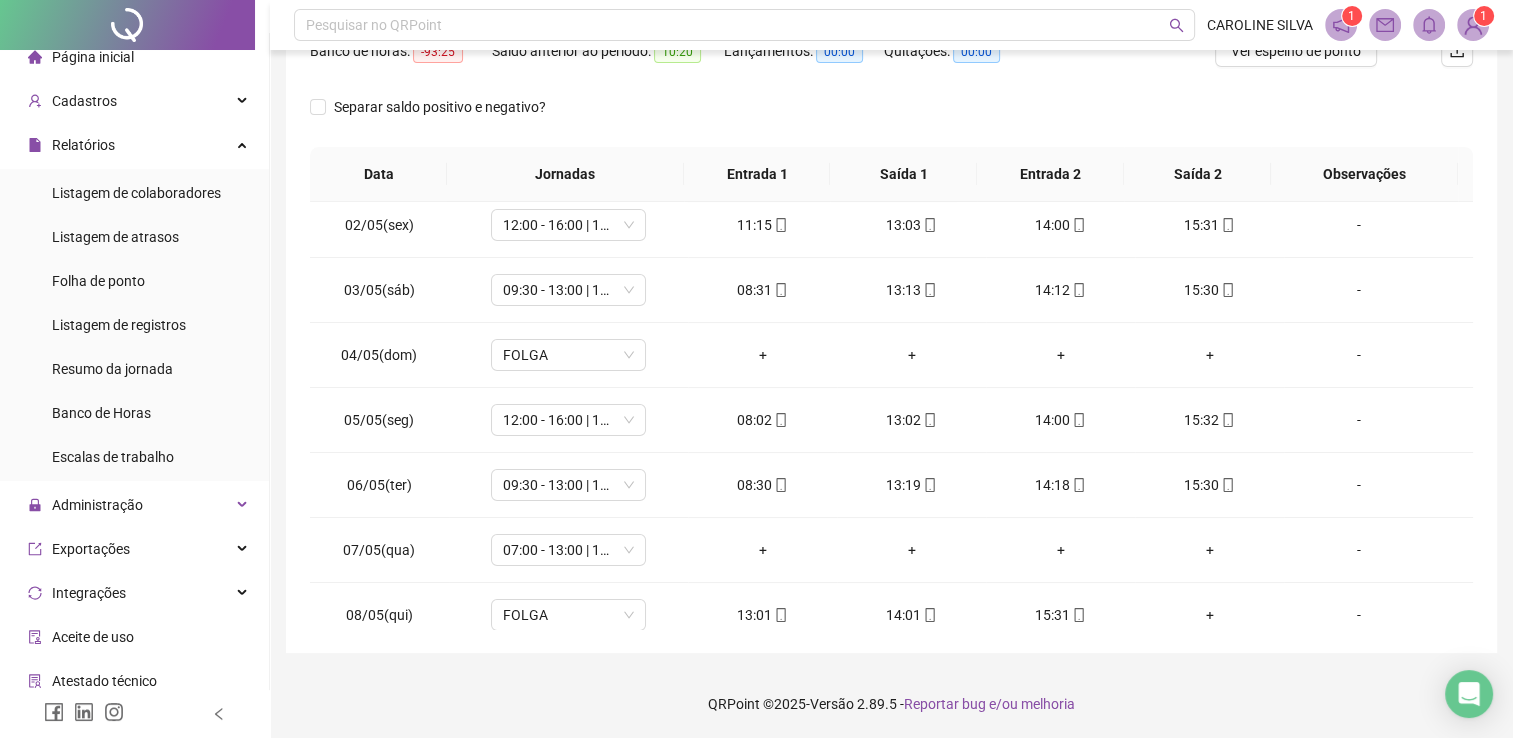 scroll, scrollTop: 0, scrollLeft: 0, axis: both 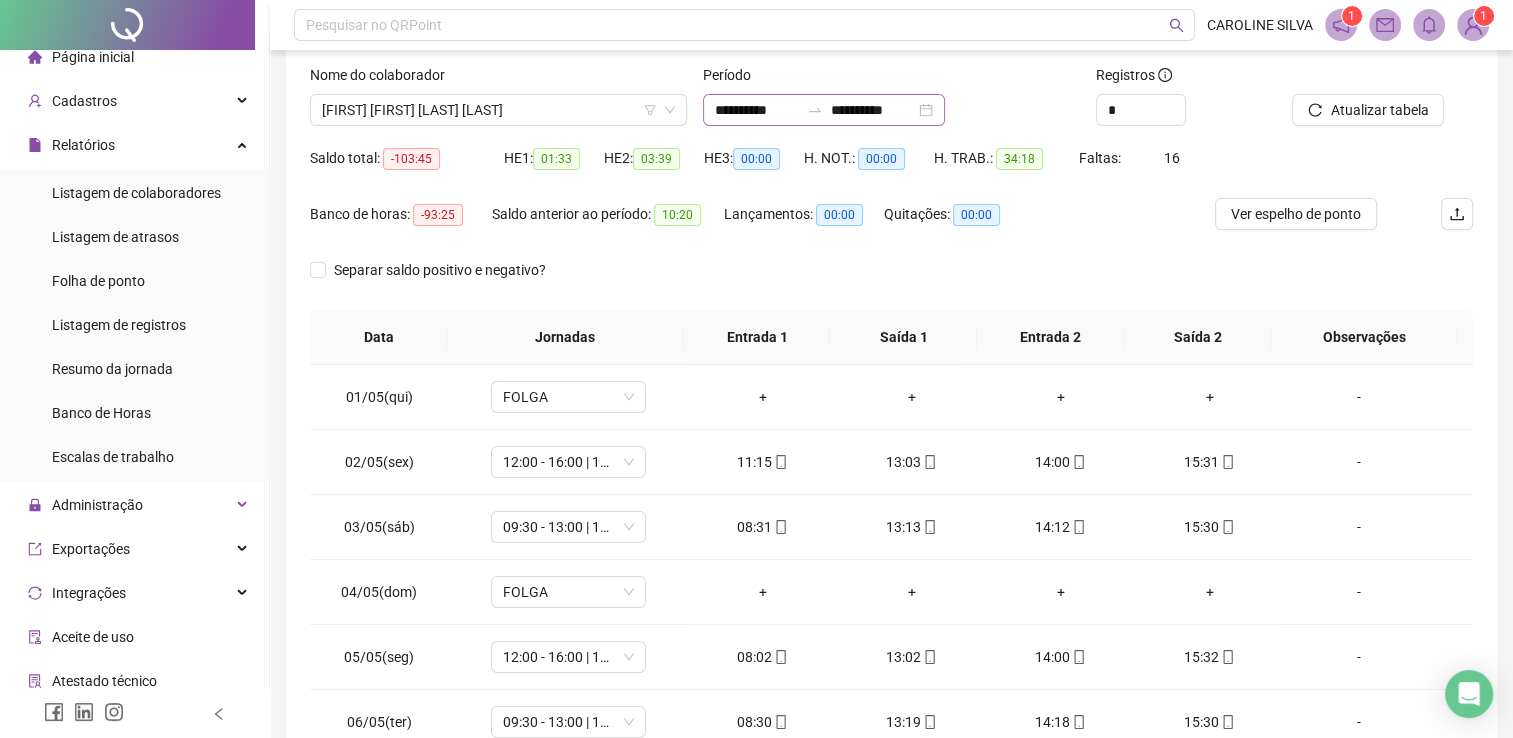 click on "**********" at bounding box center (824, 110) 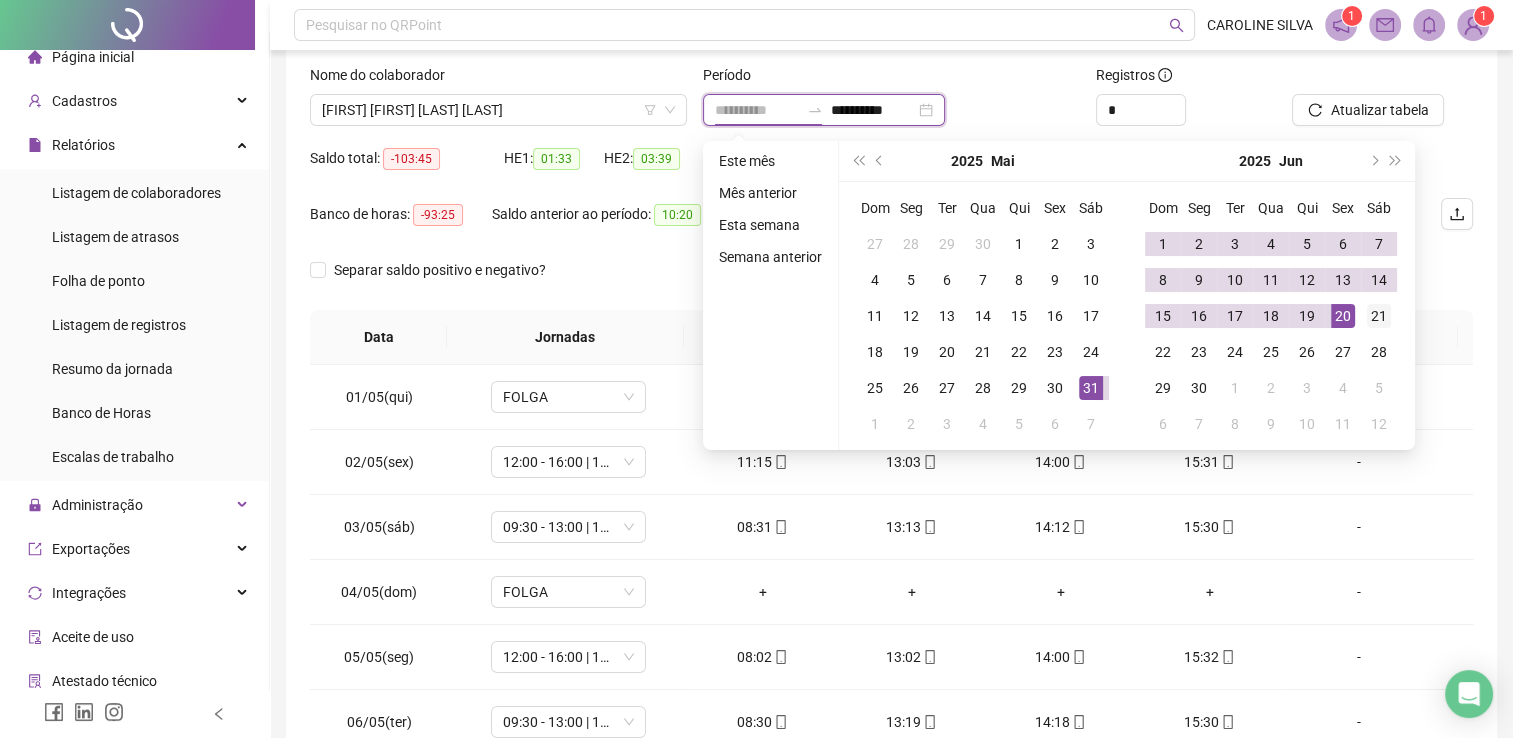 type on "**********" 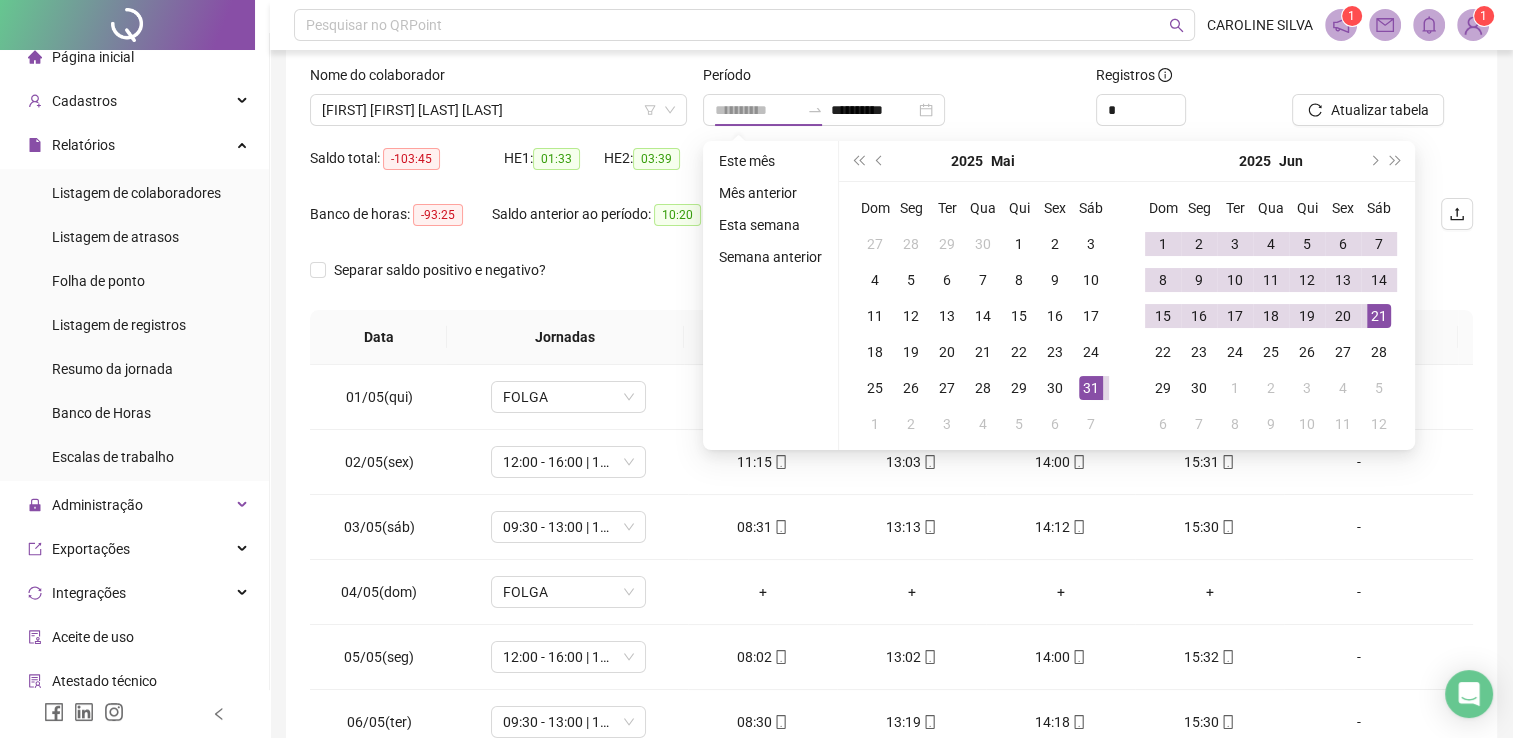 click on "21" at bounding box center (1379, 316) 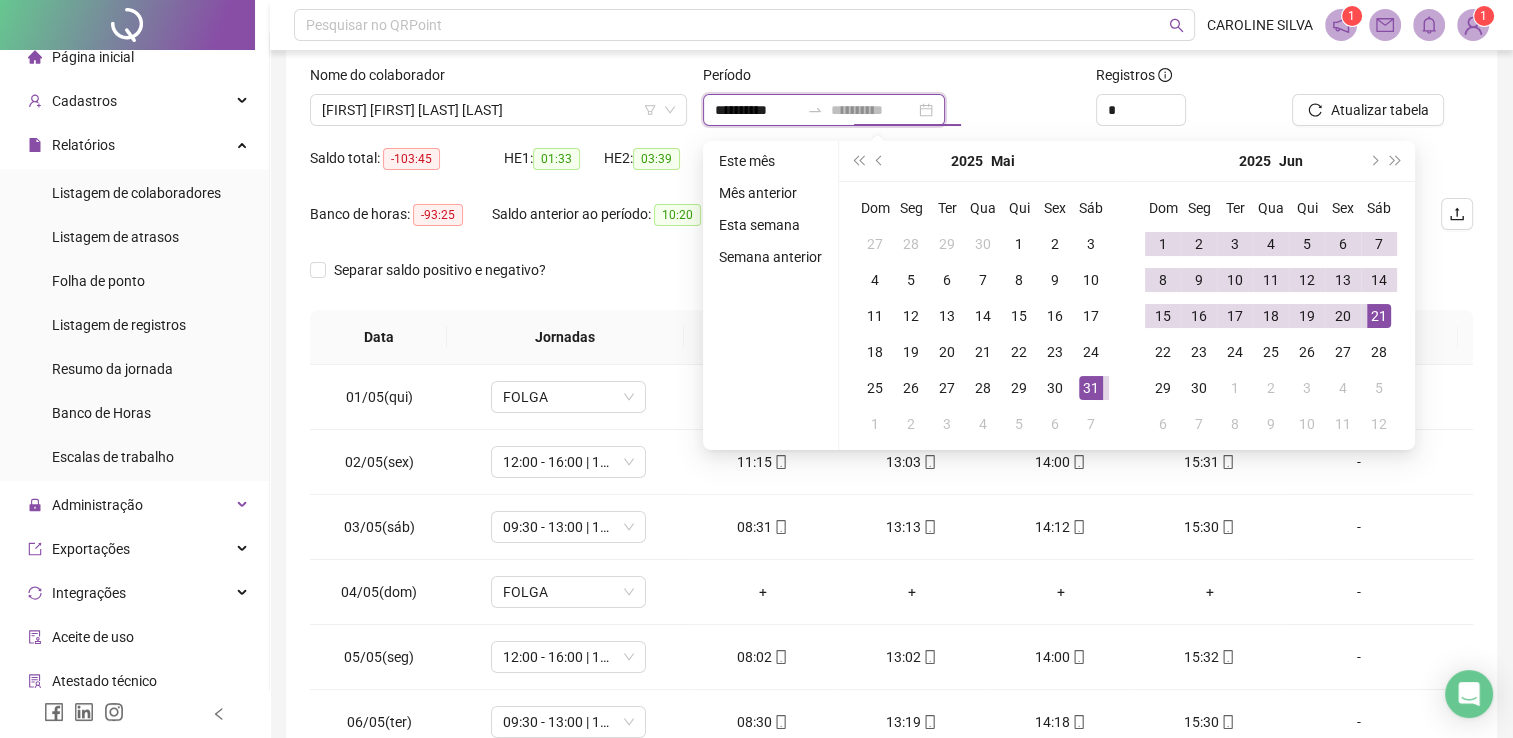 type on "**********" 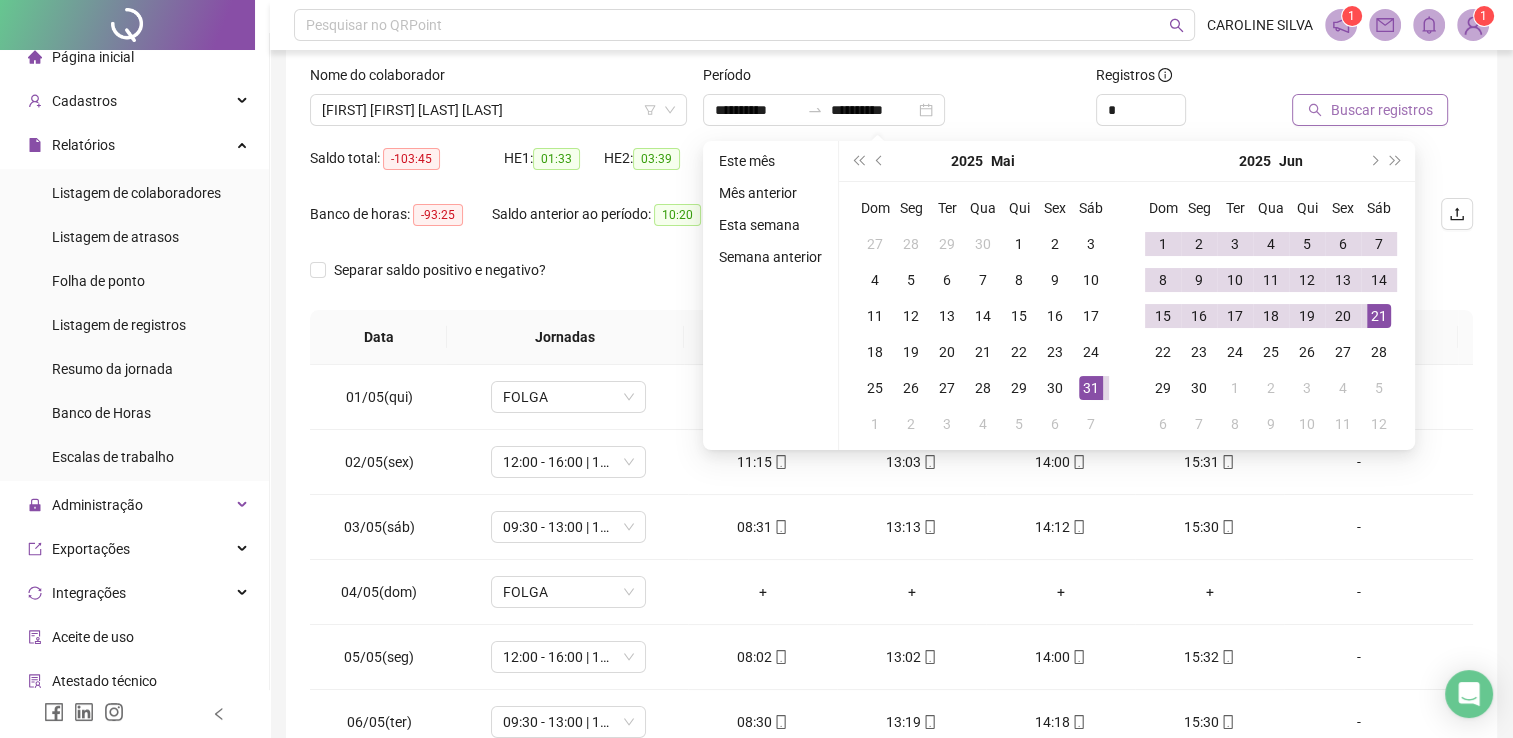 type on "**********" 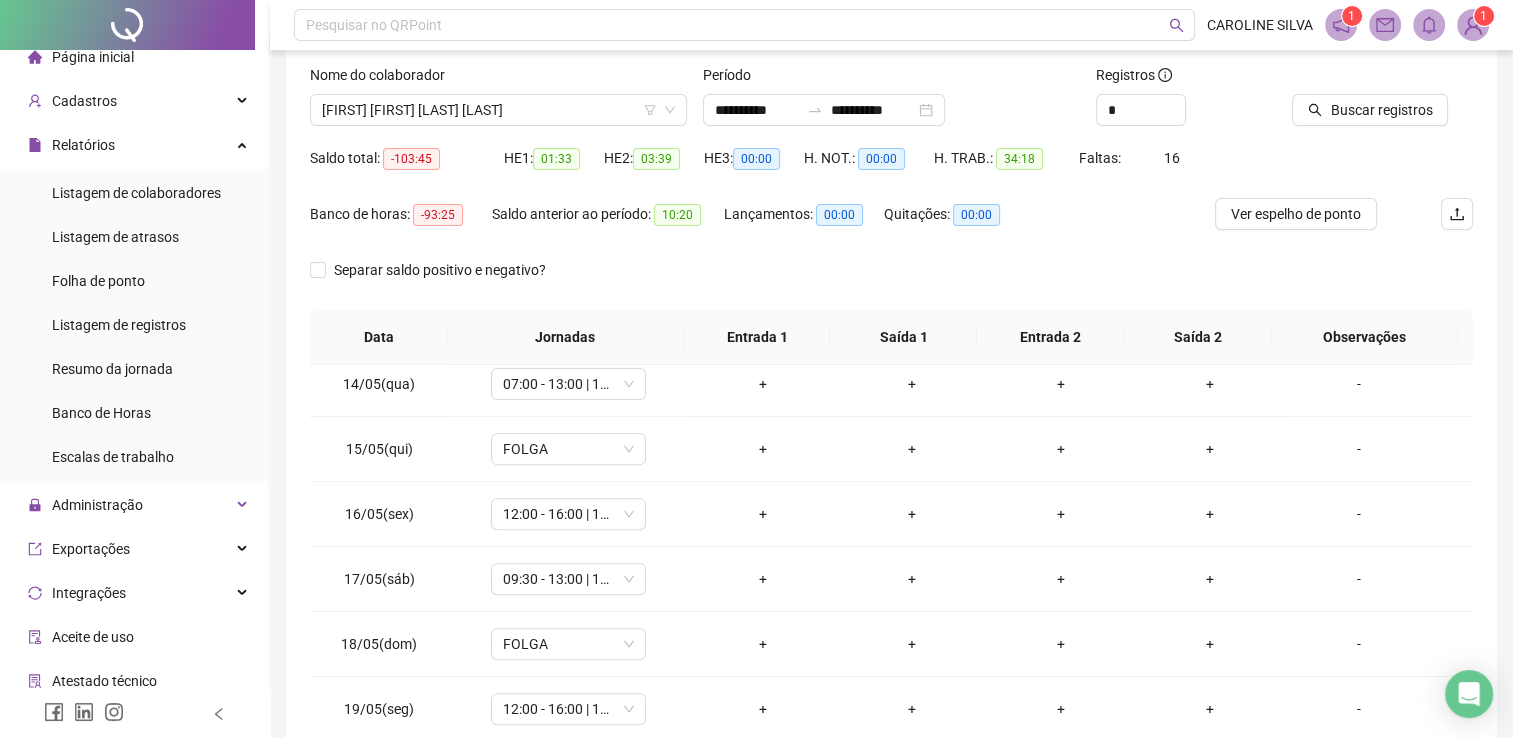 scroll, scrollTop: 0, scrollLeft: 0, axis: both 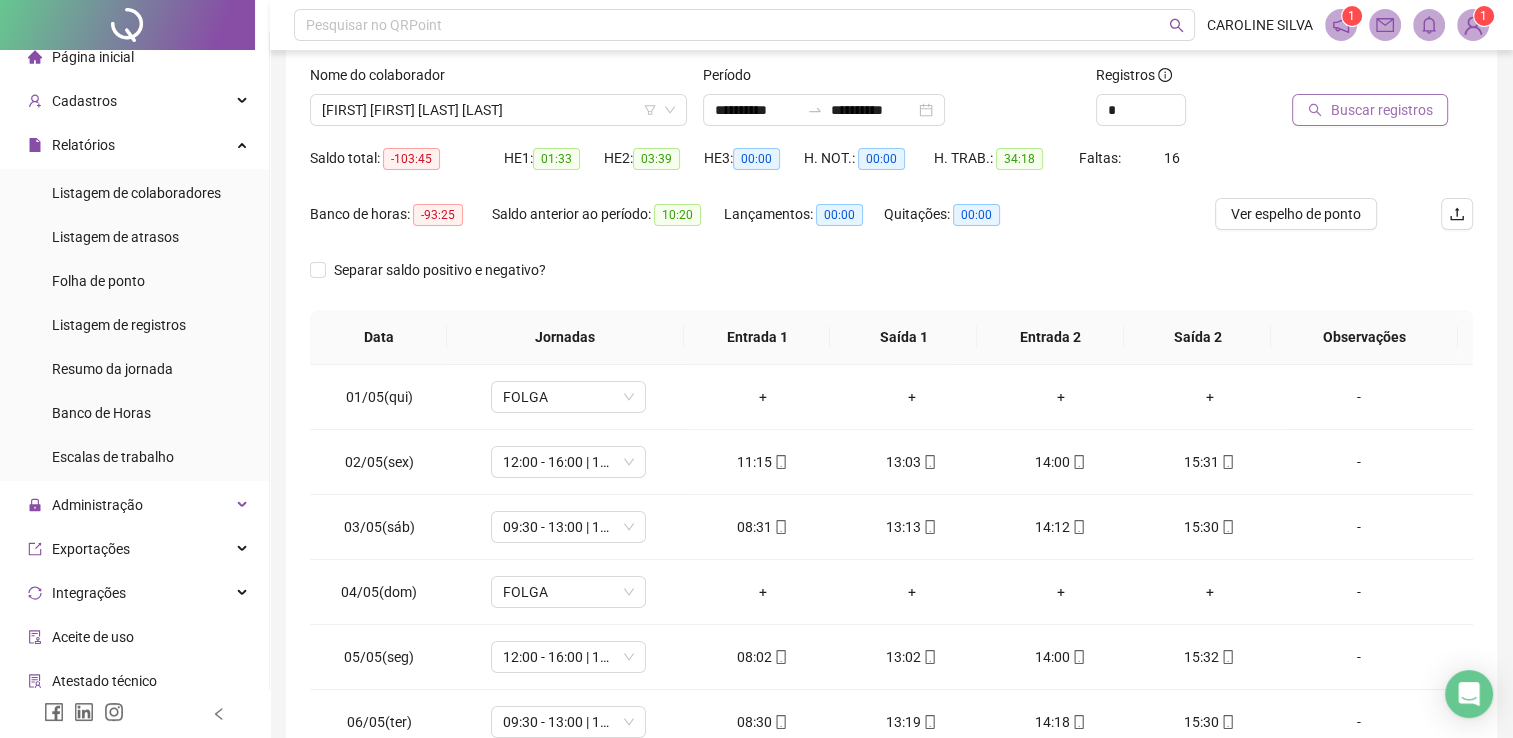 click on "Buscar registros" at bounding box center (1381, 110) 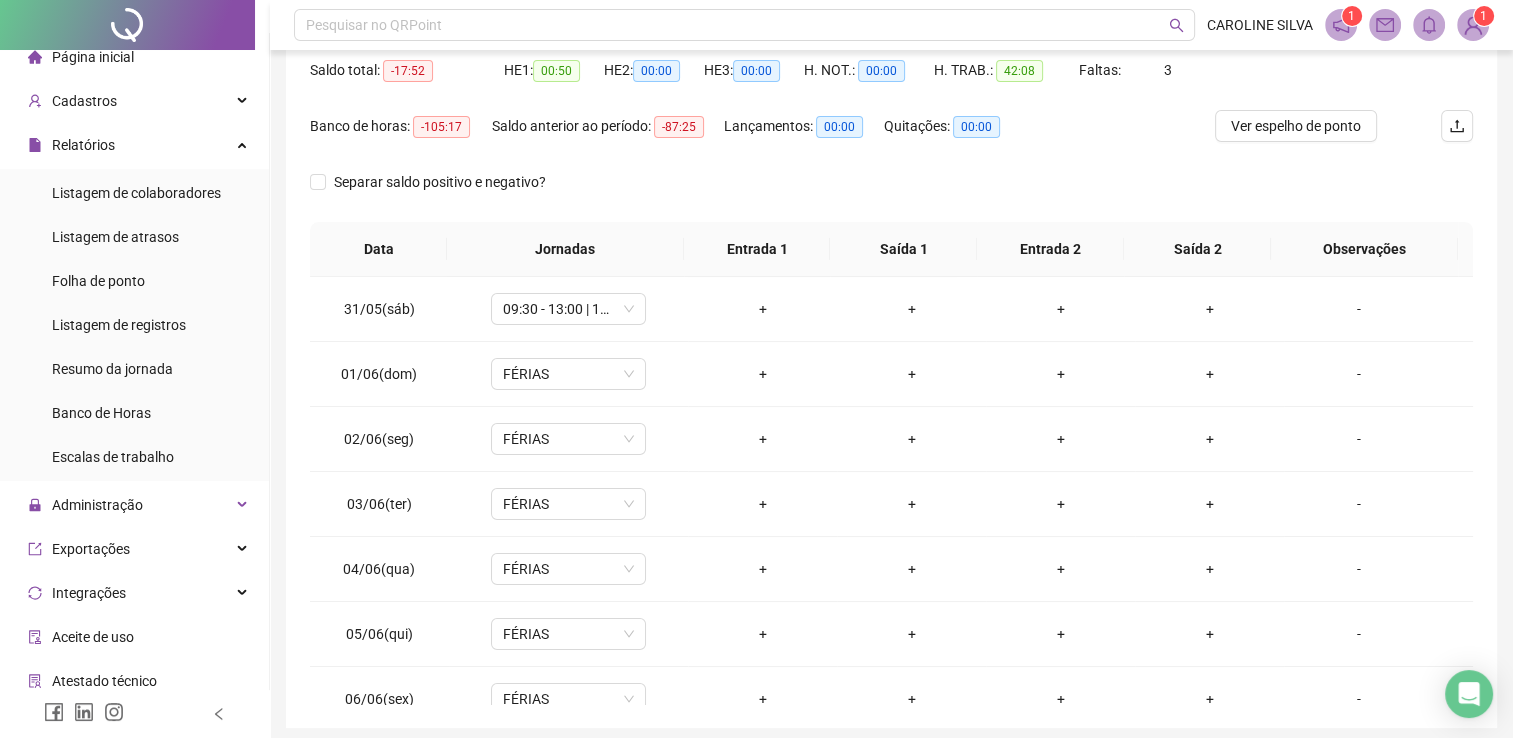 scroll, scrollTop: 216, scrollLeft: 0, axis: vertical 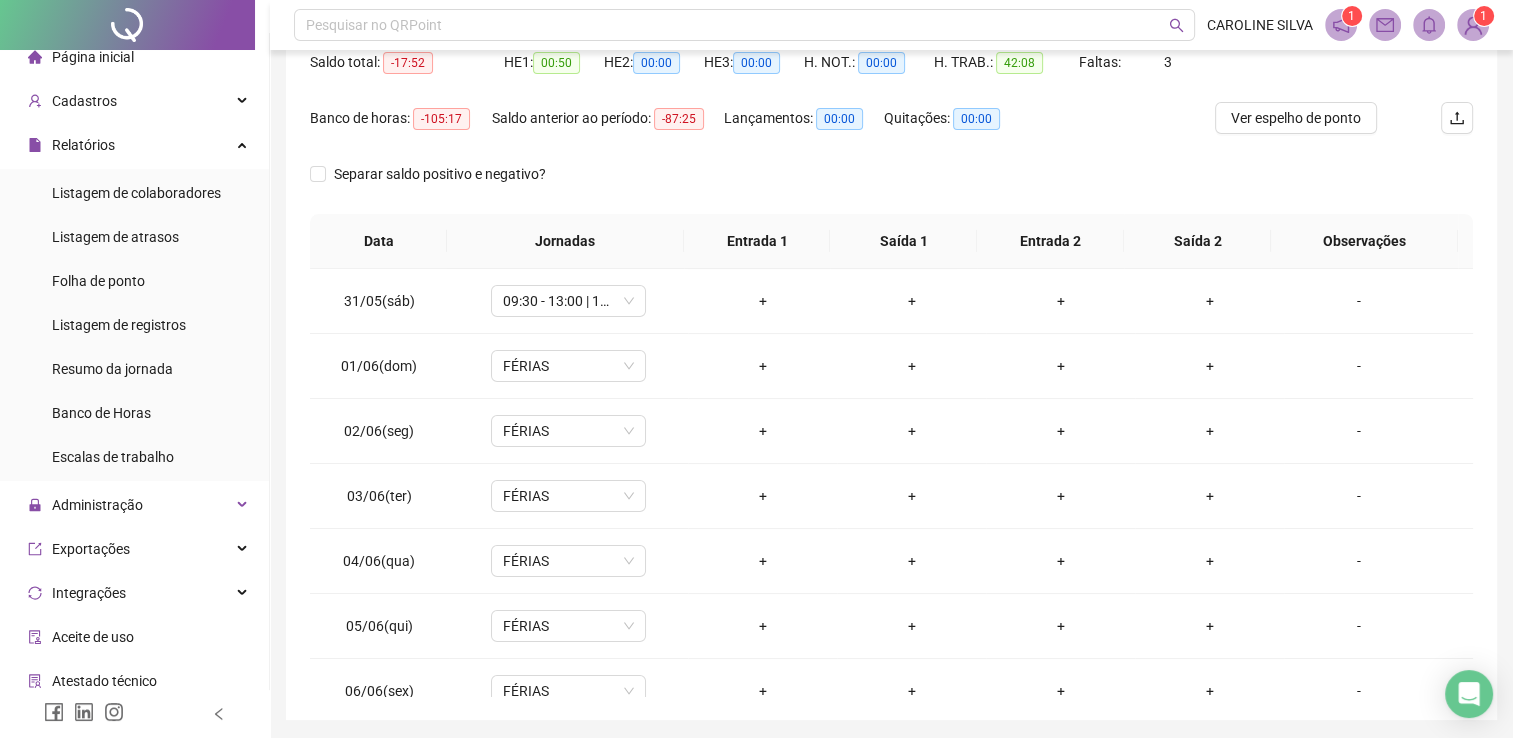 type 